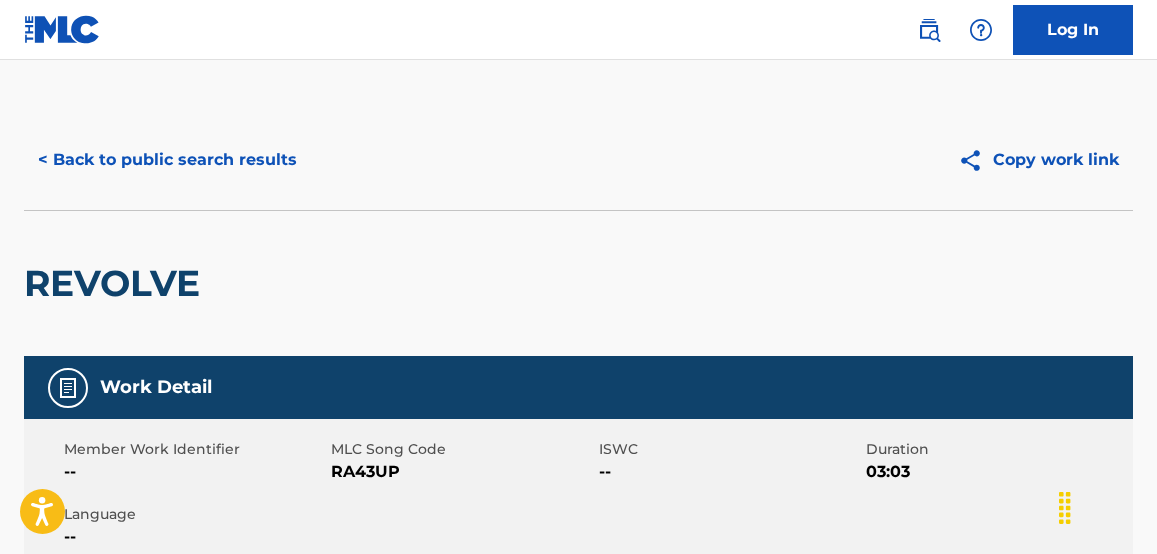 scroll, scrollTop: 937, scrollLeft: 0, axis: vertical 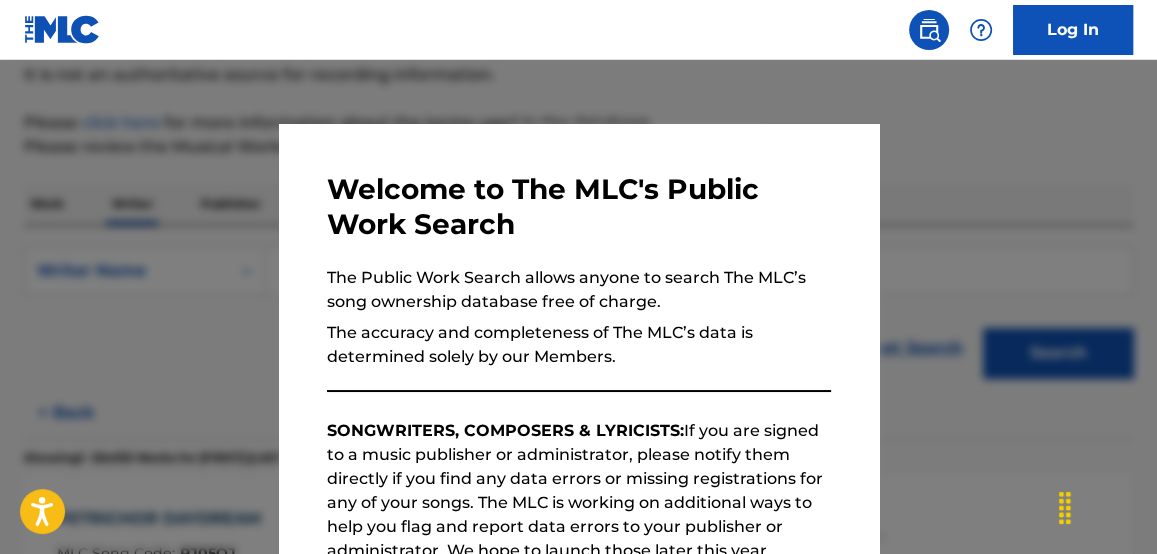 click at bounding box center [578, 337] 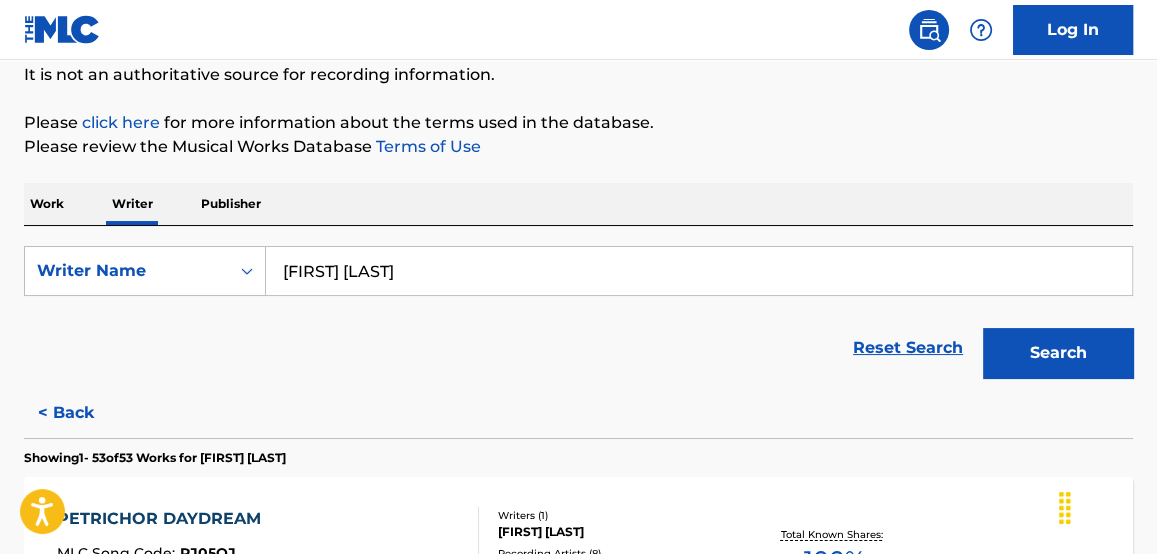 click on "SearchWithCriteriabe8e3b35-2cbf-4a84-a7f9-e47094ab08e5 Writer Name [FIRST] [LAST] Reset Search Search" at bounding box center (578, 307) 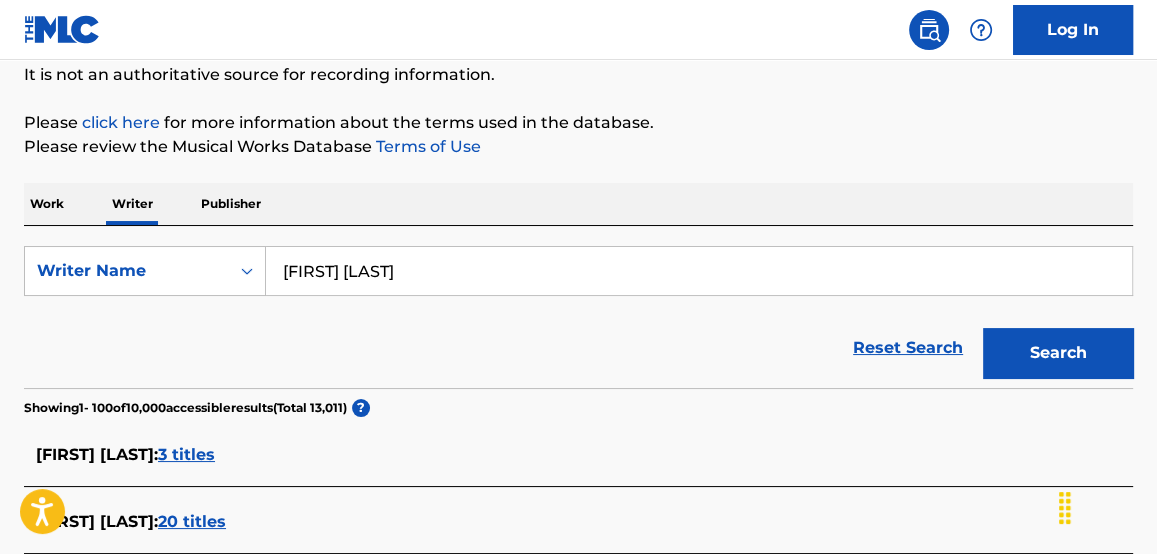 drag, startPoint x: 1154, startPoint y: 34, endPoint x: 1160, endPoint y: 45, distance: 12.529964 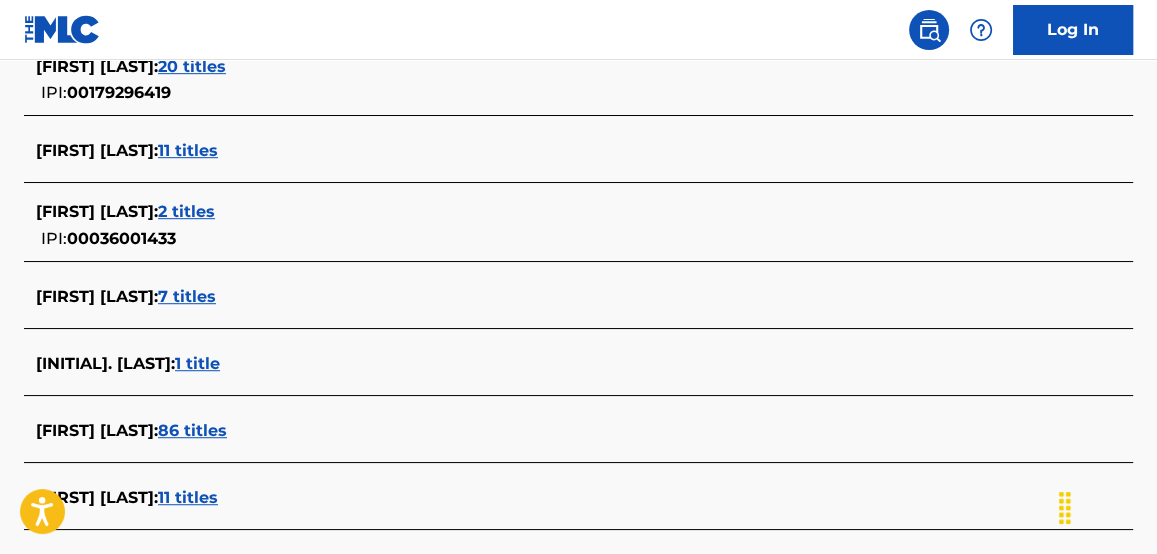scroll, scrollTop: 828, scrollLeft: 0, axis: vertical 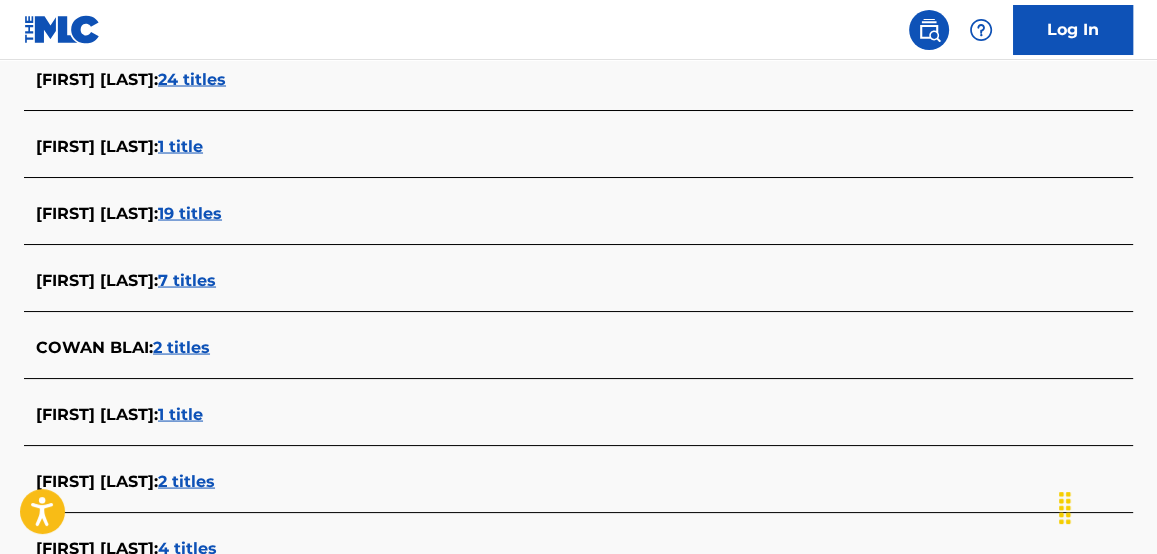click on "7 titles" at bounding box center [187, 279] 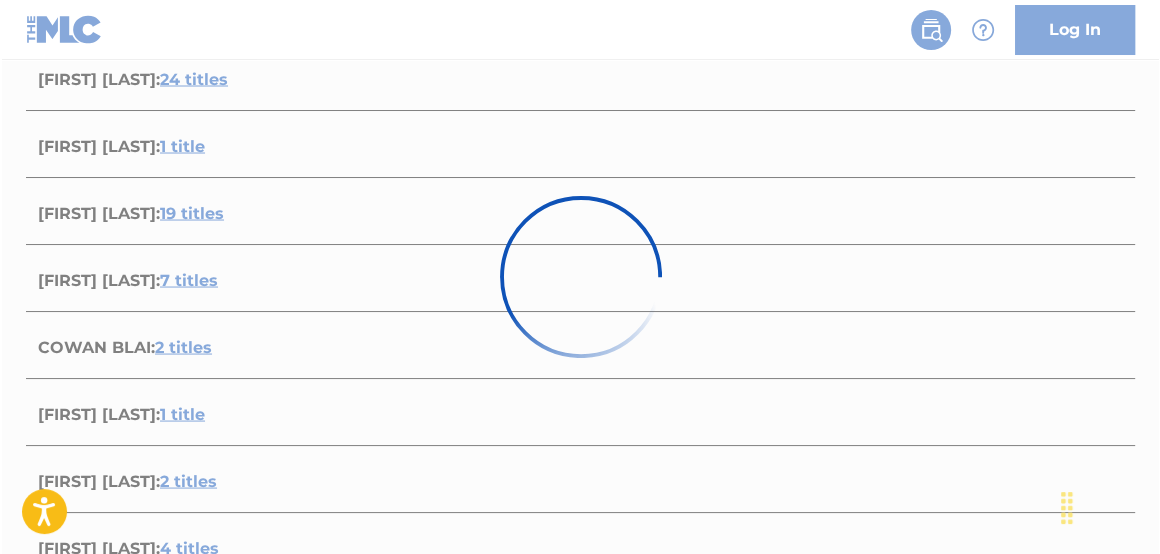 scroll, scrollTop: 1413, scrollLeft: 0, axis: vertical 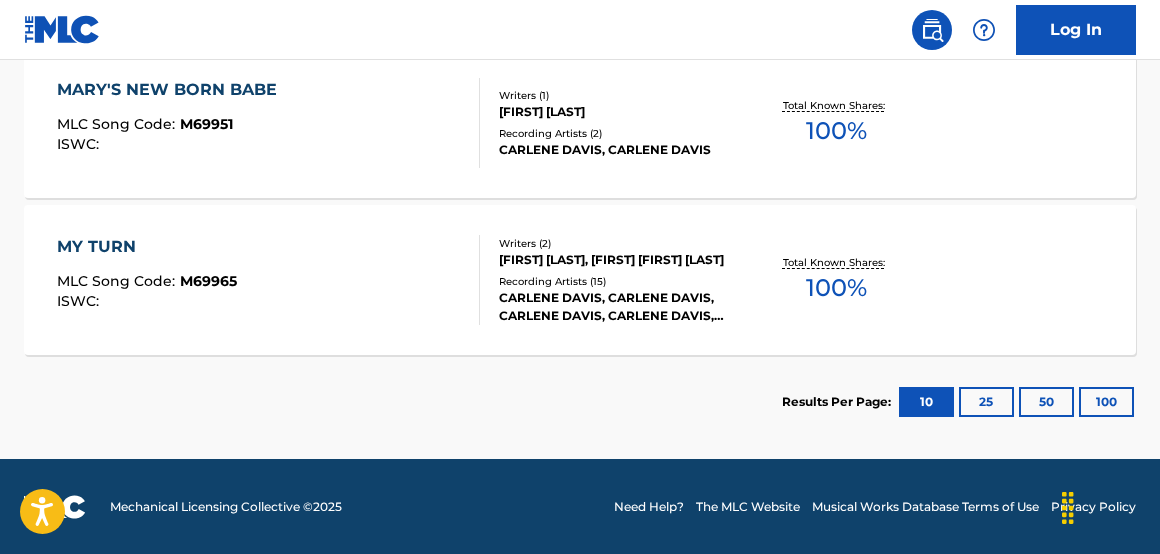 drag, startPoint x: 1158, startPoint y: 419, endPoint x: 1158, endPoint y: 365, distance: 54 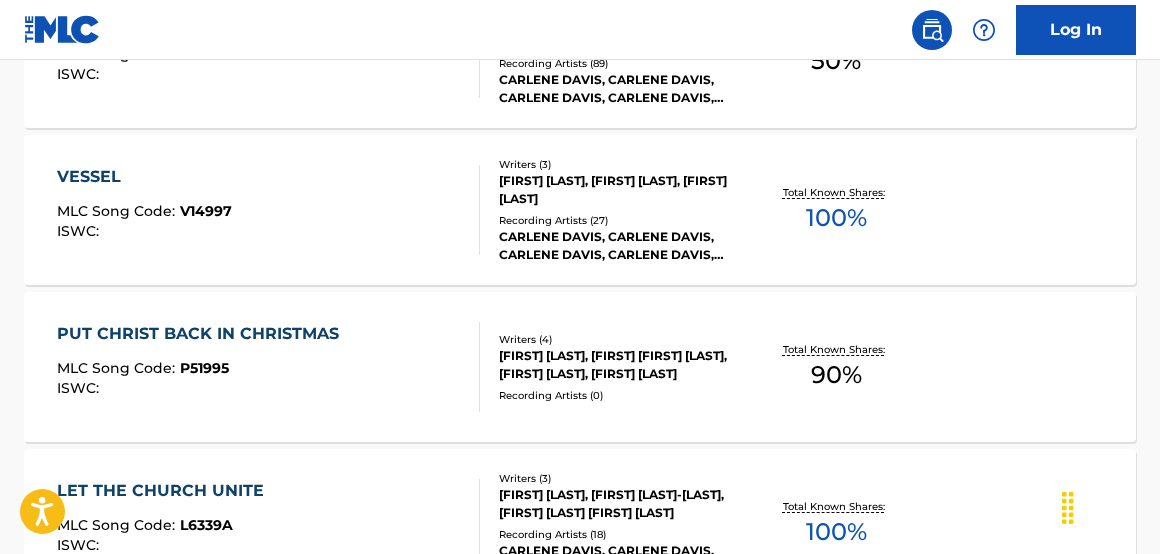 scroll, scrollTop: 511, scrollLeft: 0, axis: vertical 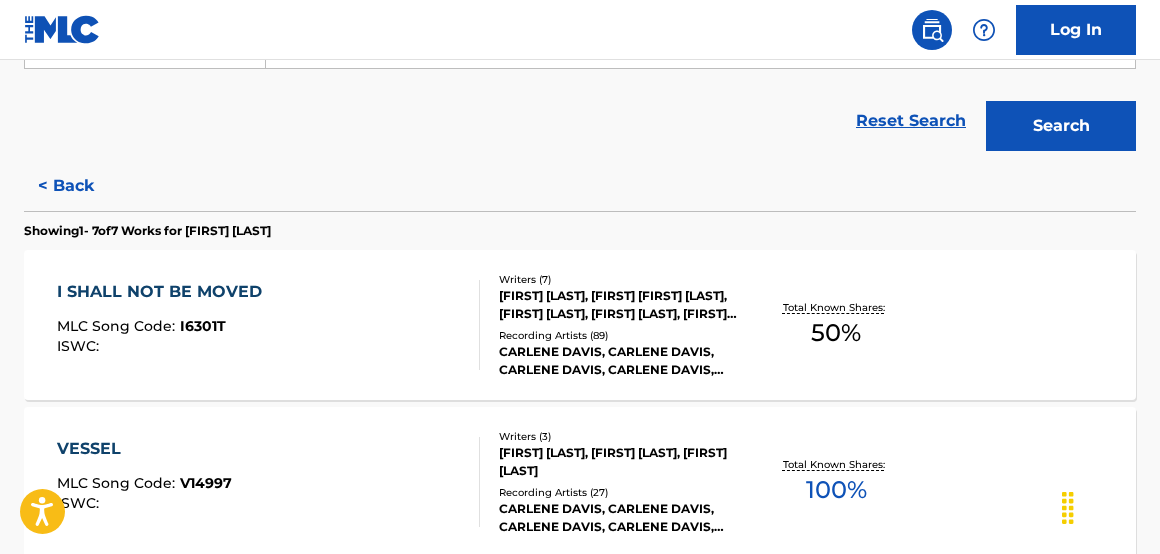 click on "I SHALL NOT BE MOVED MLC Song Code : I6301T ISWC : Writers ( 7 ) [FIRST] [LAST]-[LAST], [FIRST] [LAST] [FIRST] [LAST], [FIRST] [LAST], [FIRST] [LAST], [FIRST] [LAST], [FIRST] [LAST], TRADITIONAL SONG Recording Artists ( 89 ) CARLENE DAVIS, CARLENE DAVIS, CARLENE DAVIS, CARLENE DAVIS, CARLENE DAVIS Total Known Shares: 50 %" at bounding box center [580, 325] 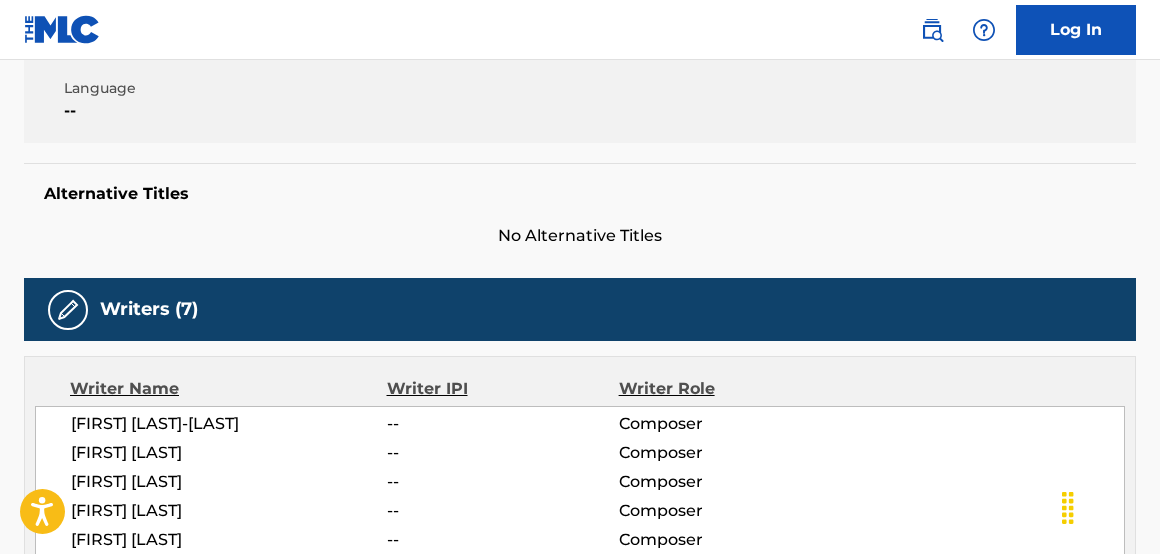 scroll, scrollTop: 0, scrollLeft: 0, axis: both 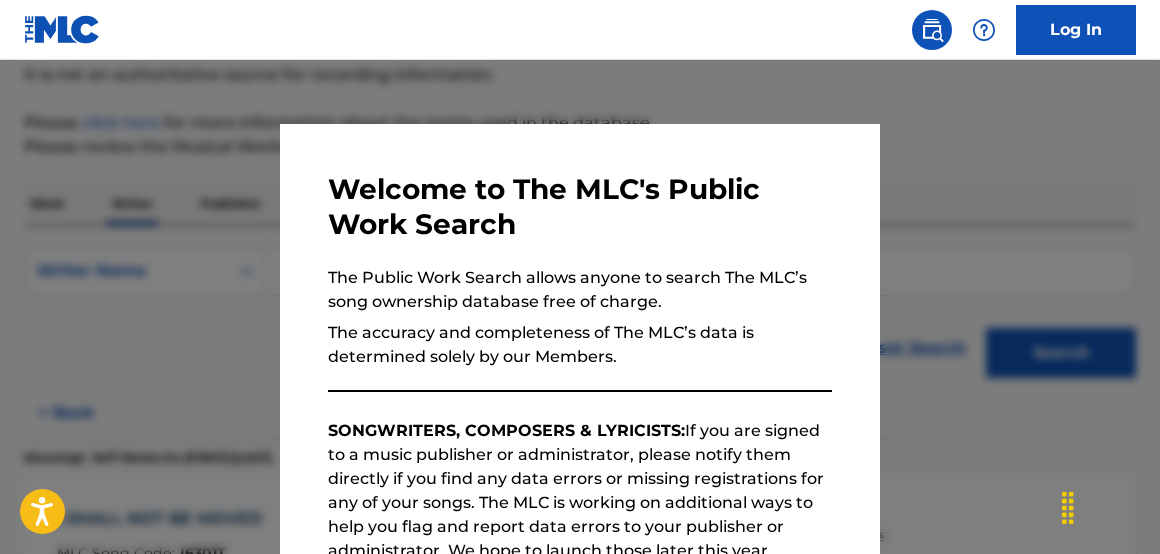 click at bounding box center (580, 337) 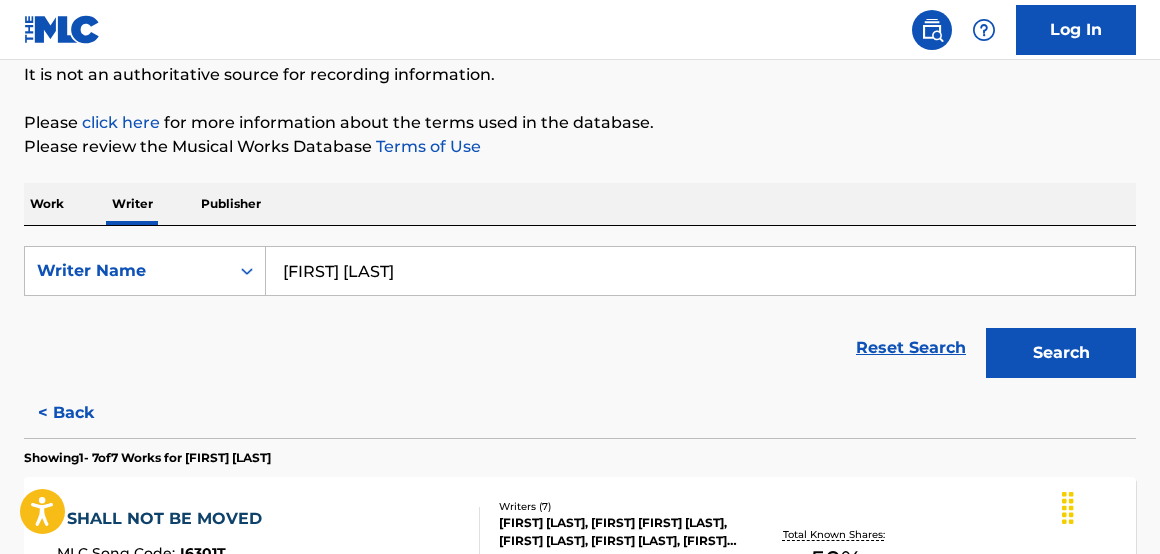 click on "The MLC Public Work Search The accuracy and completeness of The MLC's data is determined solely by our Members. It is not an authoritative source for recording information. Please   click here   for more information about the terms used in the database. Please review the Musical Works Database   Terms of Use Work Writer Publisher SearchWithCriteriabe8e3b35-2cbf-4a84-a7f9-e47094ab08e5 Writer Name [FIRST] [LAST] Reset Search Search < Back Showing  1  -   7  of  7   Works for [FIRST] [LAST]   I SHALL NOT BE MOVED MLC Song Code : I6301T ISWC : Writers ( 7 ) [FIRST] [LAST], [FIRST] [LAST], [FIRST] [LAST], [FIRST] [LAST], [FIRST] [LAST], [FIRST] [LAST], TRADITIONAL SONG Recording Artists ( 89 ) CARLENE DAVIS, CARLENE DAVIS, CARLENE DAVIS, CARLENE DAVIS, CARLENE DAVIS Total Known Shares: 50 % VESSEL MLC Song Code : V14997 ISWC : Writers ( 3 ) [FIRST] [LAST], [FIRST] [LAST], [FIRST] [LAST] Recording Artists ( 27 ) CARLENE DAVIS, CARLENE DAVIS, CARLENE DAVIS, CARLENE DAVIS, CARLENE DAVIS Total Known Shares: 100 %" at bounding box center (580, 787) 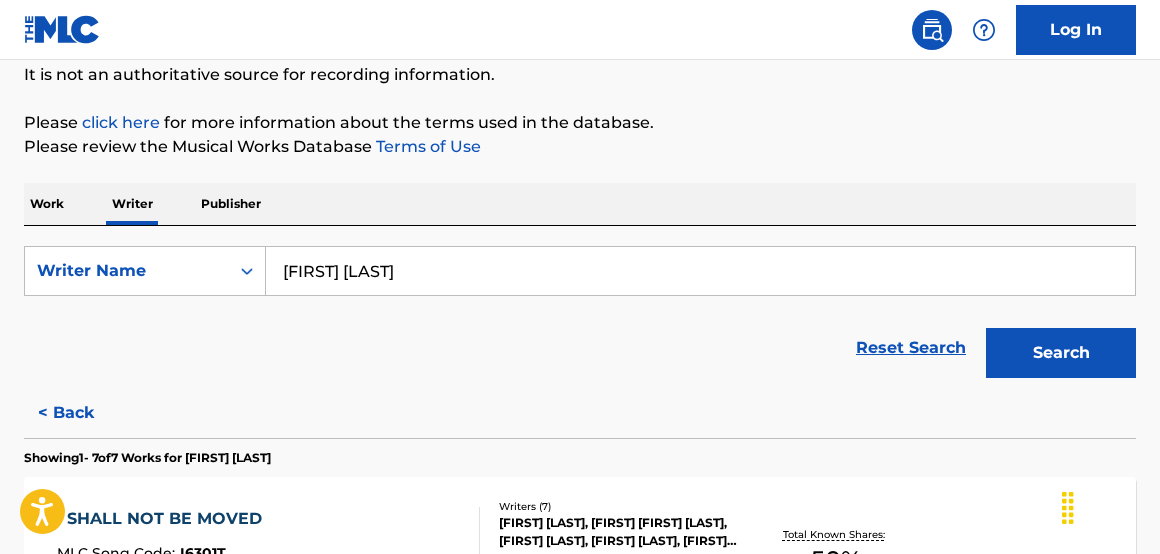 drag, startPoint x: 1152, startPoint y: 270, endPoint x: 1103, endPoint y: 244, distance: 55.470715 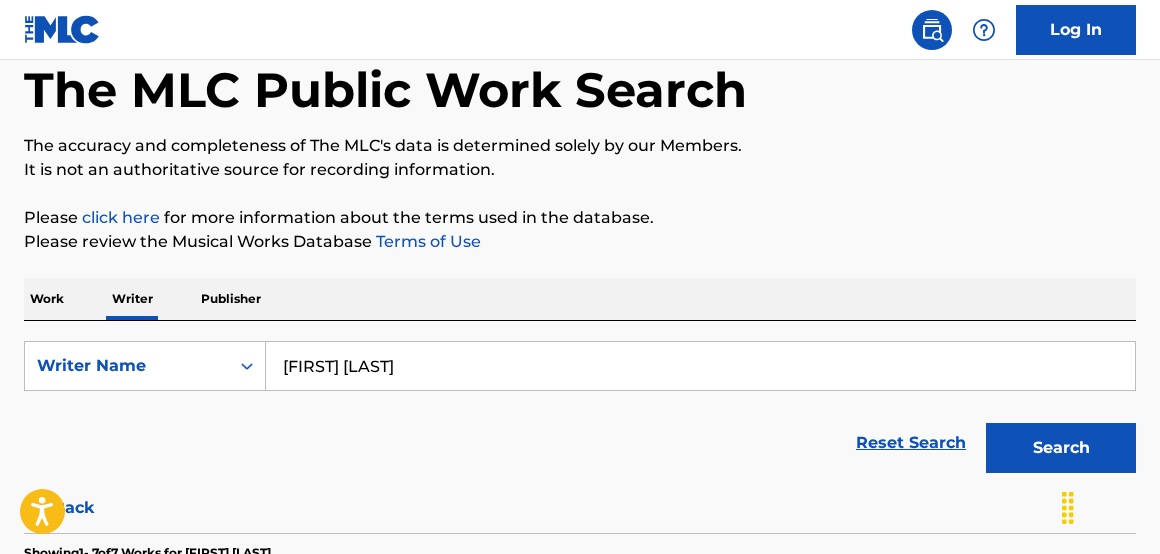 scroll, scrollTop: 0, scrollLeft: 0, axis: both 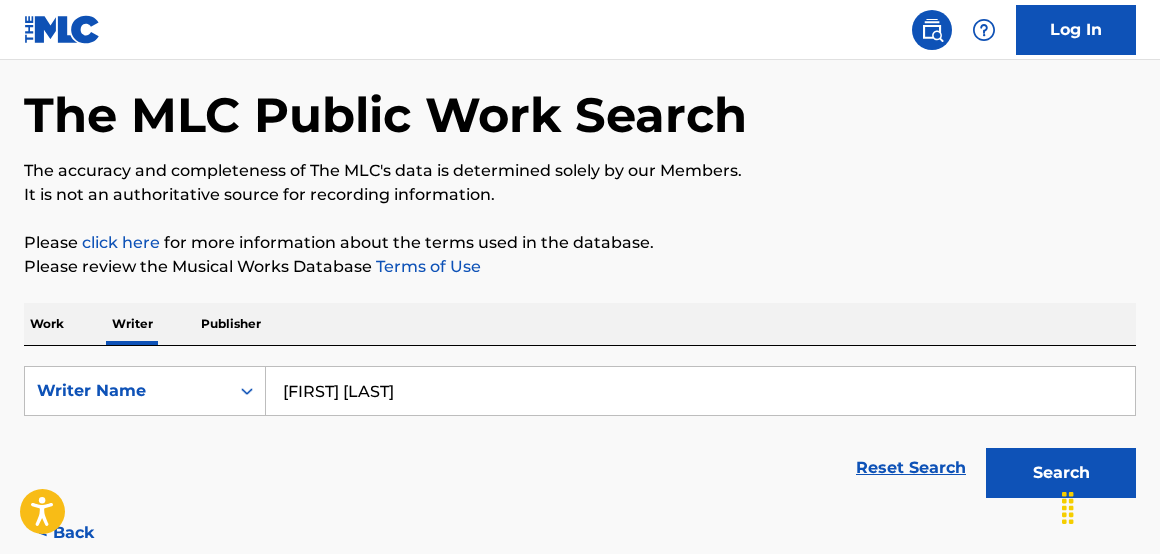 click on "Work" at bounding box center [47, 324] 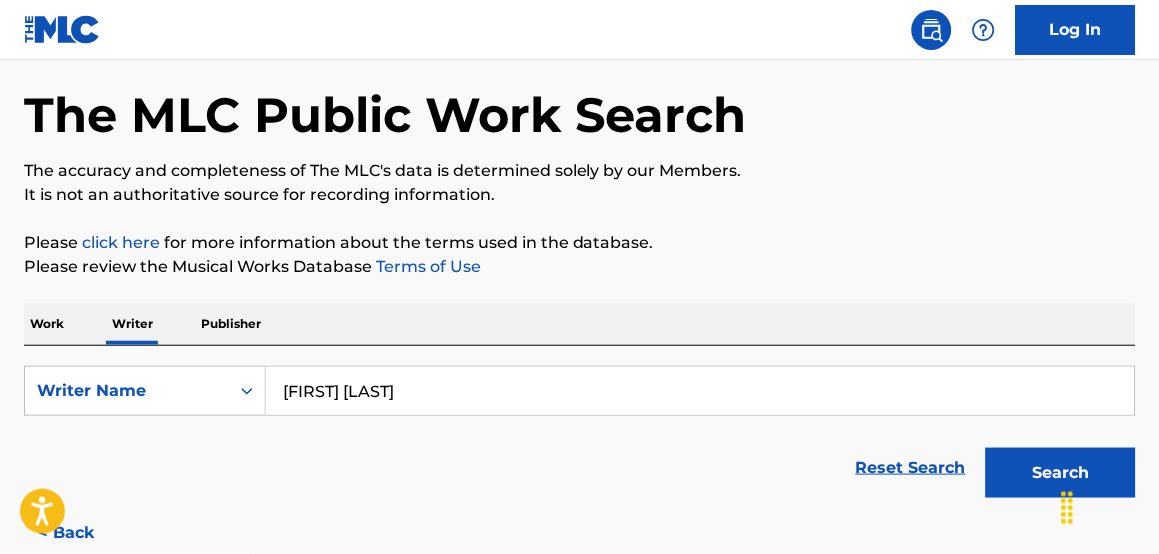 scroll, scrollTop: 0, scrollLeft: 0, axis: both 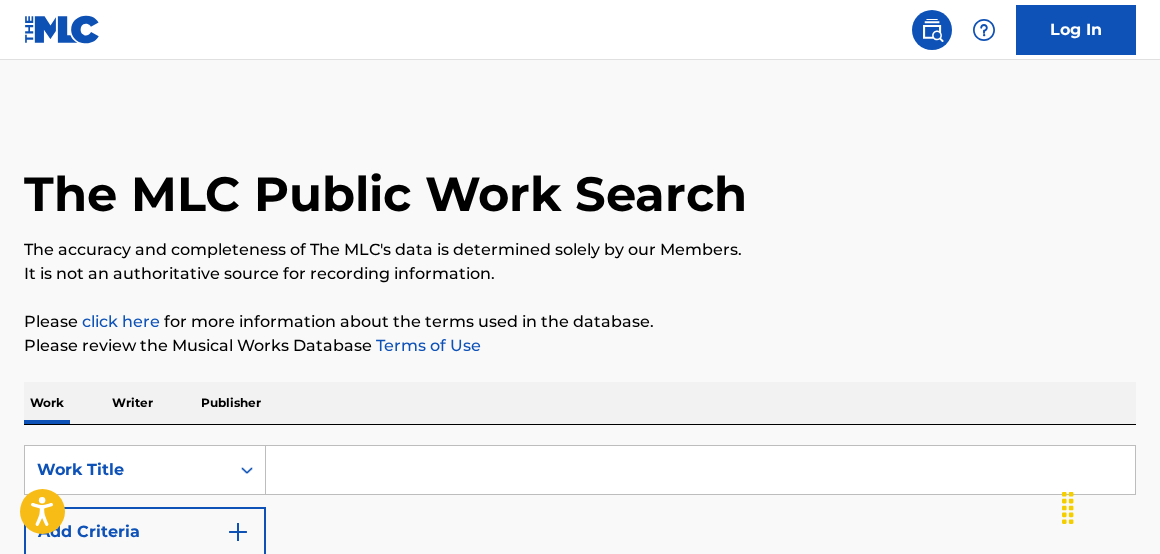 click at bounding box center [700, 470] 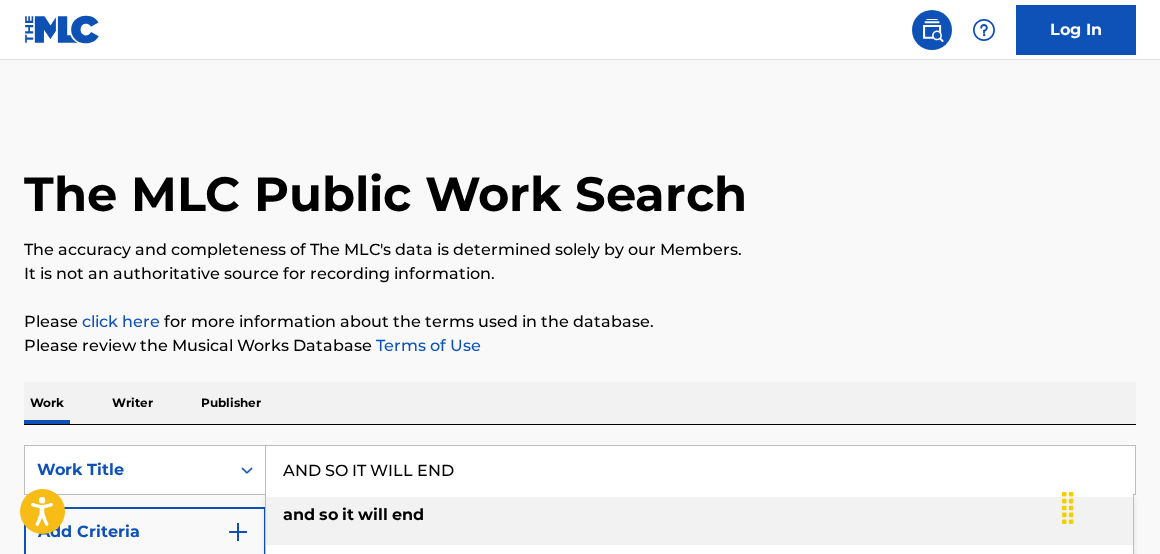 click on "and   so   it   will   end" at bounding box center [699, 515] 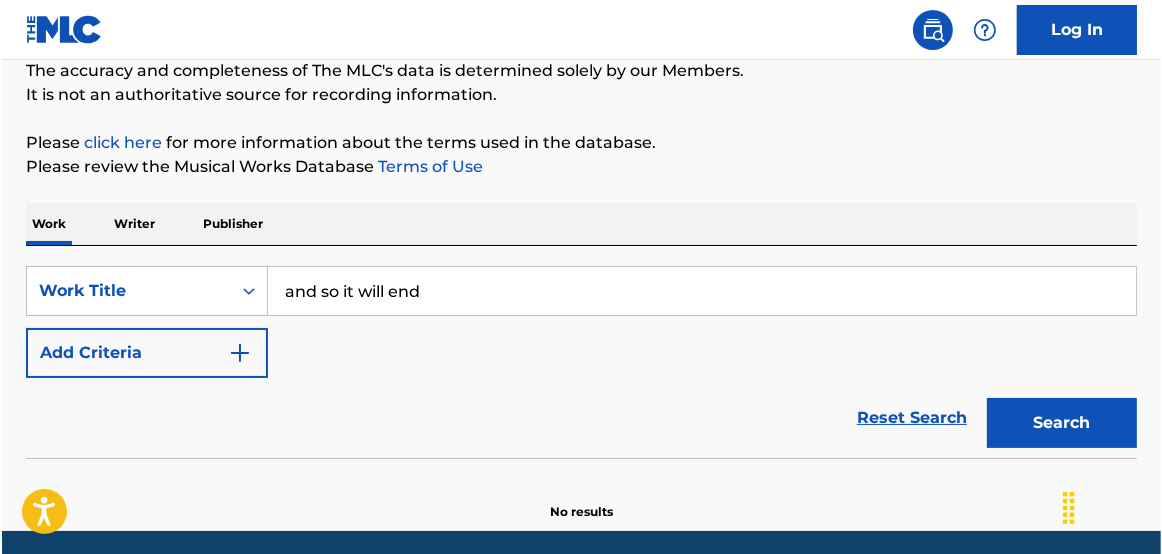scroll, scrollTop: 190, scrollLeft: 0, axis: vertical 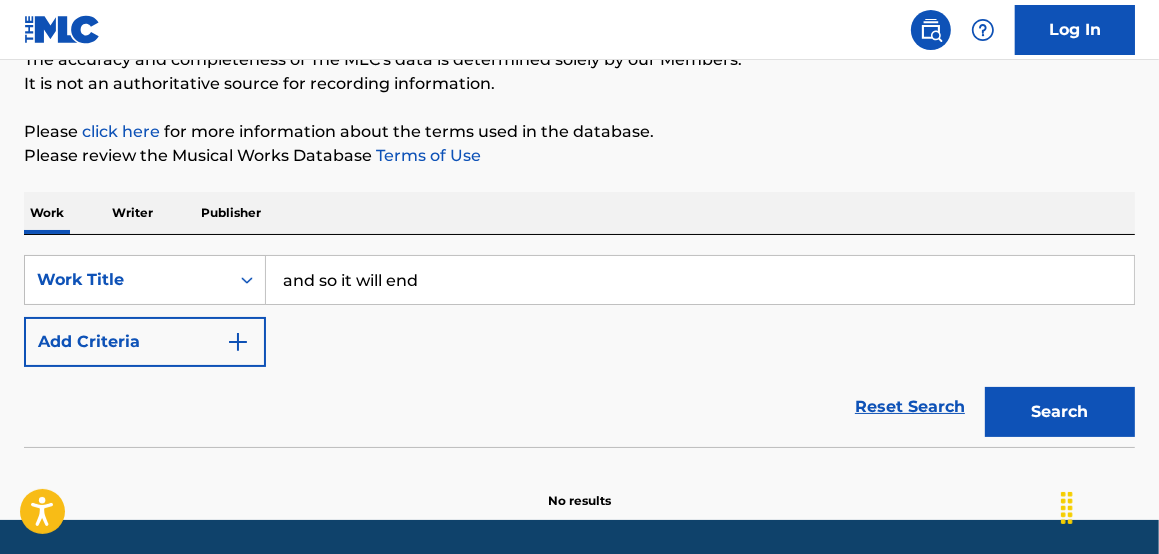 click on "Search" at bounding box center (1060, 412) 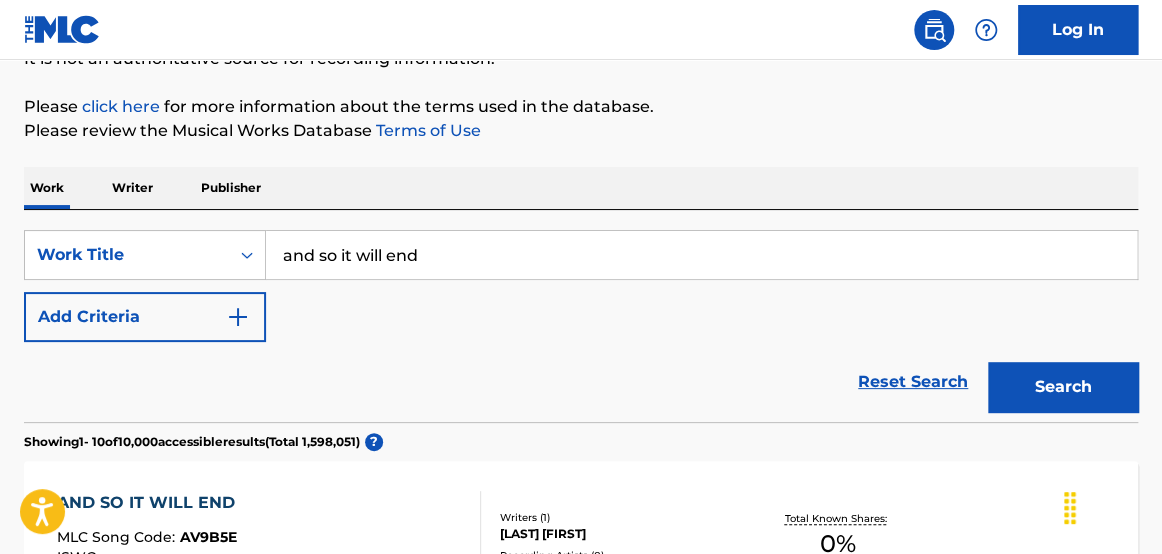 scroll, scrollTop: 130, scrollLeft: 0, axis: vertical 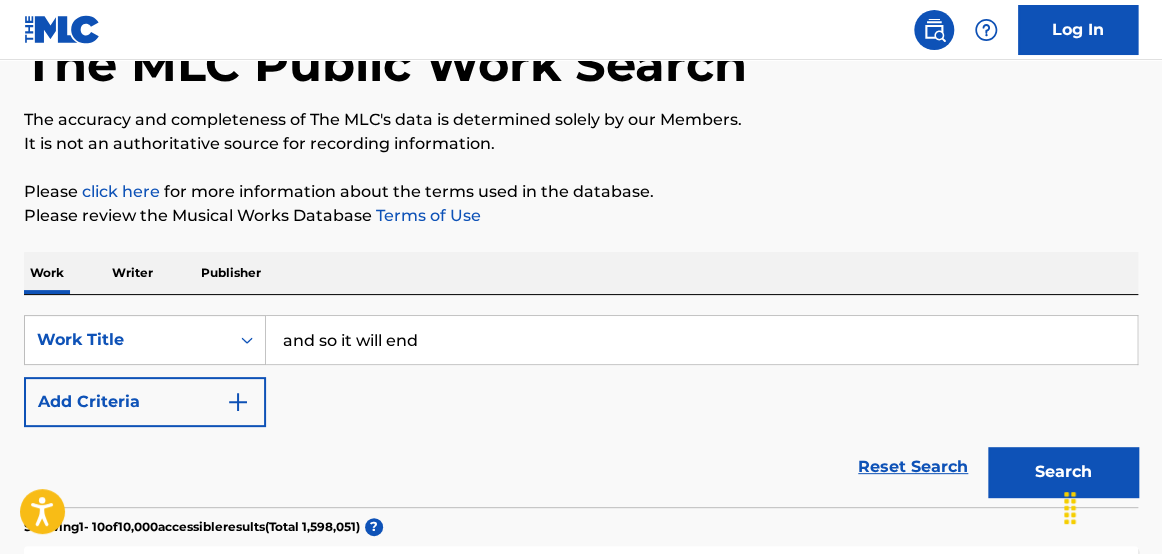 click on "Add Criteria" at bounding box center (145, 402) 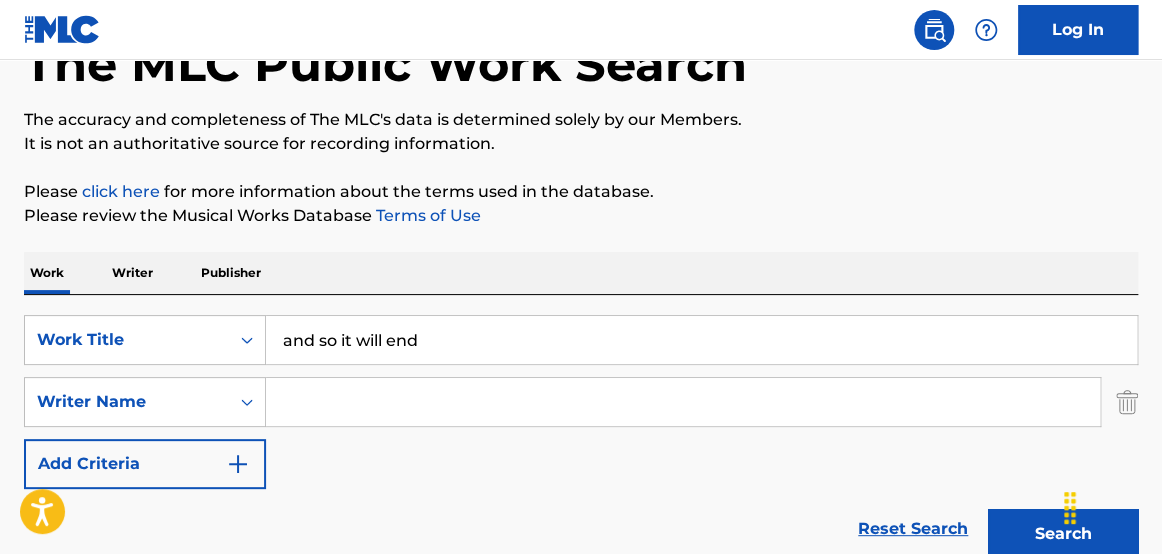 click at bounding box center [683, 402] 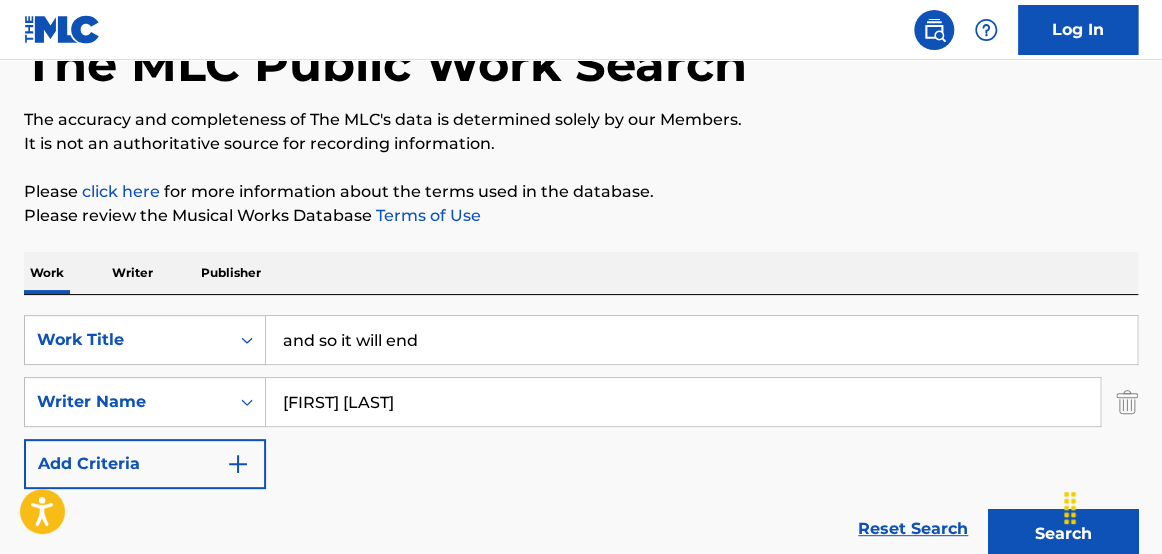type on "[FIRST] [LAST]" 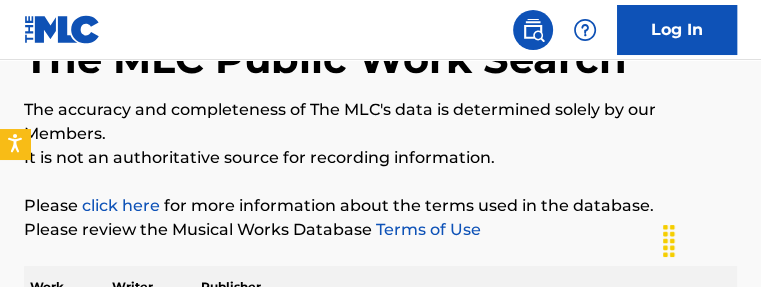 click on "The accuracy and completeness of The MLC's data is determined solely by our Members." at bounding box center [380, 122] 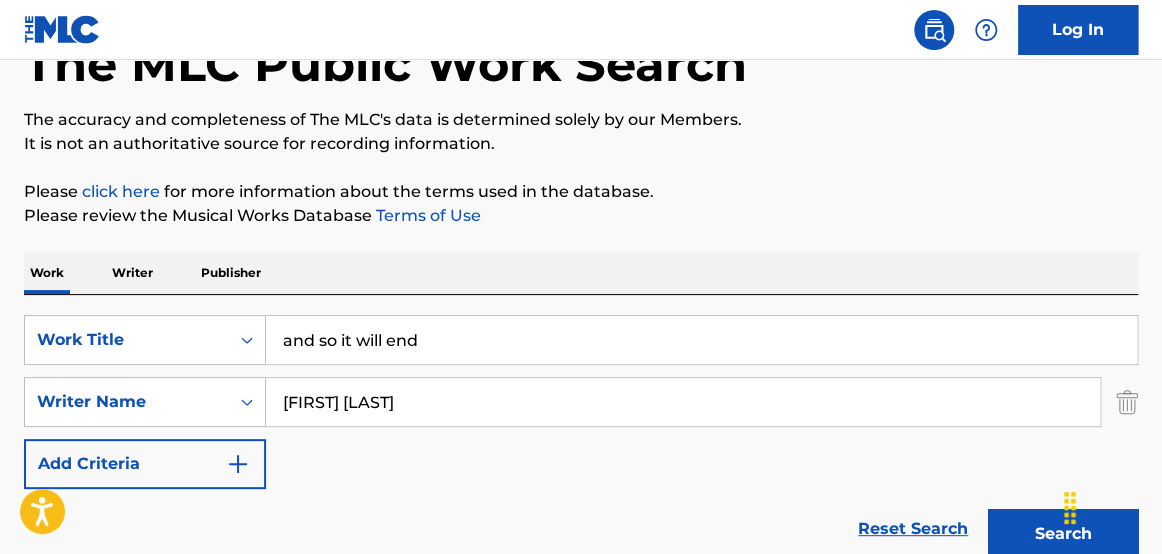 drag, startPoint x: 311, startPoint y: 313, endPoint x: 193, endPoint y: 273, distance: 124.595345 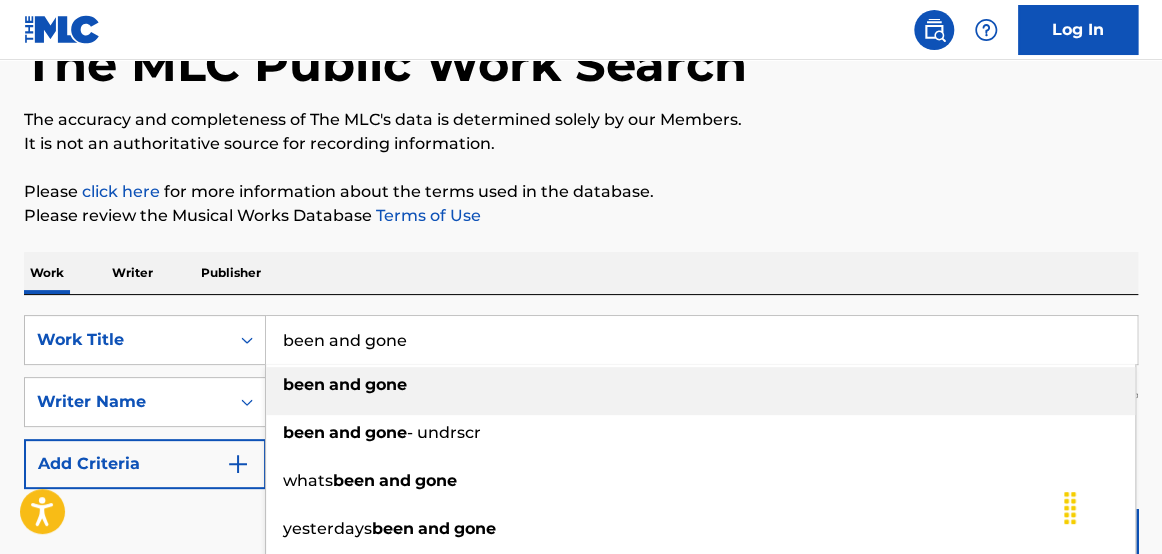 click on "been   and   gone" at bounding box center [700, 385] 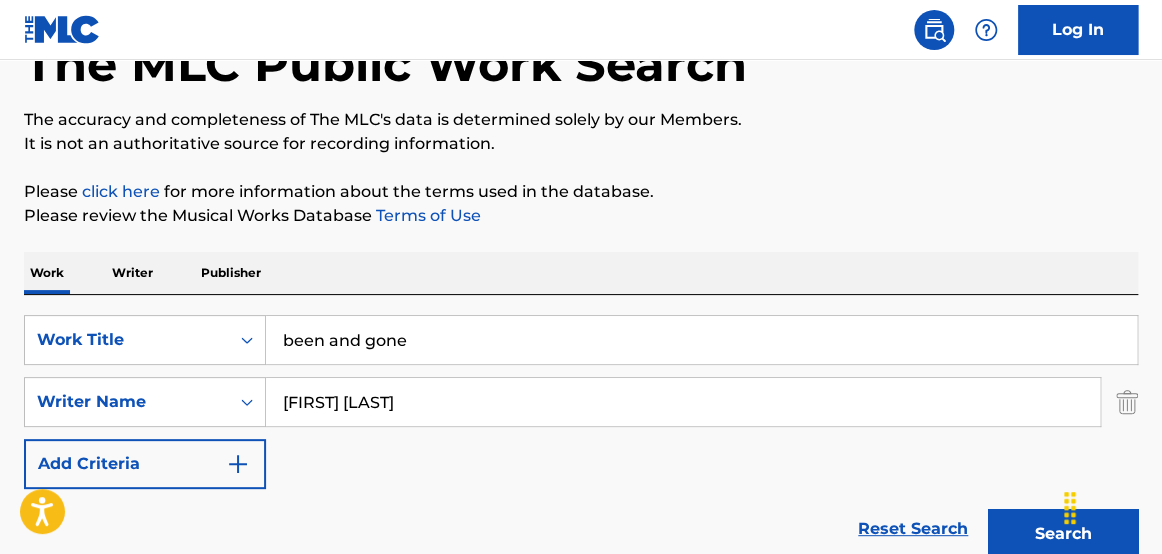 click on "Search" at bounding box center (1063, 534) 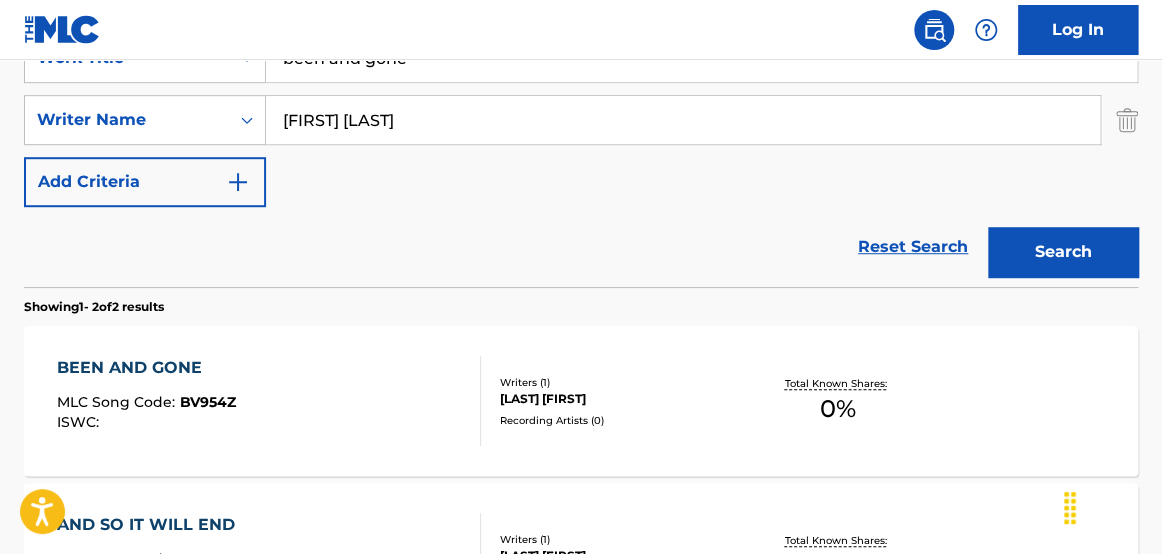 scroll, scrollTop: 148, scrollLeft: 0, axis: vertical 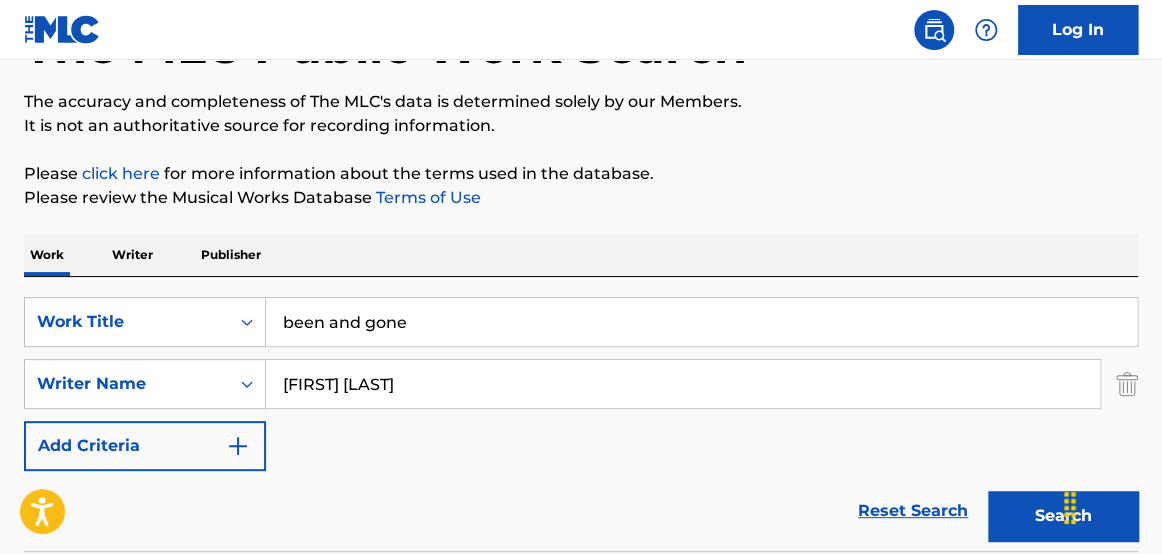 click on "SearchWithCriteriac6125ace-0b40-40df-9503-2b362888738b Work Title been and gone SearchWithCriteria56169352-264c-4d91-b80e-79766a2e95ea Writer Name [FIRST] [LAST] Add Criteria Reset Search Search" at bounding box center [581, 414] 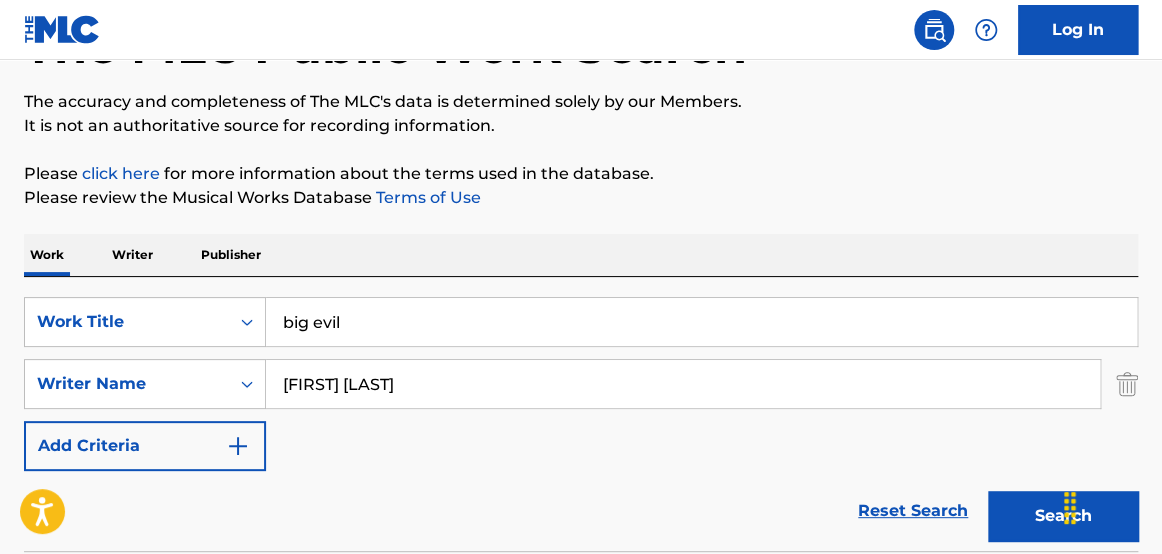 drag, startPoint x: 1160, startPoint y: 214, endPoint x: 1166, endPoint y: 280, distance: 66.27216 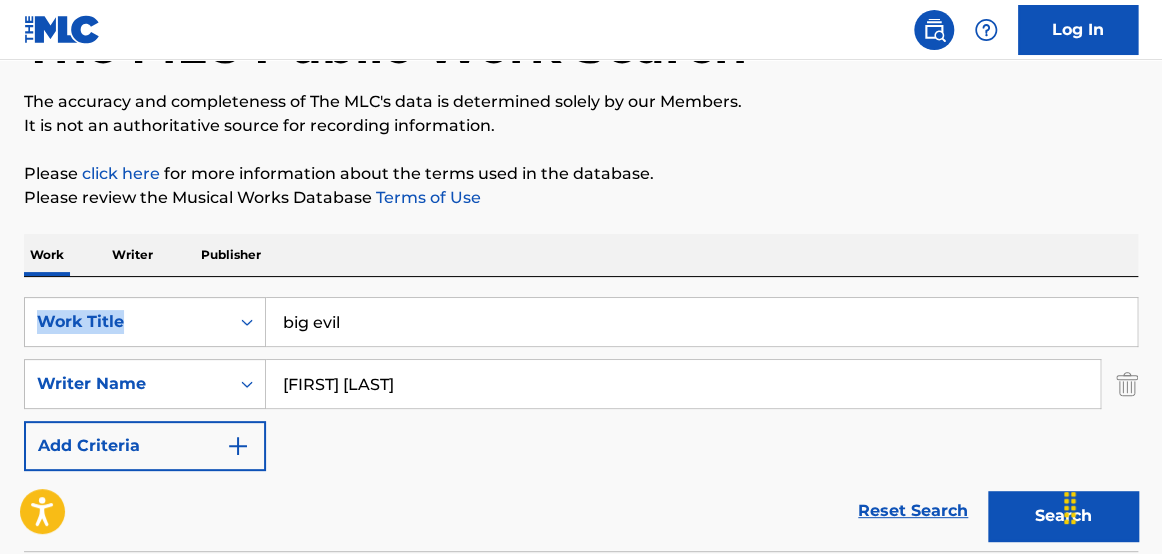 click on "Search" at bounding box center (1063, 516) 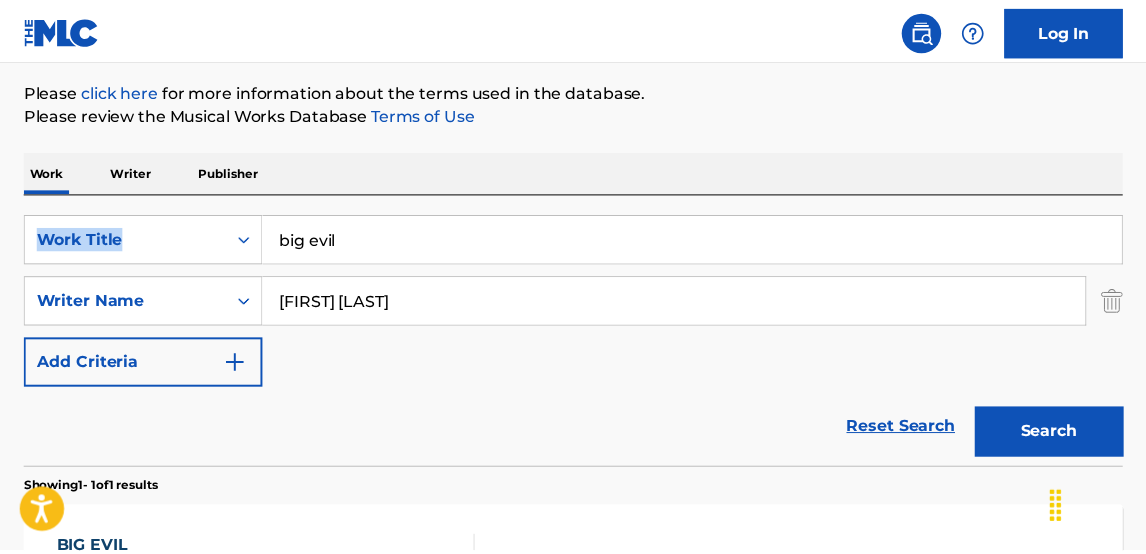 scroll, scrollTop: 205, scrollLeft: 0, axis: vertical 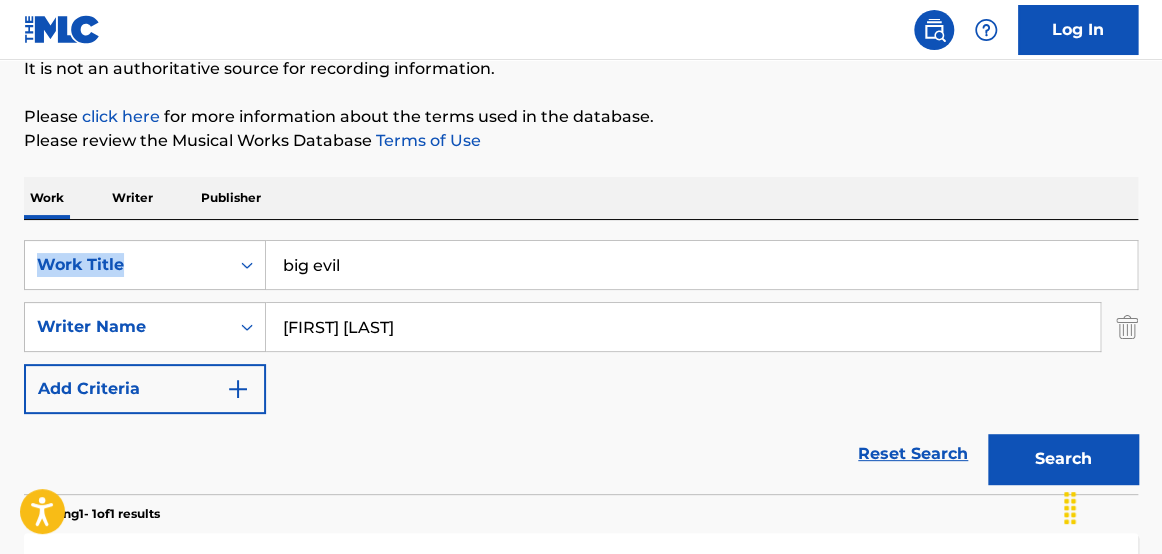 click on "SearchWithCriteriac6125ace-0b40-40df-9503-2b362888738b Work Title big evil SearchWithCriteria56169352-264c-4d91-b80e-79766a2e95ea Writer Name SIMON COWAN Add Criteria Reset Search Search" at bounding box center [581, 357] 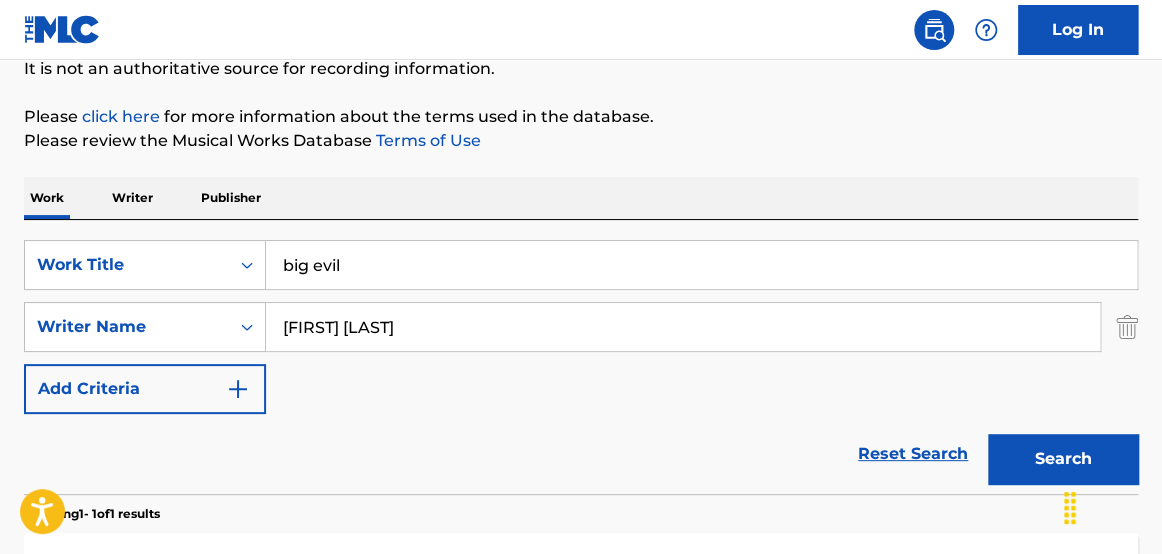 drag, startPoint x: 363, startPoint y: 267, endPoint x: 136, endPoint y: 194, distance: 238.44916 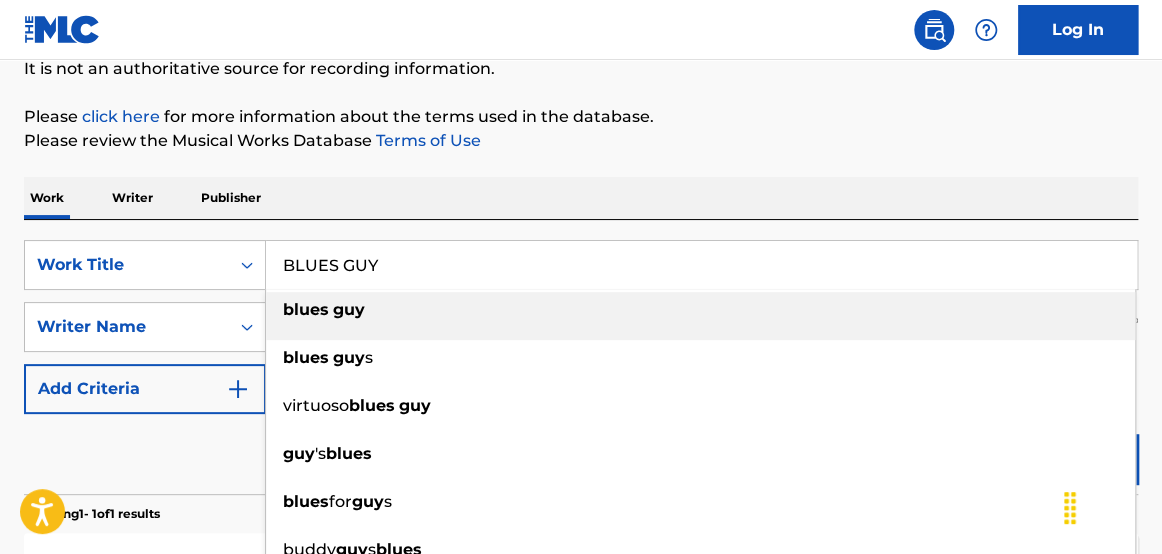 drag, startPoint x: 327, startPoint y: 306, endPoint x: 406, endPoint y: 316, distance: 79.630394 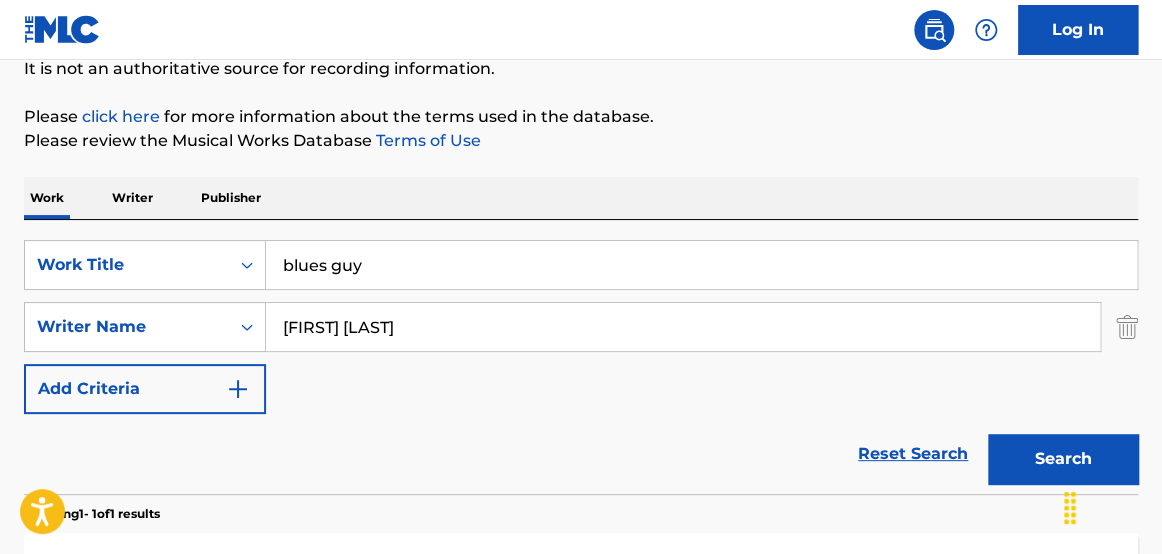 click on "Search" at bounding box center (1063, 459) 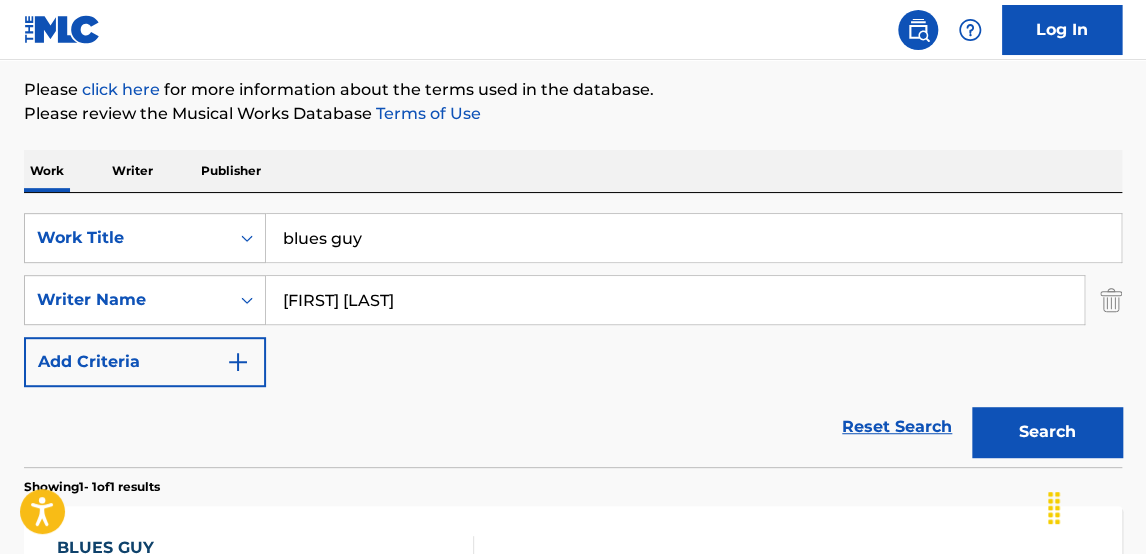 scroll, scrollTop: 222, scrollLeft: 0, axis: vertical 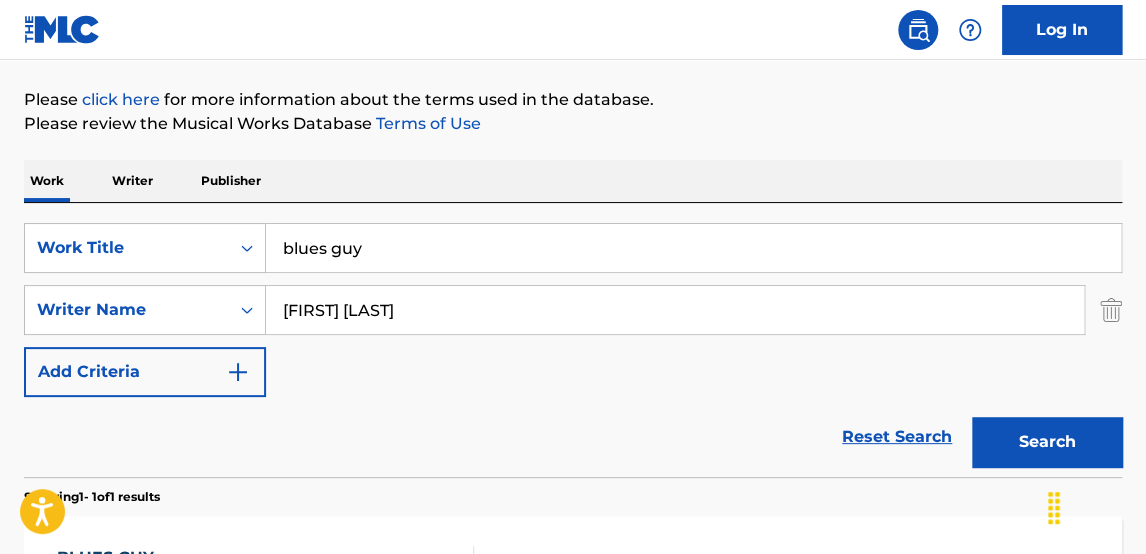 drag, startPoint x: 428, startPoint y: 251, endPoint x: 98, endPoint y: 159, distance: 342.5843 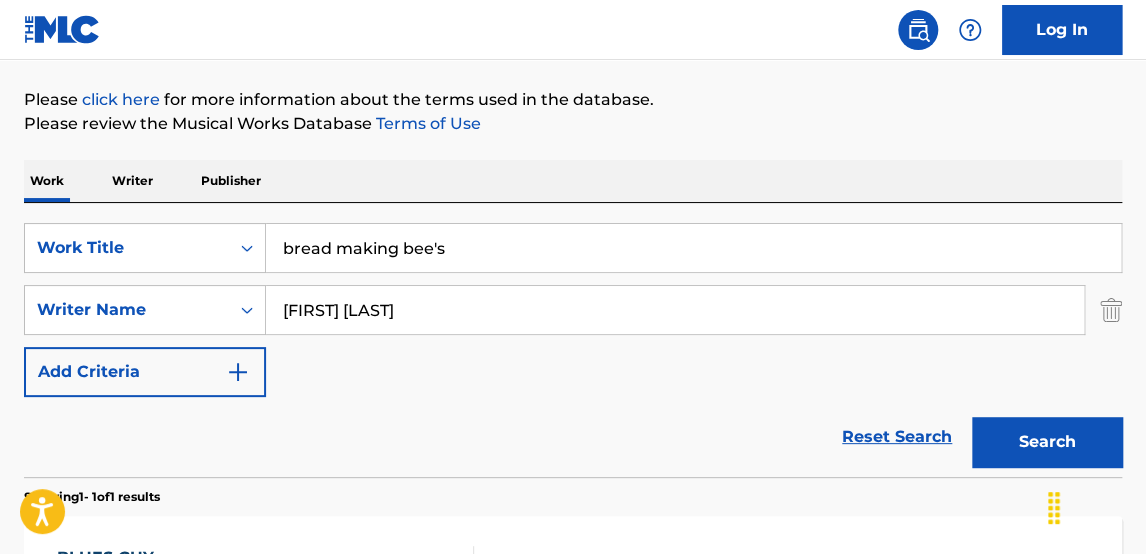 click on "Search" at bounding box center [1047, 442] 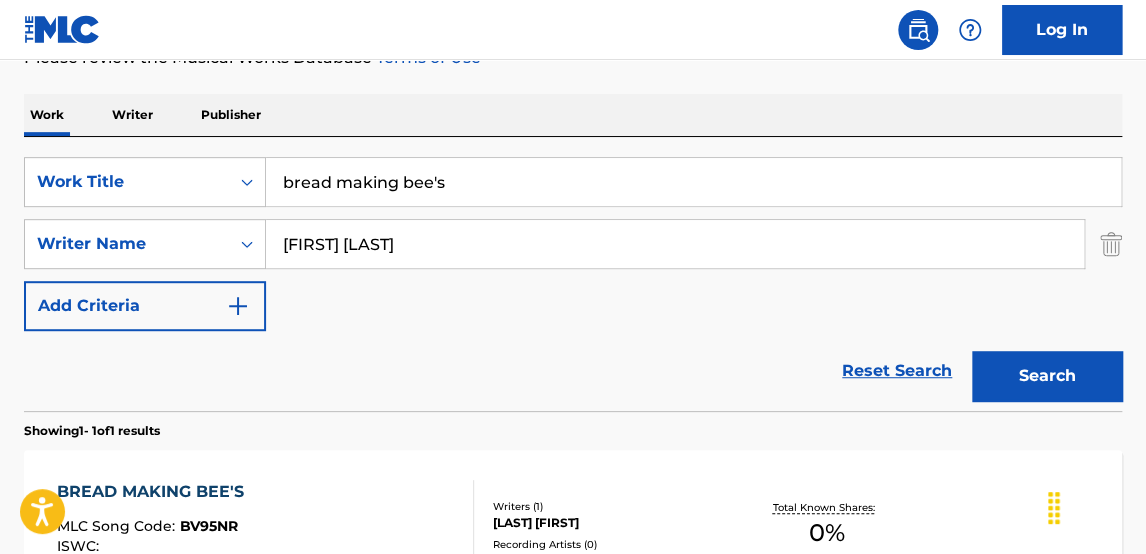 scroll, scrollTop: 282, scrollLeft: 0, axis: vertical 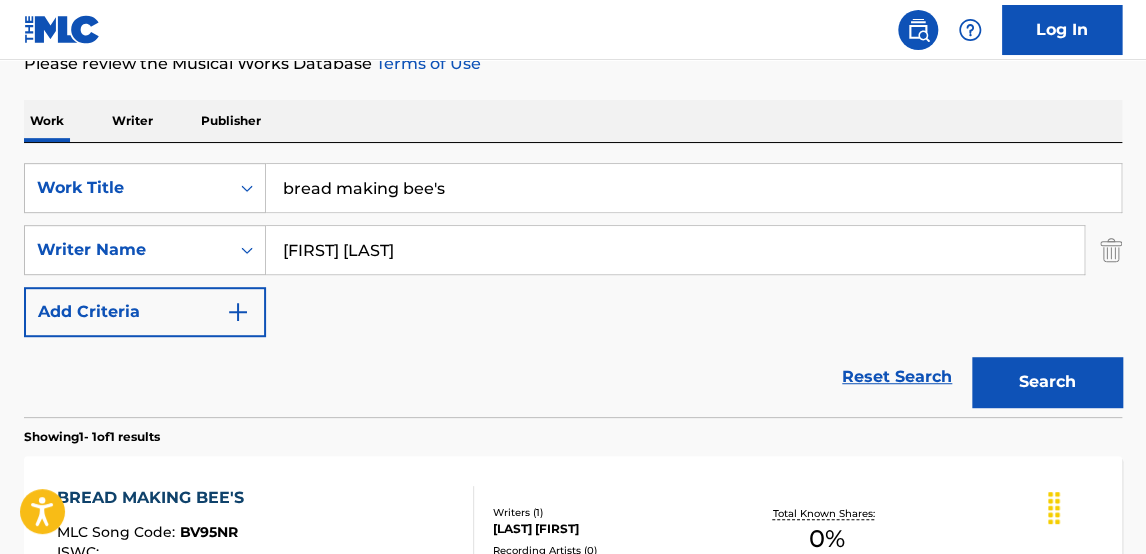click on "Please review the Musical Works Database   Terms of Use" at bounding box center [573, 64] 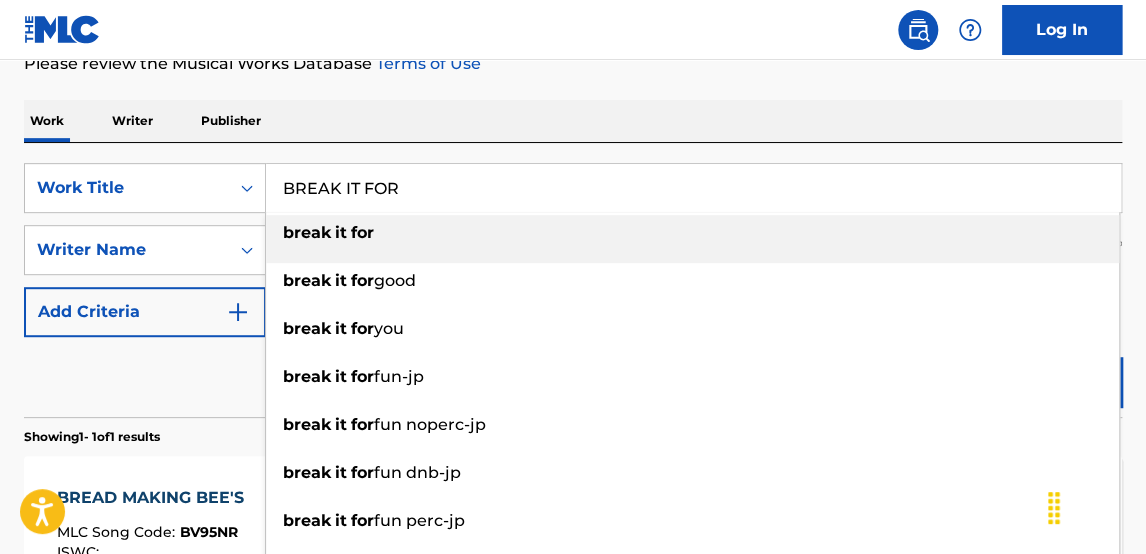 drag, startPoint x: 352, startPoint y: 238, endPoint x: 398, endPoint y: 253, distance: 48.38388 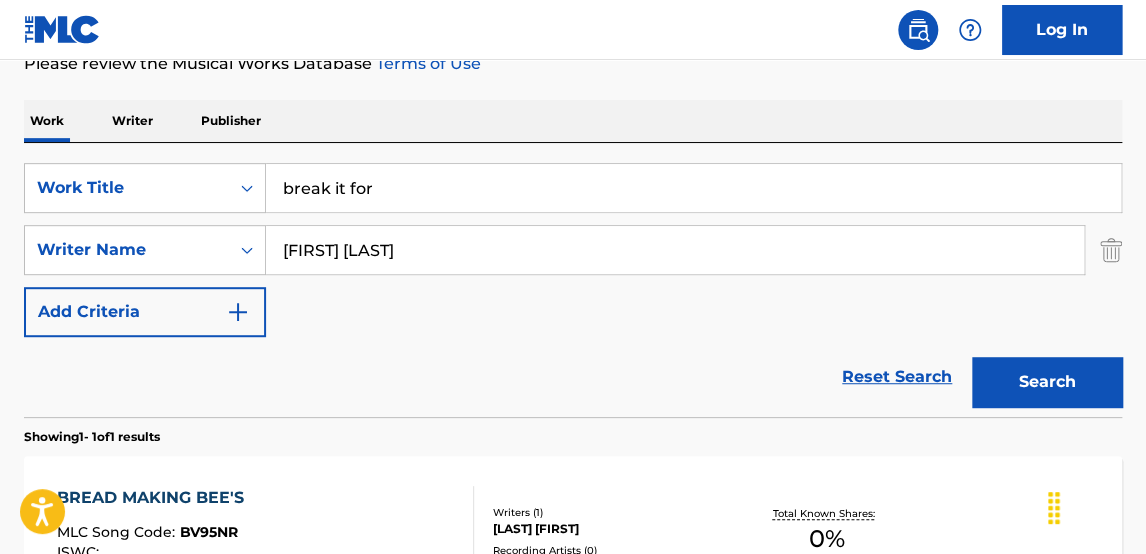 drag, startPoint x: 963, startPoint y: 385, endPoint x: 977, endPoint y: 383, distance: 14.142136 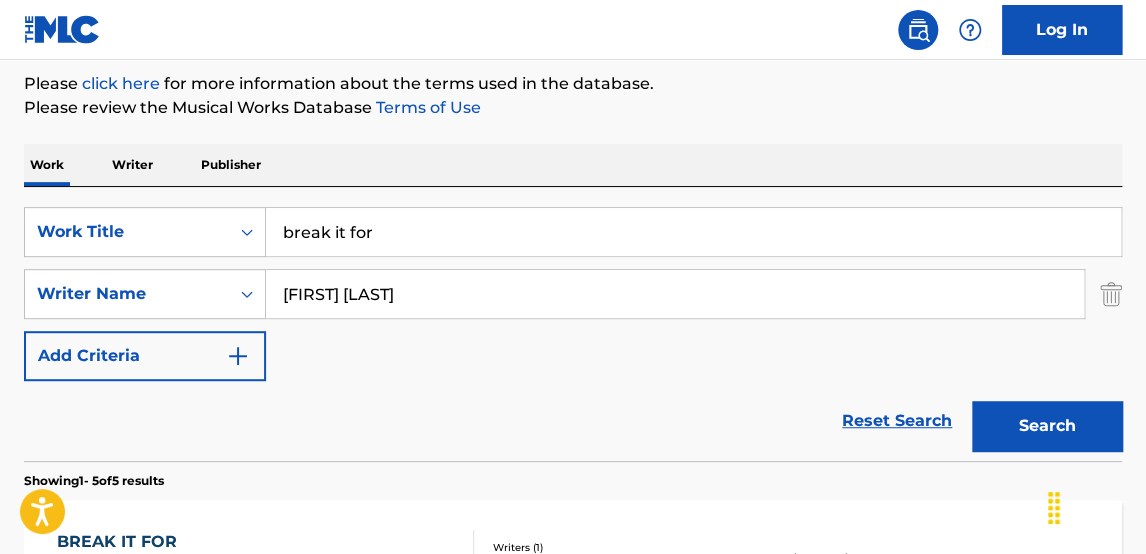 scroll, scrollTop: 235, scrollLeft: 0, axis: vertical 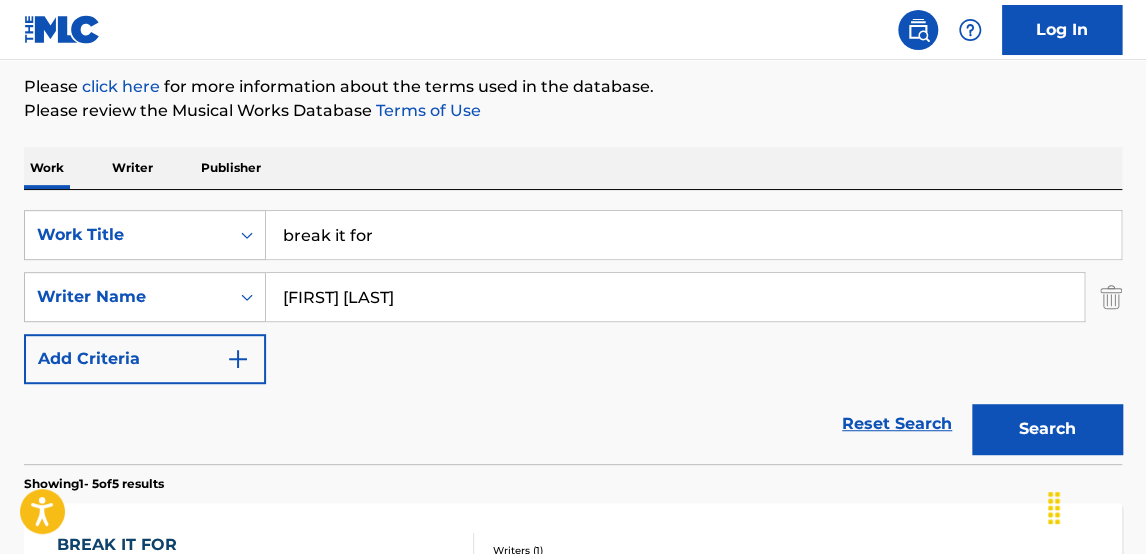 drag, startPoint x: 476, startPoint y: 228, endPoint x: 149, endPoint y: 139, distance: 338.89526 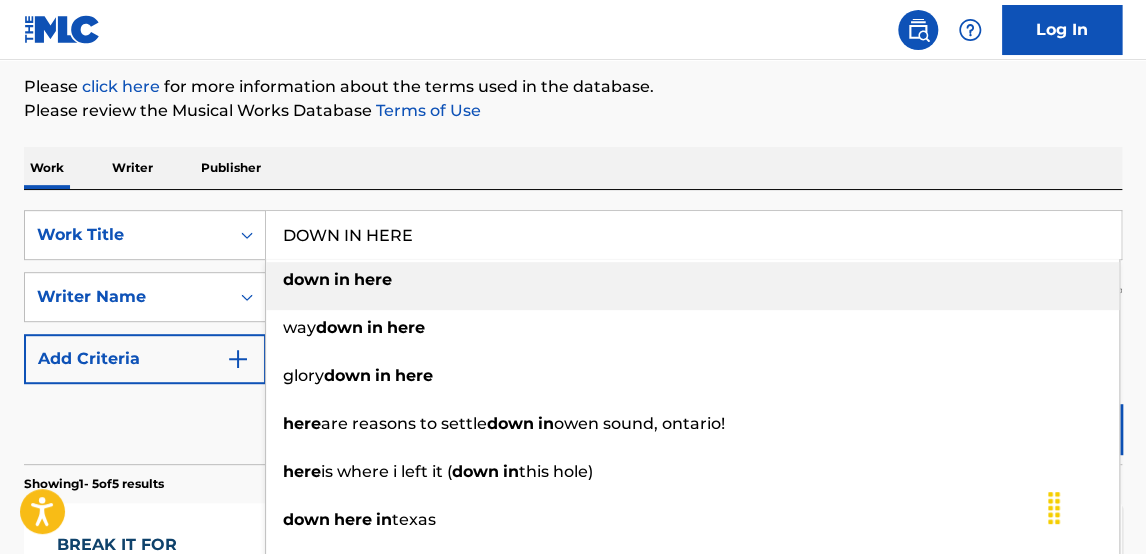 click on "here" at bounding box center (373, 279) 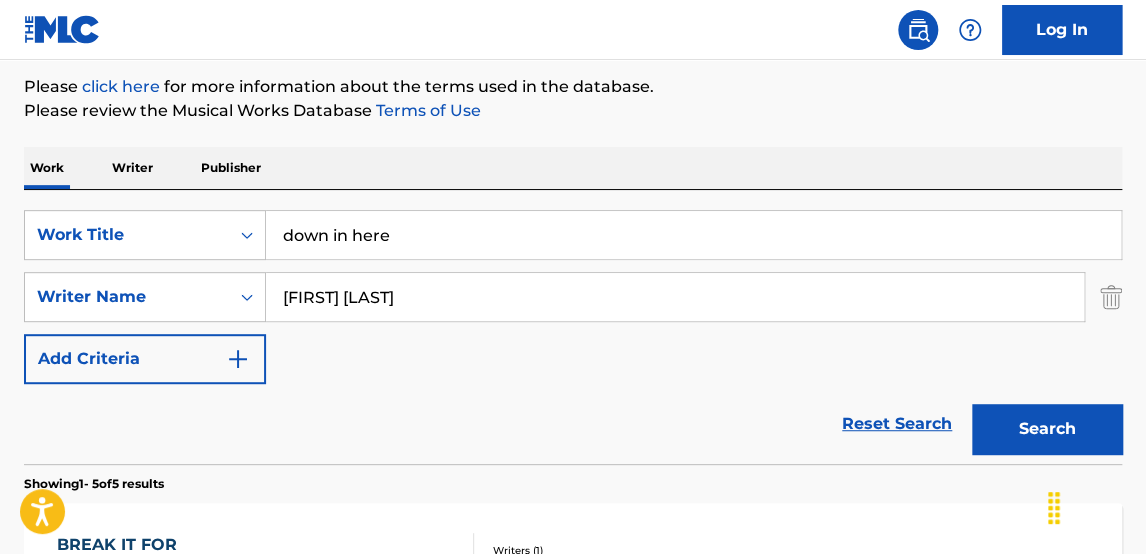 click on "Search" at bounding box center (1047, 429) 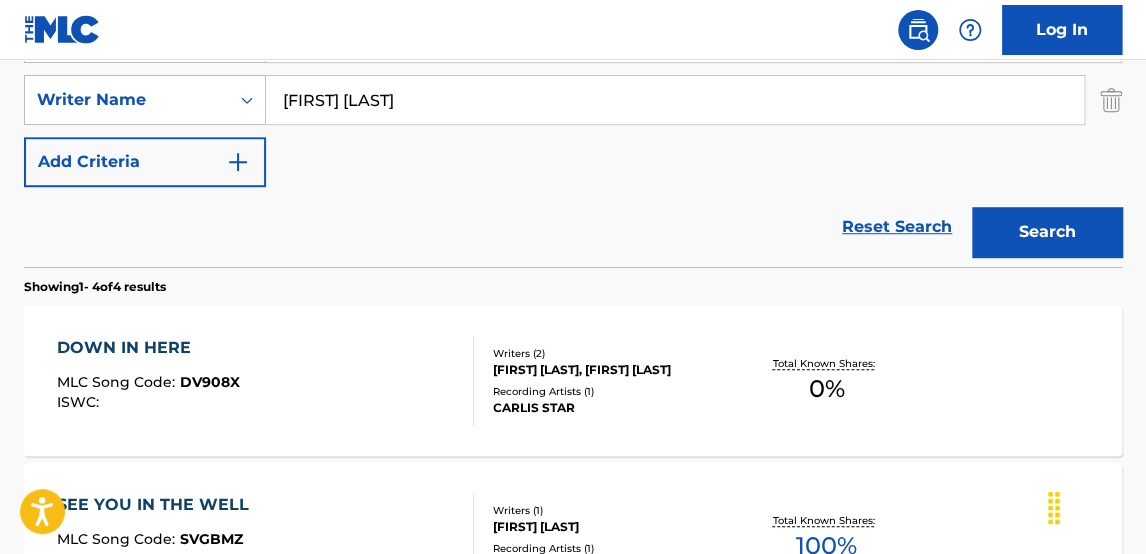 scroll, scrollTop: 434, scrollLeft: 0, axis: vertical 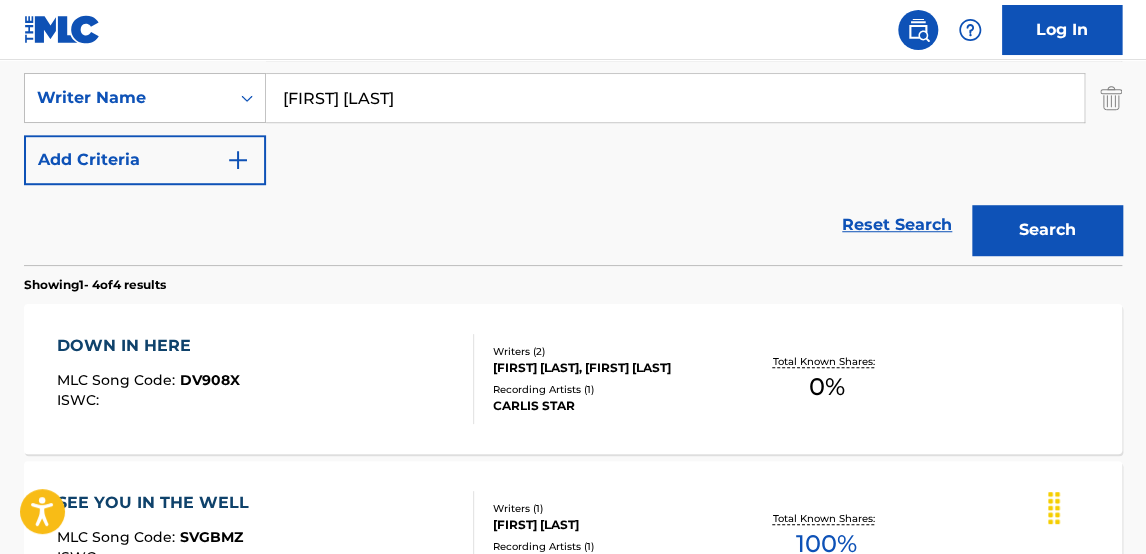 click on "SearchWithCriteriac6125ace-0b40-40df-9503-2b362888738b Work Title down in here SearchWithCriteria56169352-264c-4d91-b80e-79766a2e95ea Writer Name [FIRST] [LAST] Add Criteria" at bounding box center [573, 98] 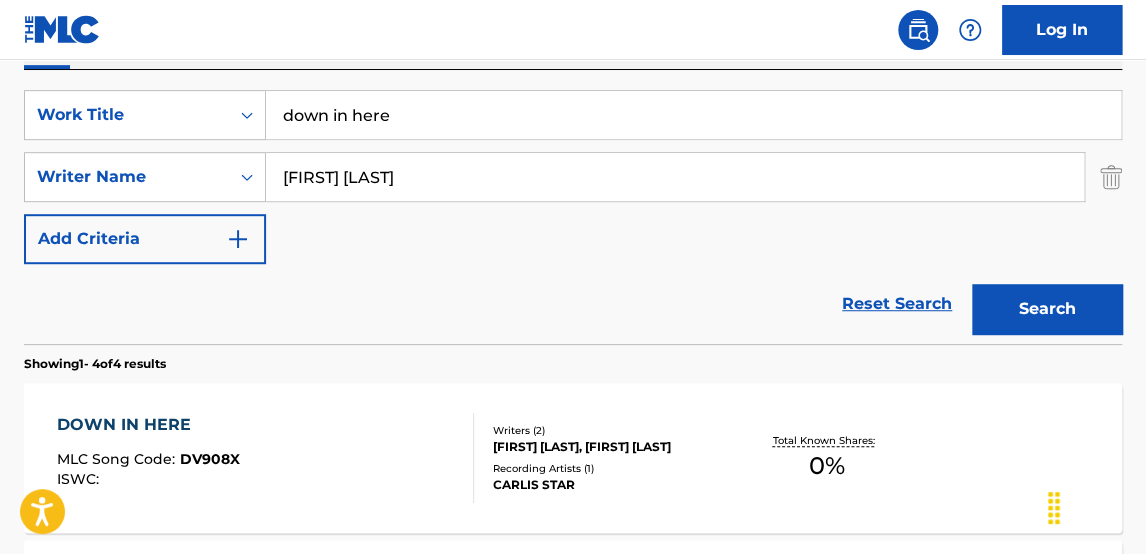 scroll, scrollTop: 280, scrollLeft: 0, axis: vertical 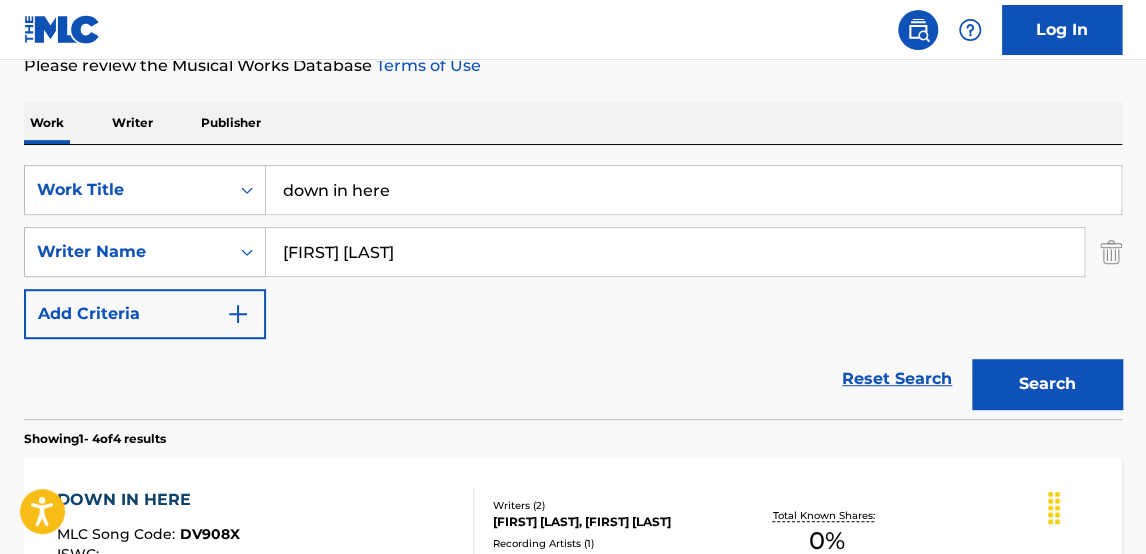 drag, startPoint x: 518, startPoint y: 179, endPoint x: 52, endPoint y: 89, distance: 474.61142 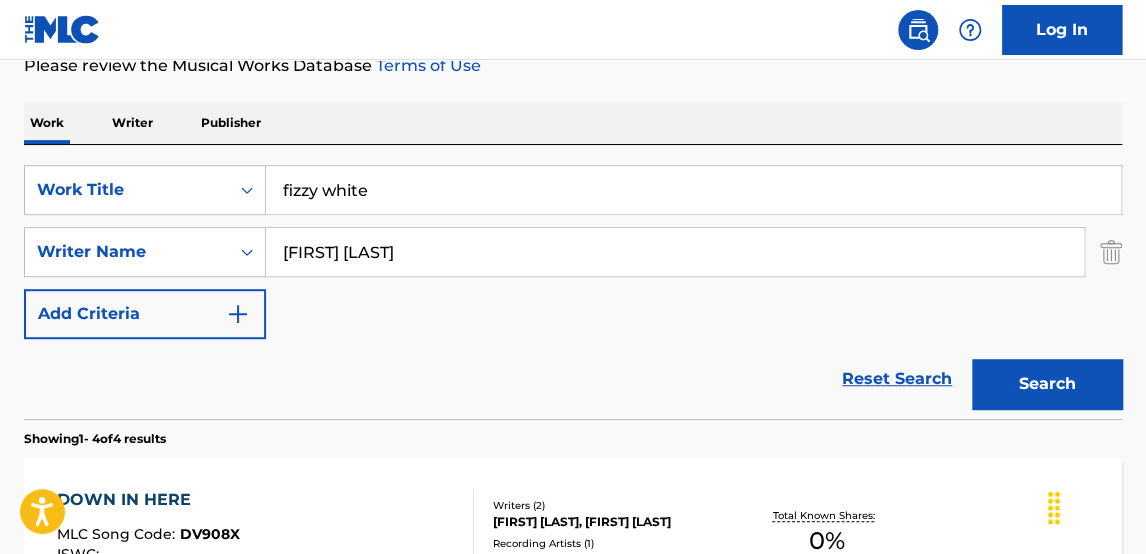 click on "Search" at bounding box center [1047, 384] 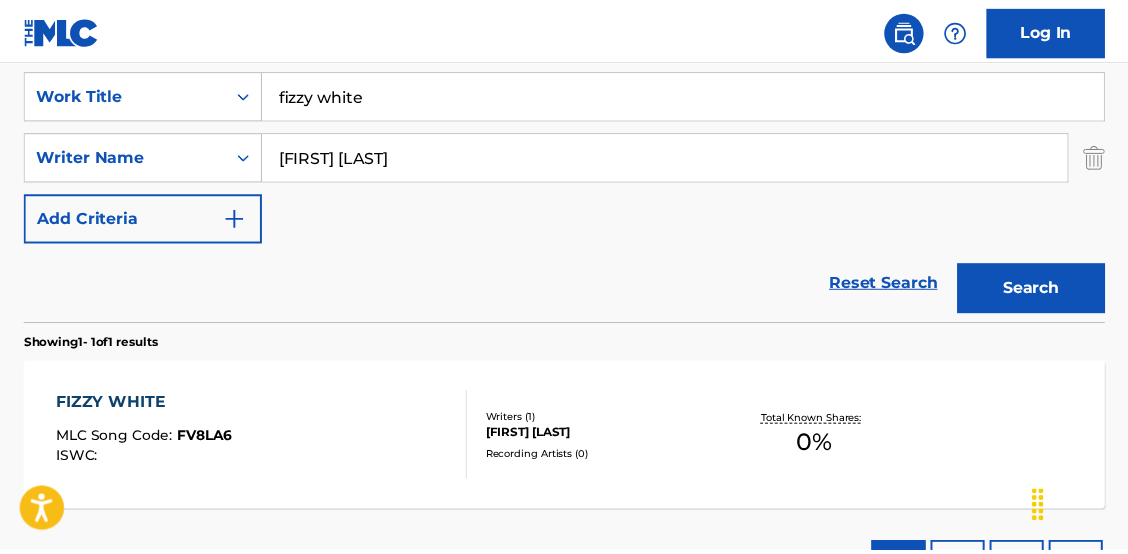 scroll, scrollTop: 344, scrollLeft: 0, axis: vertical 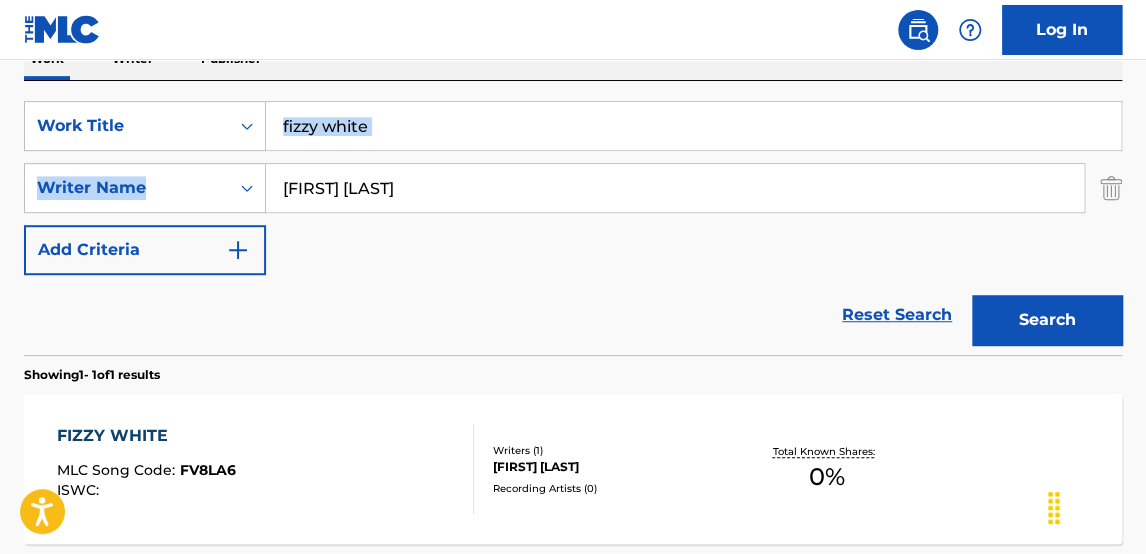 click on "Log In The MLC Public Work Search The accuracy and completeness of The MLC's data is determined solely by our Members. It is not an authoritative source for recording information. Please   click here   for more information about the terms used in the database. Please review the Musical Works Database   Terms of Use Work Writer Publisher SearchWithCriteriac6125ace-0b40-40df-9503-2b362888738b Work Title fizzy white SearchWithCriteria56169352-264c-4d91-b80e-79766a2e95ea Writer Name [FIRST] [LAST] Add Criteria Reset Search Search Showing  1  -   1  of  1   results   FIZZY WHITE MLC Song Code : FV8LA6 ISWC : Writers ( 1 ) [FIRST] [LAST] Recording Artists ( 0 ) Total Known Shares: 0 % Results Per Page: 10 25 50 100 Mechanical Licensing Collective ©  2025 Need Help? The MLC Website Musical Works Database Terms of Use Privacy Policy" at bounding box center (573, 200) 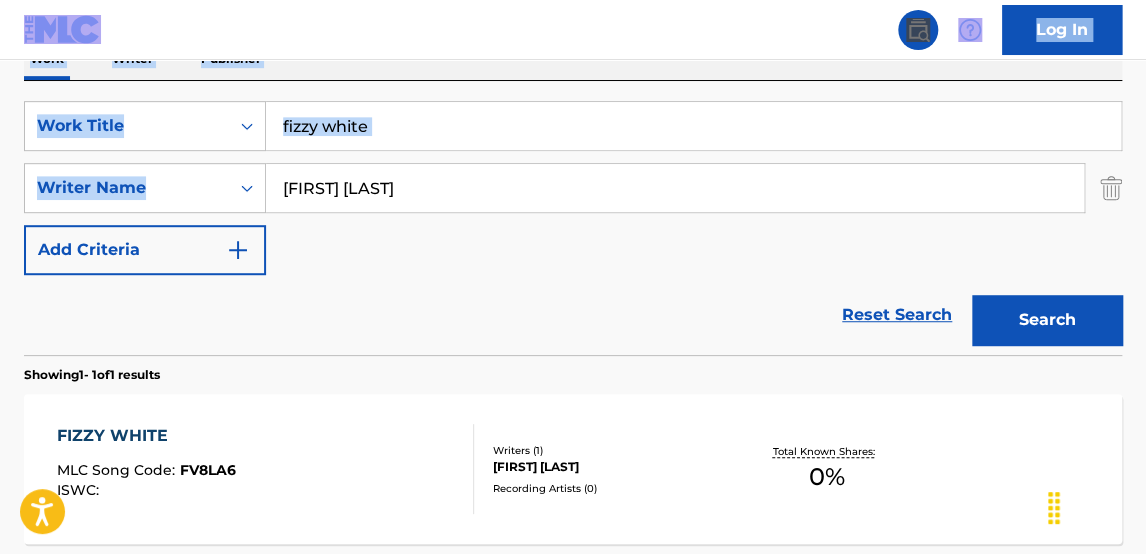 click on "fizzy white" at bounding box center [693, 126] 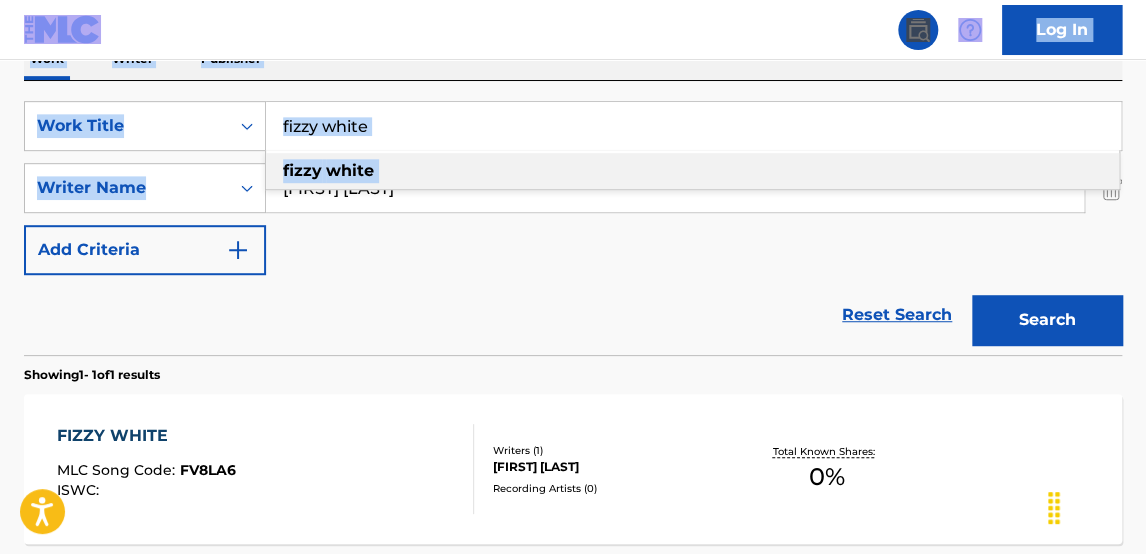 click on "fizzy white" at bounding box center [693, 126] 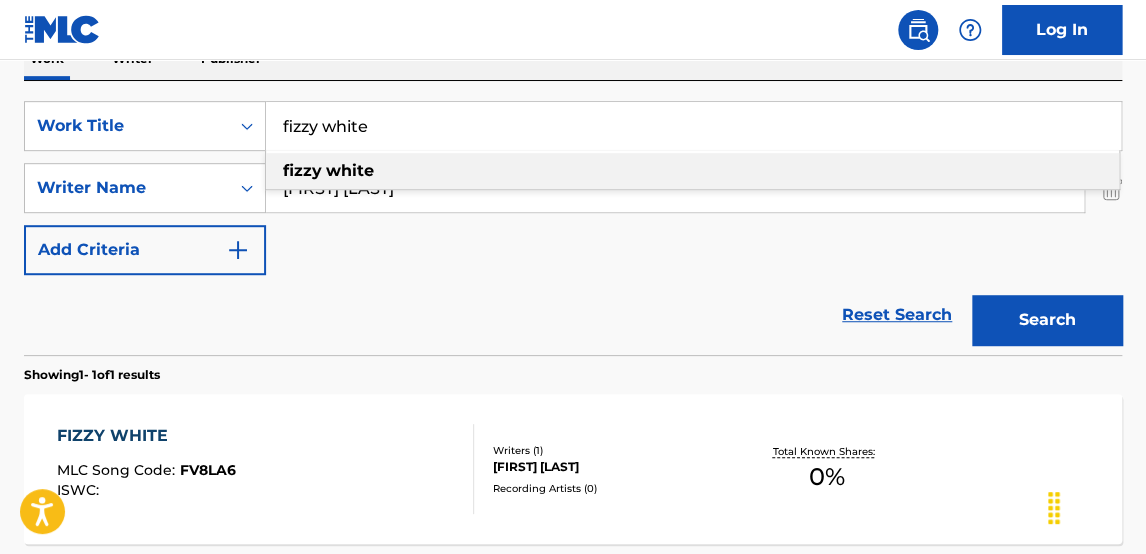 drag, startPoint x: 407, startPoint y: 128, endPoint x: 225, endPoint y: 75, distance: 189.56001 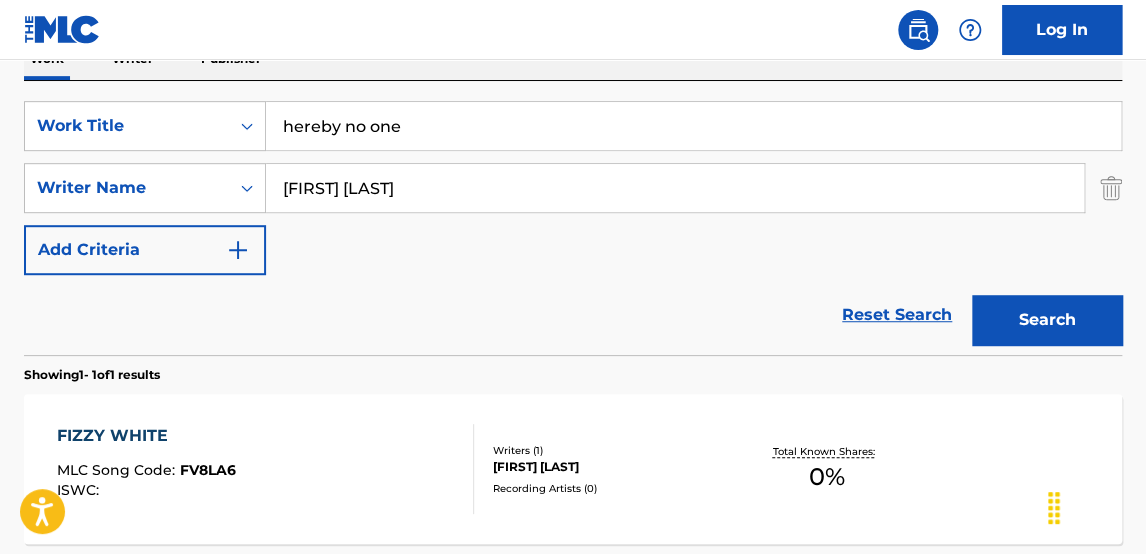 click on "Search" at bounding box center [1047, 320] 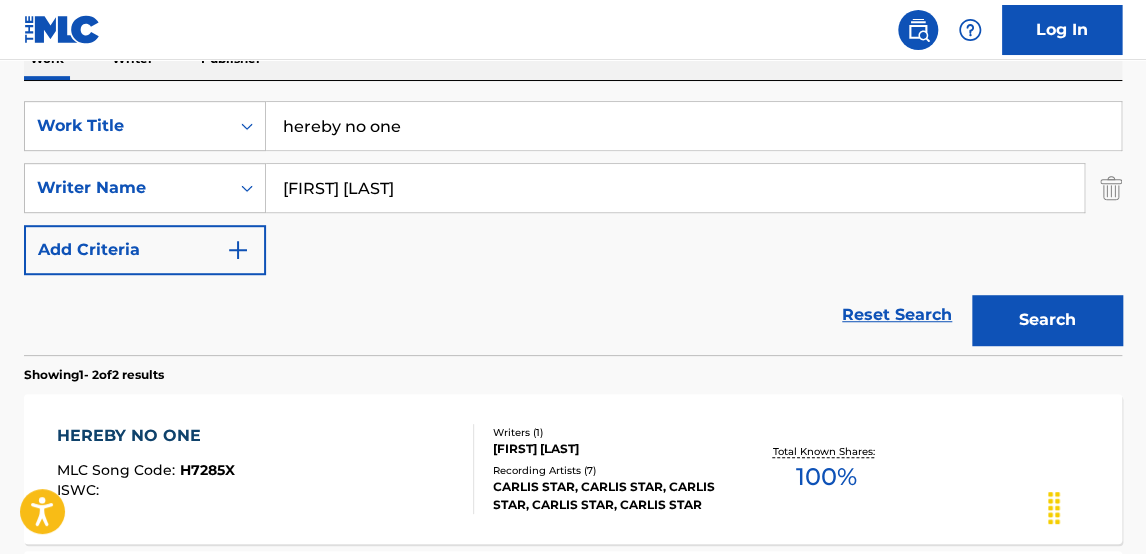 click on "hereby no one" at bounding box center [693, 126] 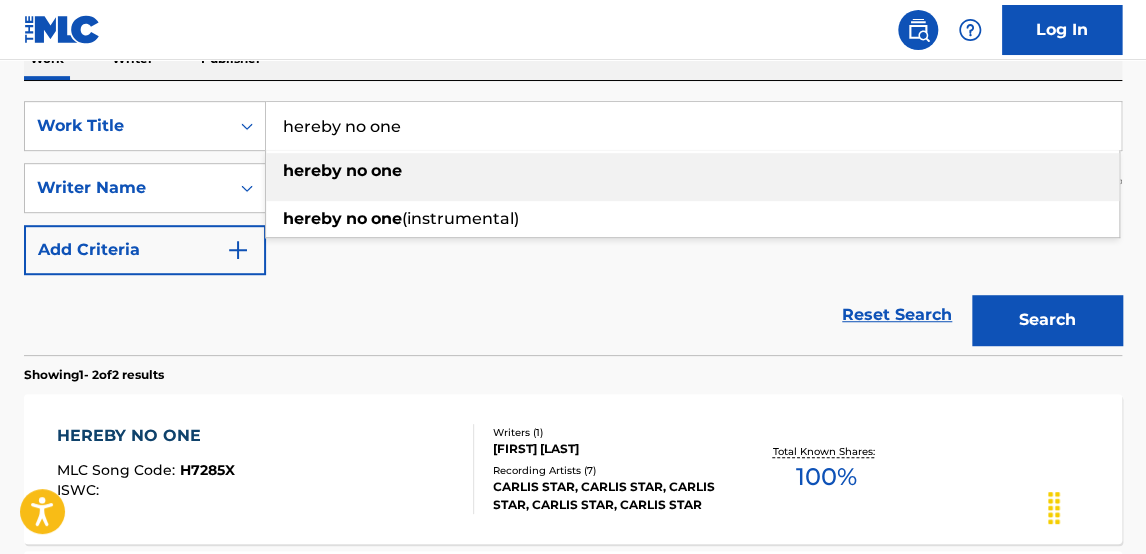 click on "SearchWithCriteriac6125ace-0b40-40df-9503-2b362888738b Work Title hereby no one hereby   no   one hereby   no   one  (instrumental) SearchWithCriteria56169352-264c-4d91-b80e-79766a2e95ea Writer Name [FIRST] [LAST] Add Criteria Reset Search Search" at bounding box center (573, 218) 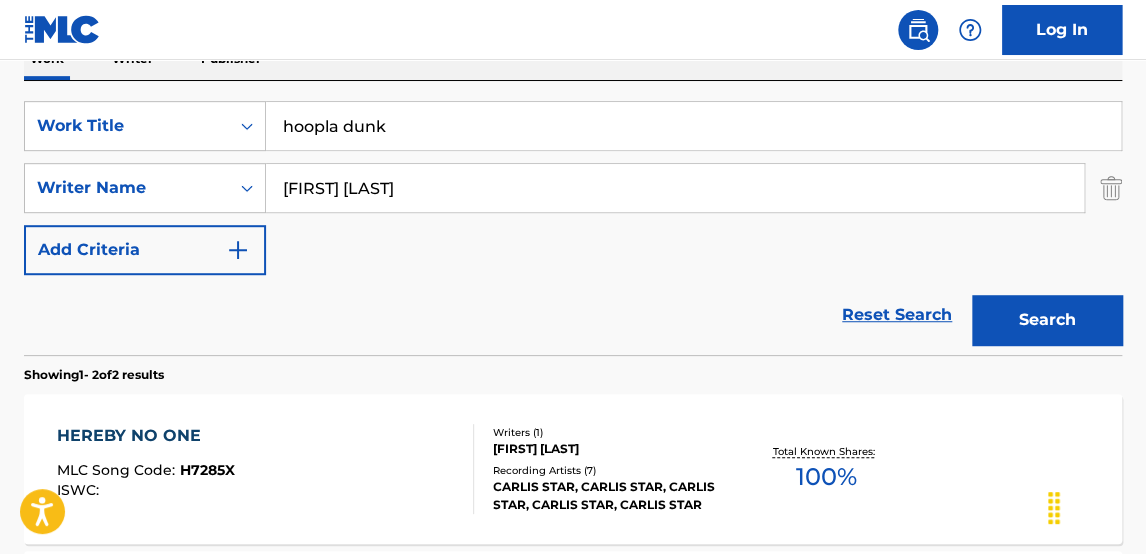 click on "Search" at bounding box center (1047, 320) 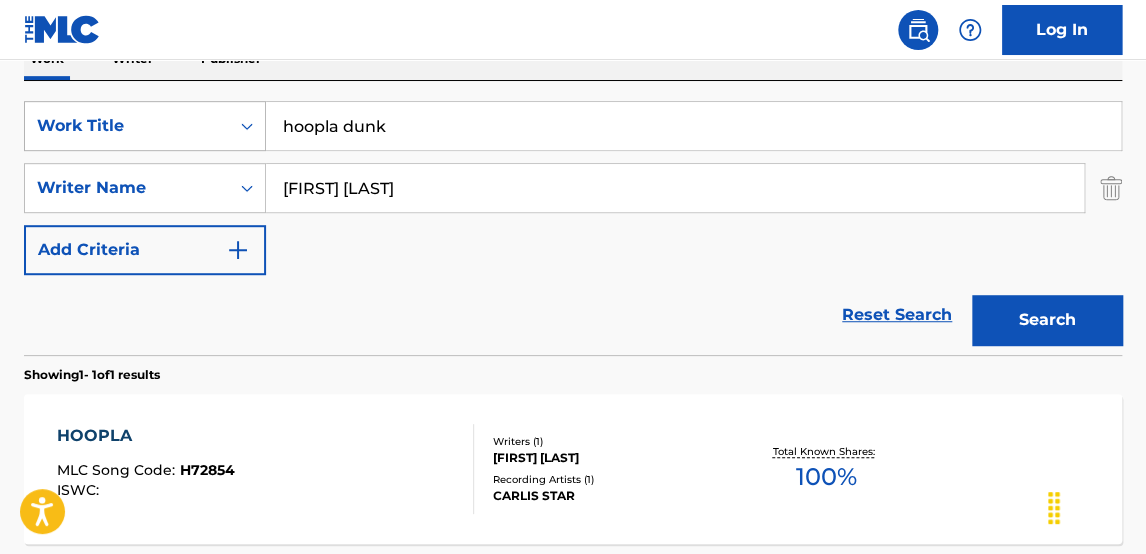 drag, startPoint x: 423, startPoint y: 127, endPoint x: 222, endPoint y: 107, distance: 201.99257 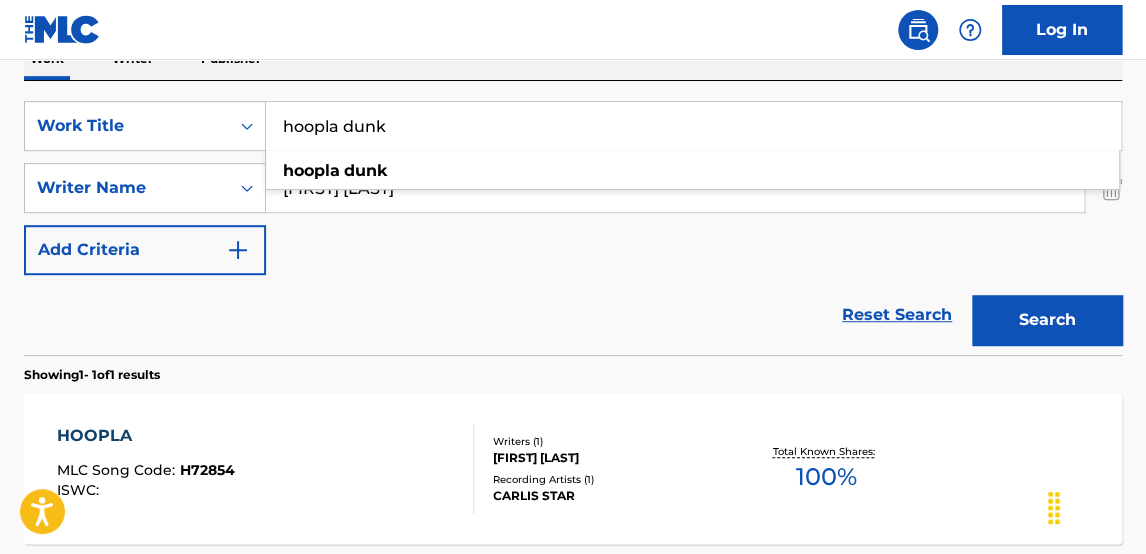 click on "SearchWithCriteriac6125ace-0b40-40df-9503-2b362888738b Work Title hoopla dunk hoopla   dunk SearchWithCriteria56169352-264c-4d91-b80e-79766a2e95ea Writer Name [FIRST] [LAST] Add Criteria" at bounding box center (573, 188) 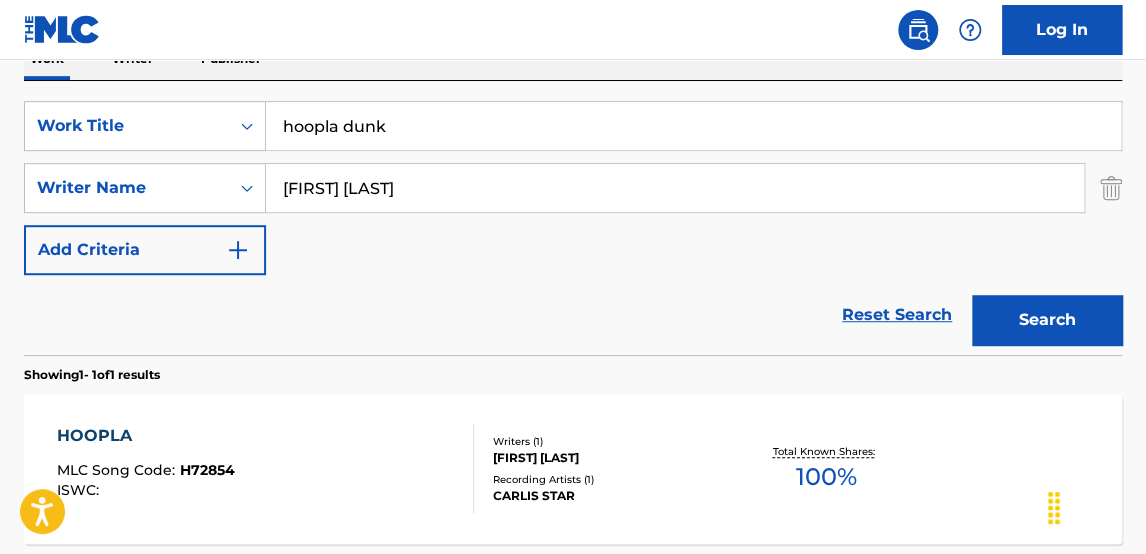 click on "SearchWithCriteriac6125ace-0b40-40df-9503-2b362888738b Work Title hoopla dunk SearchWithCriteria56169352-264c-4d91-b80e-79766a2e95ea Writer Name [FIRST] [LAST] Add Criteria Reset Search Search" at bounding box center (573, 218) 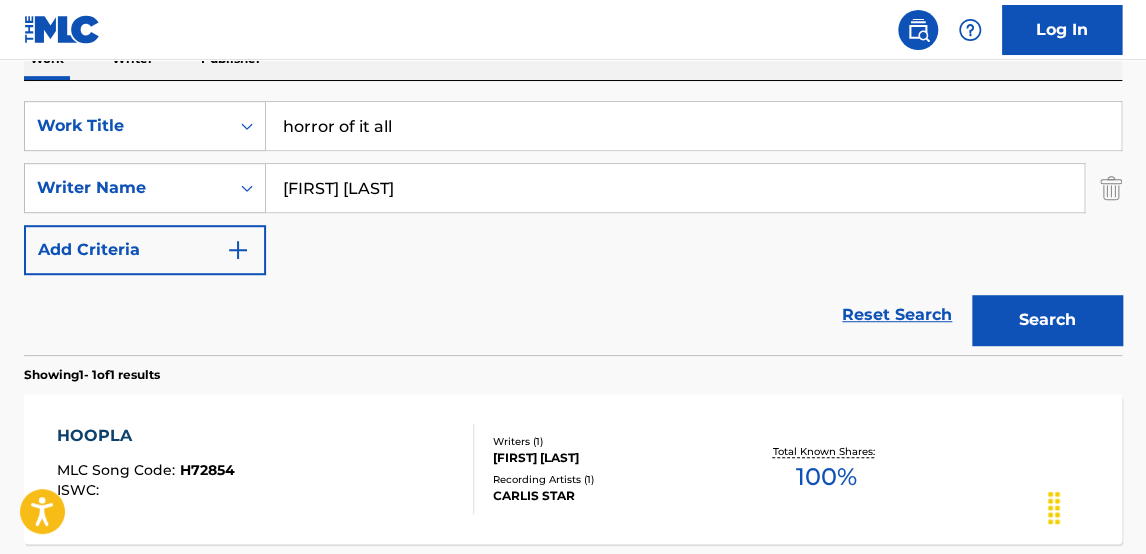 click on "Search" at bounding box center (1047, 320) 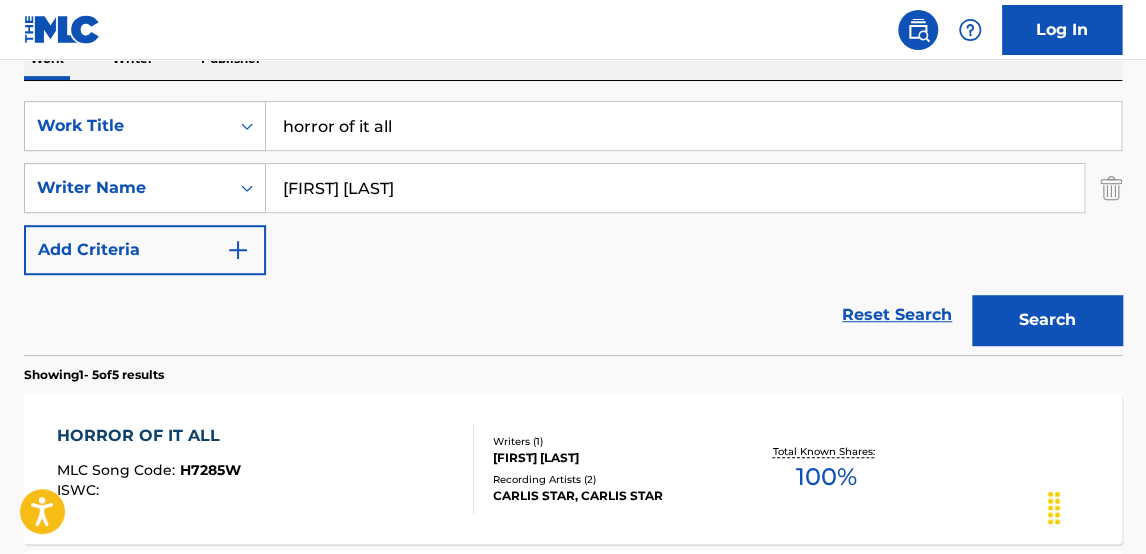 drag, startPoint x: 466, startPoint y: 113, endPoint x: 135, endPoint y: 56, distance: 335.872 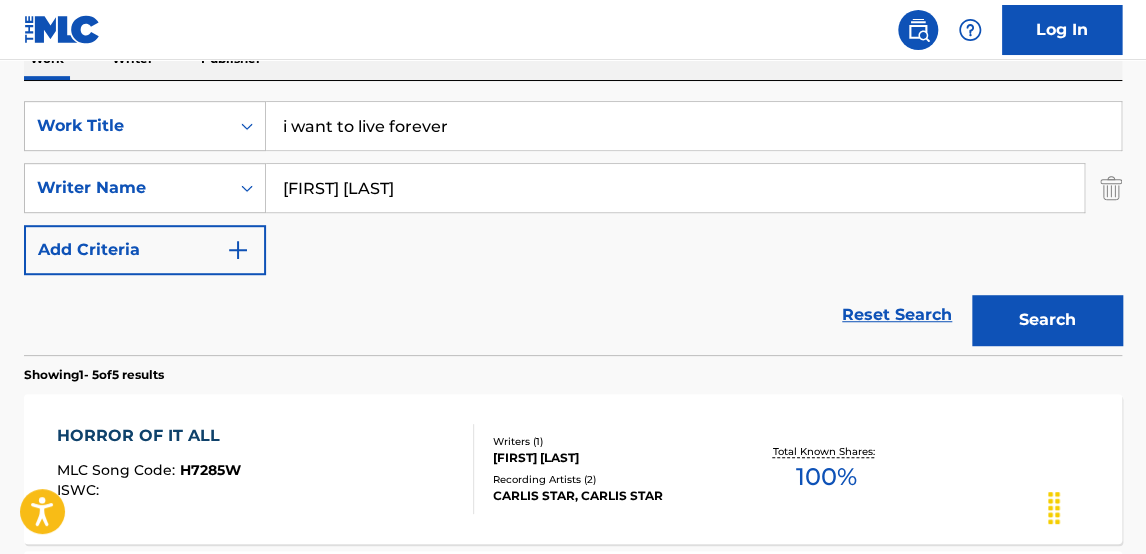 click on "Search" at bounding box center (1047, 320) 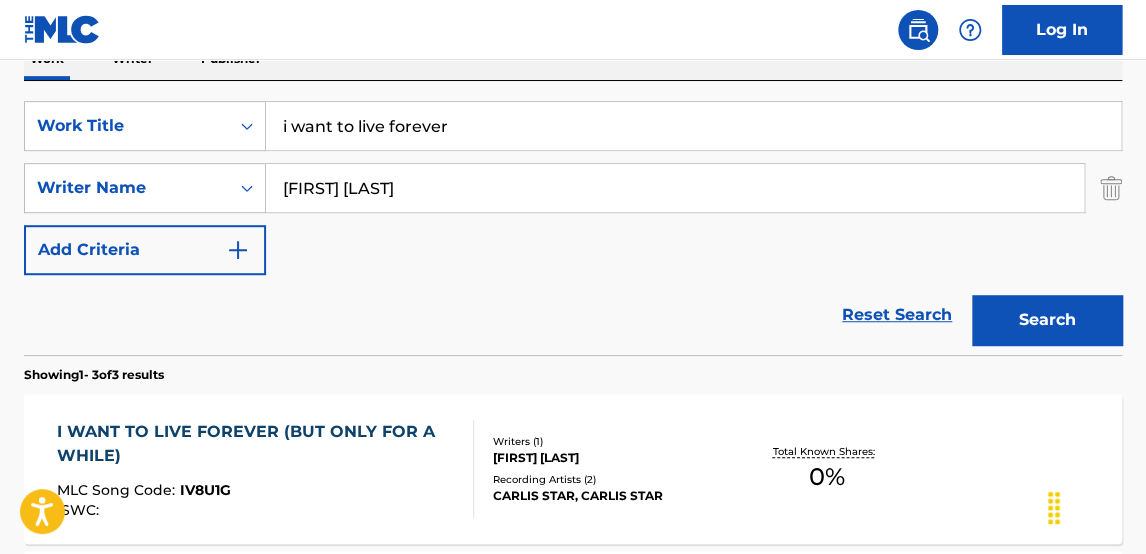 drag, startPoint x: 485, startPoint y: 123, endPoint x: 60, endPoint y: 10, distance: 439.76584 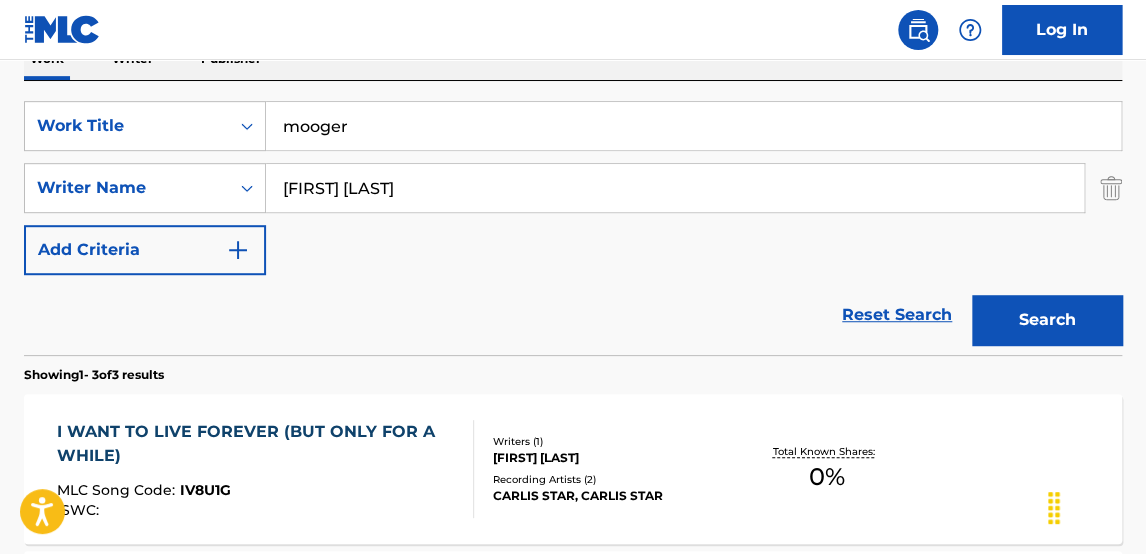 click on "Search" at bounding box center (1047, 320) 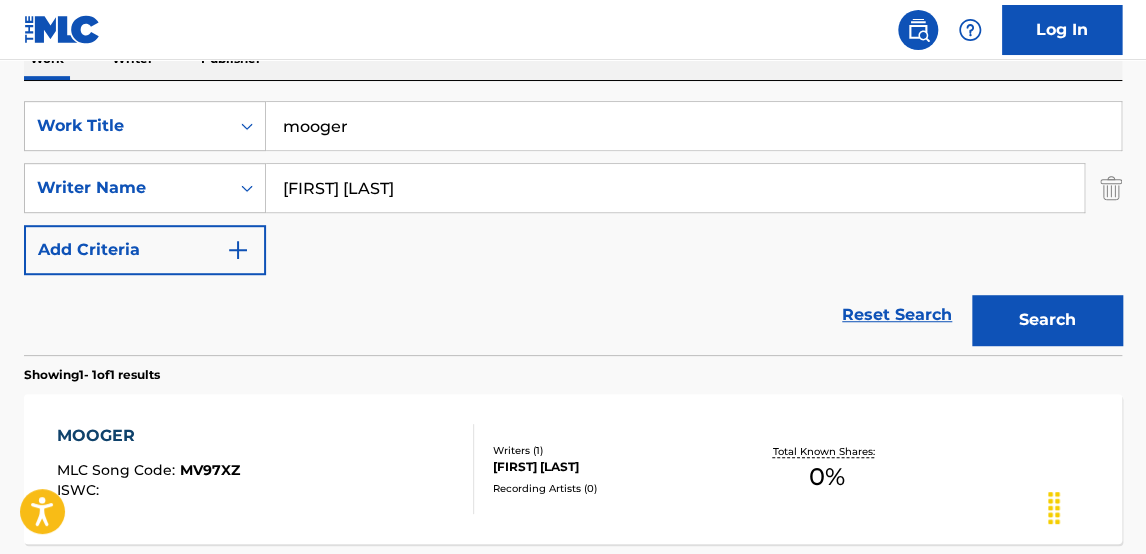 click on "mooger" at bounding box center (693, 126) 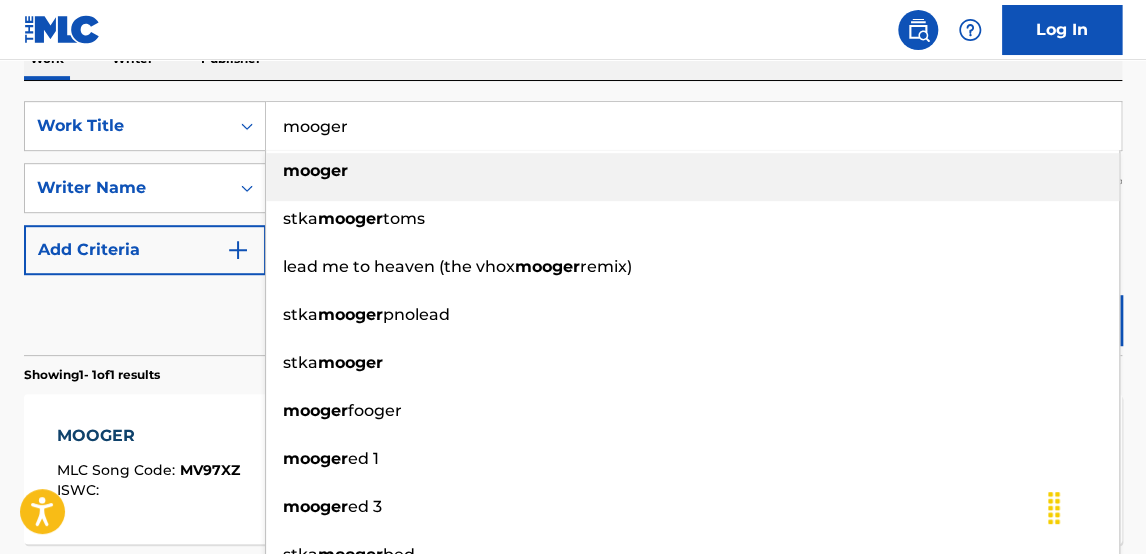 drag, startPoint x: 477, startPoint y: 123, endPoint x: 181, endPoint y: 76, distance: 299.7082 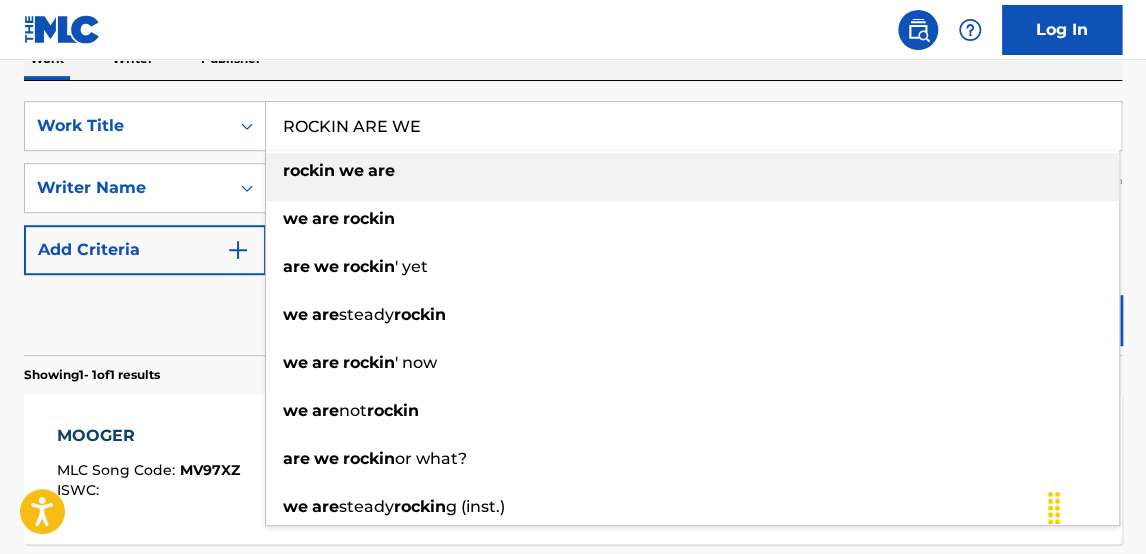 click on "rockin   we   are" at bounding box center [692, 171] 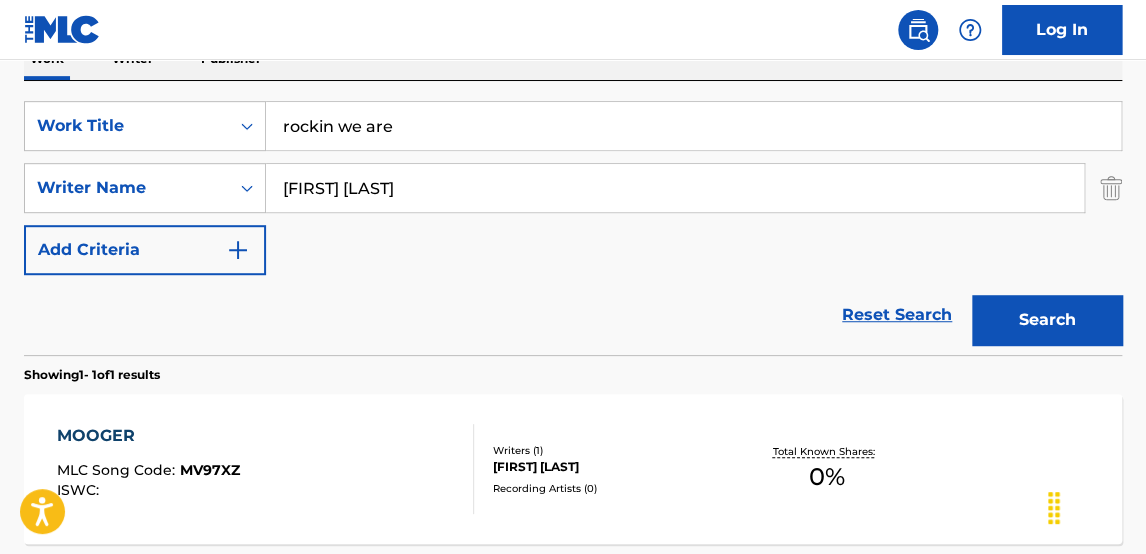 click on "The MLC Public Work Search The accuracy and completeness of The MLC's data is determined solely by our Members. It is not an authoritative source for recording information. Please   click here   for more information about the terms used in the database. Please review the Musical Works Database   Terms of Use Work Writer Publisher SearchWithCriteriac6125ace-0b40-40df-9503-2b362888738b Work Title rockin we are SearchWithCriteria56169352-264c-4d91-b80e-79766a2e95ea Writer Name [FIRST] [LAST] Add Criteria Reset Search Search Showing  1  -   1  of  1   results   MOOGER MLC Song Code : MV97XZ ISWC : Writers ( 1 ) [FIRST] [LAST] Recording Artists ( 0 ) Total Known Shares: 0 % Results Per Page: 10 25 50 100" at bounding box center (573, 202) 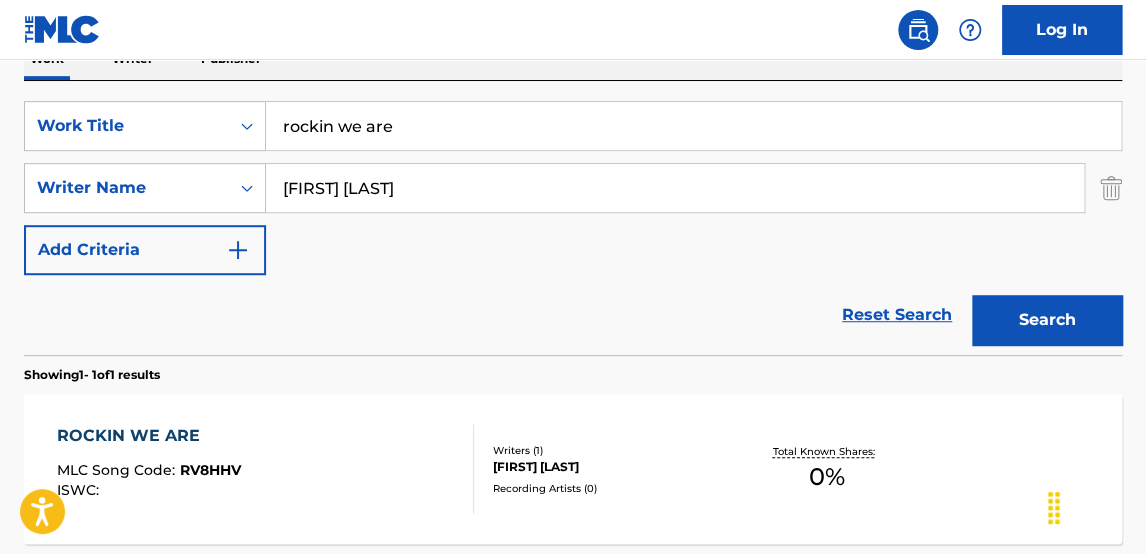 drag, startPoint x: 719, startPoint y: 141, endPoint x: 701, endPoint y: 139, distance: 18.110771 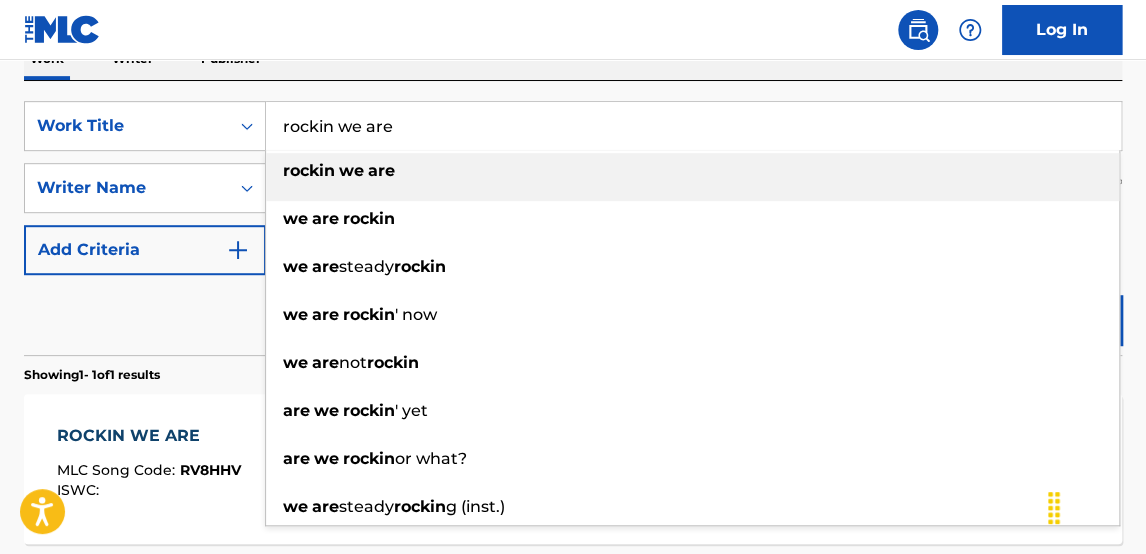 drag, startPoint x: 551, startPoint y: 123, endPoint x: 156, endPoint y: 43, distance: 403.01984 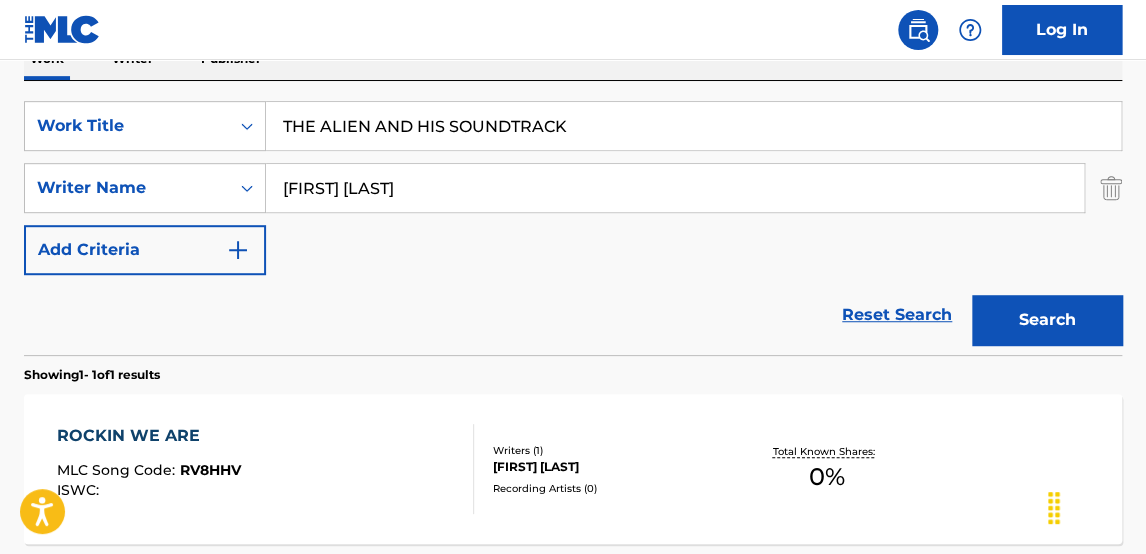 click on "Search" at bounding box center [1047, 320] 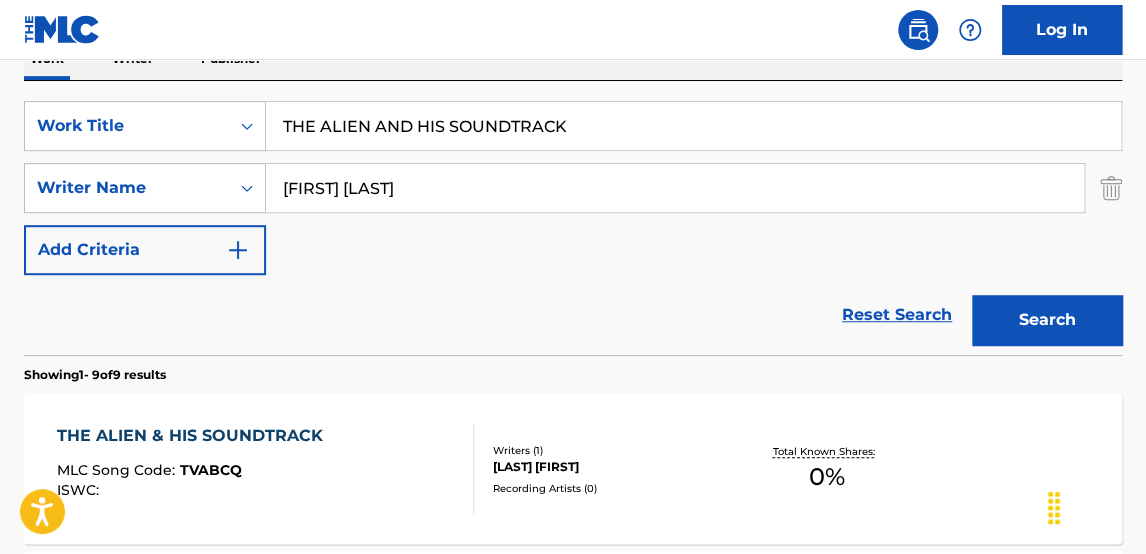 drag, startPoint x: 623, startPoint y: 133, endPoint x: 166, endPoint y: 66, distance: 461.88525 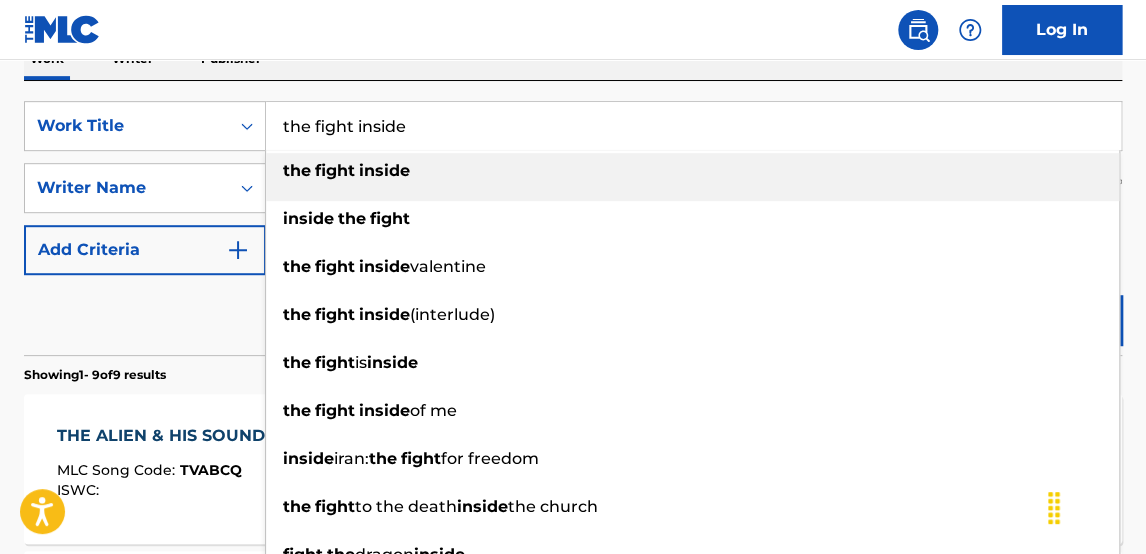 drag, startPoint x: 531, startPoint y: 169, endPoint x: 633, endPoint y: 203, distance: 107.51744 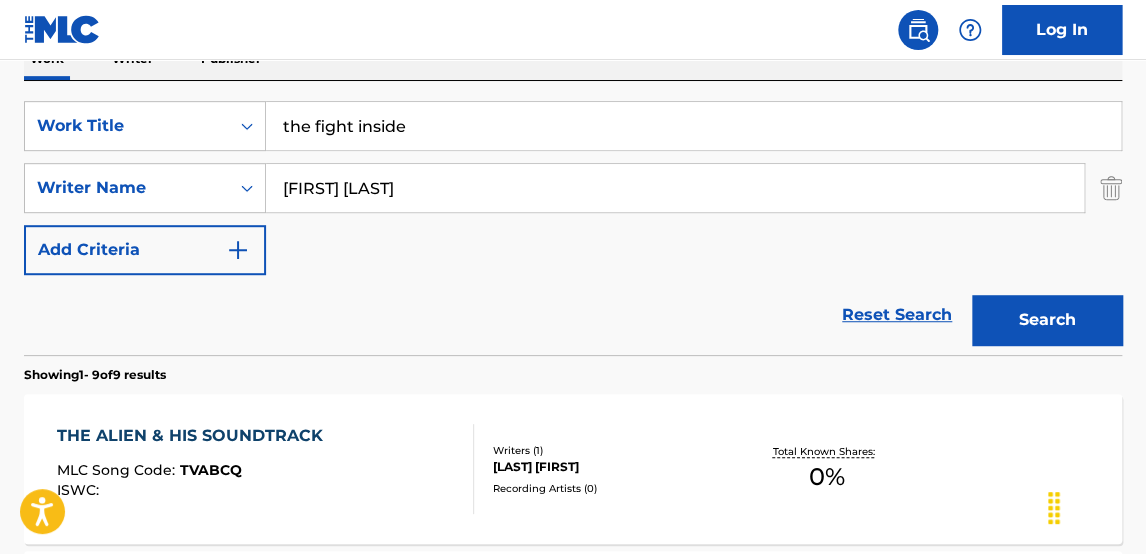 drag, startPoint x: 1040, startPoint y: 334, endPoint x: 1050, endPoint y: 333, distance: 10.049875 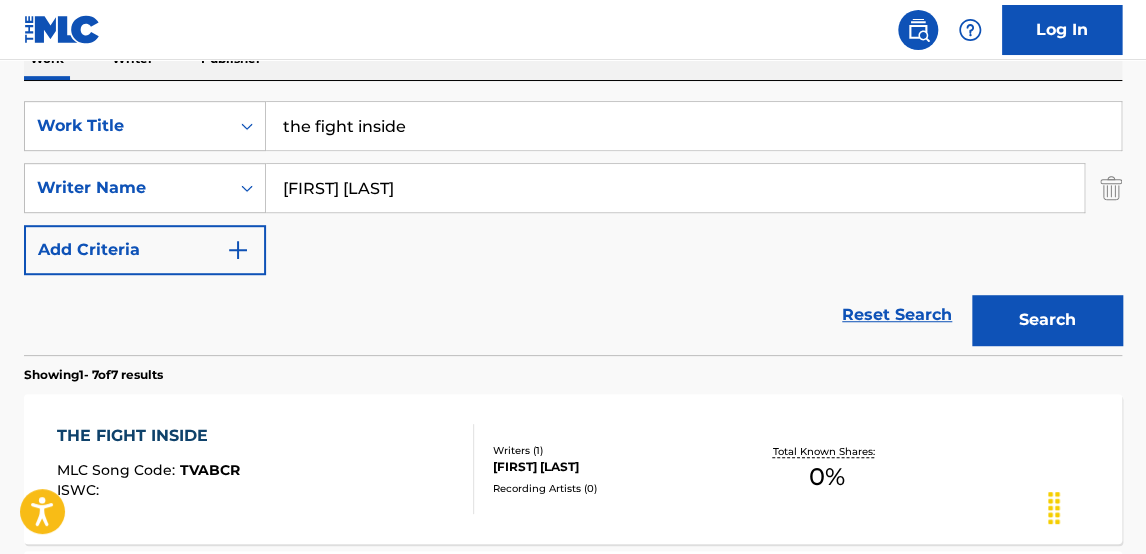 click on "SearchWithCriteriac6125ace-0b40-40df-9503-2b362888738b Work Title the fight inside SearchWithCriteria56169352-264c-4d91-b80e-79766a2e95ea Writer Name [FIRST] [LAST] Add Criteria Reset Search Search" at bounding box center (573, 218) 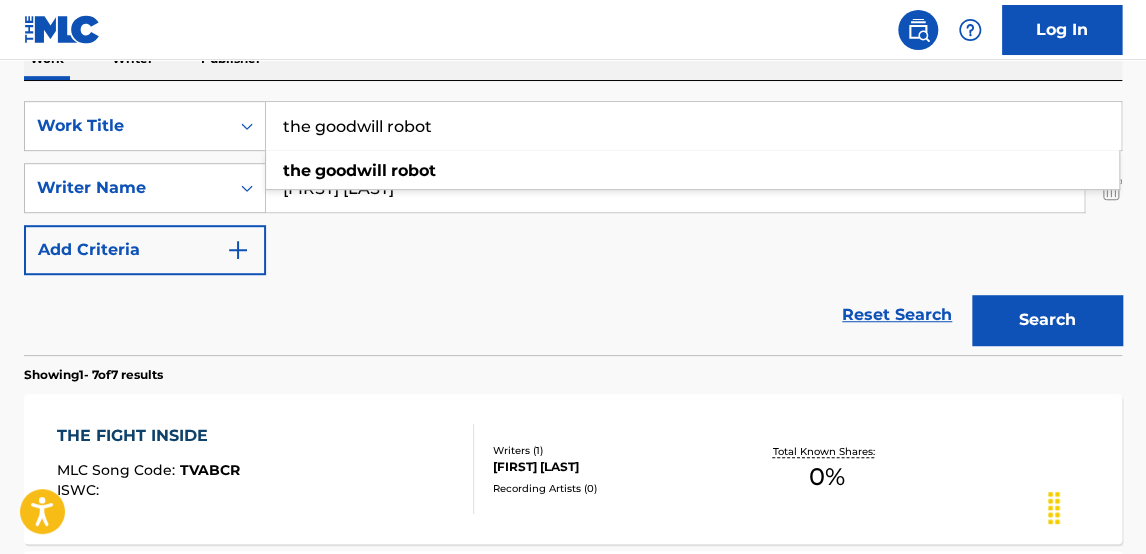 click on "Search" at bounding box center [1042, 315] 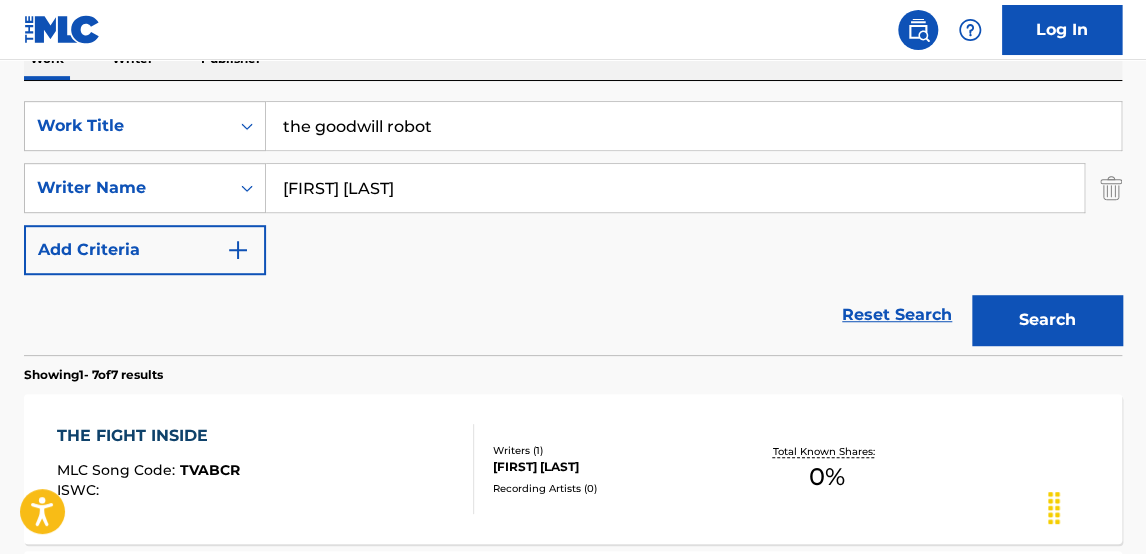 click on "Search" at bounding box center (1047, 320) 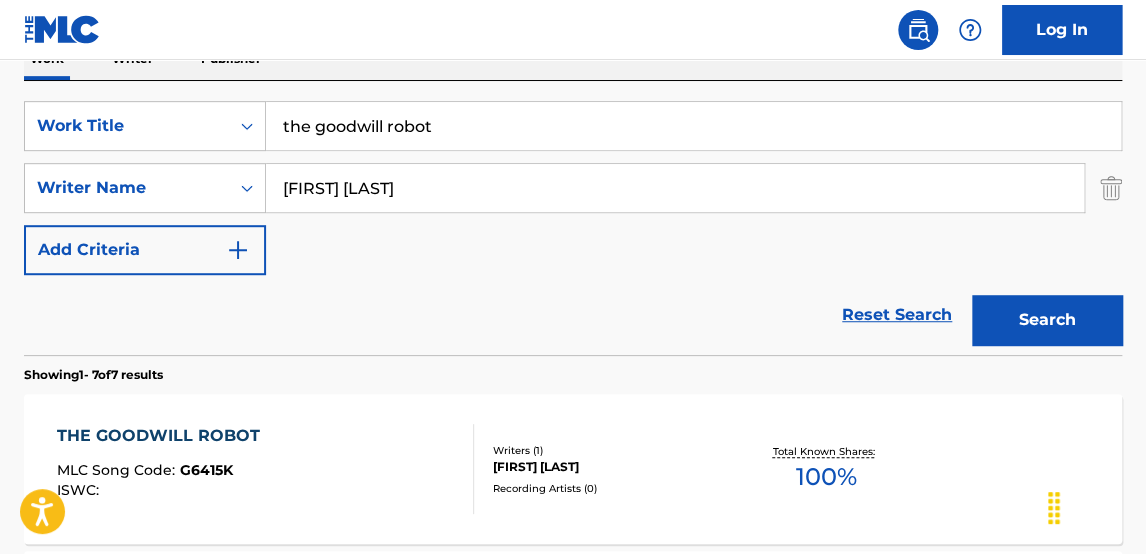 drag, startPoint x: 449, startPoint y: 123, endPoint x: 211, endPoint y: 51, distance: 248.65237 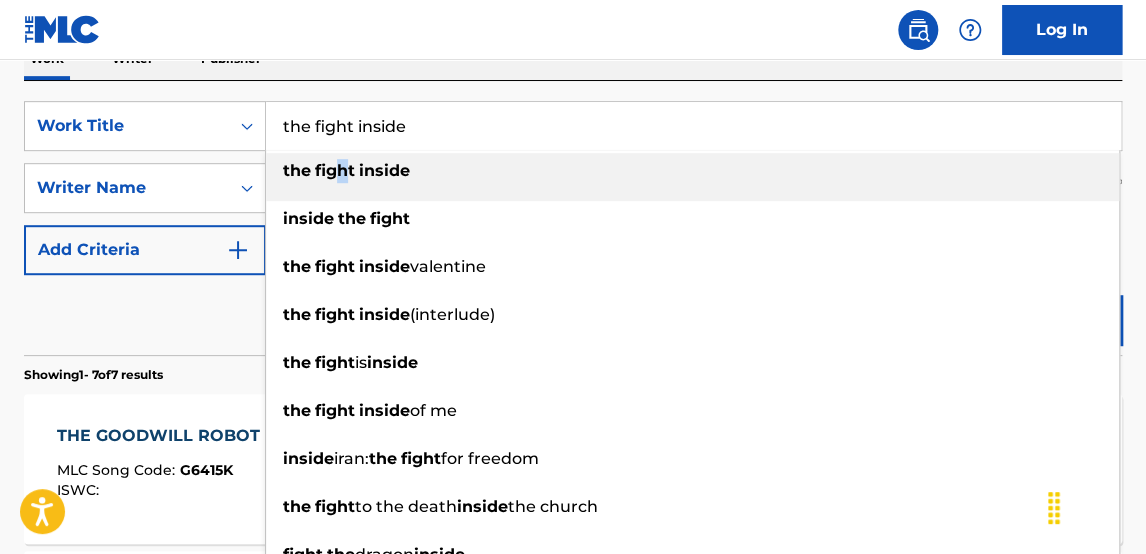 click on "fight" at bounding box center [335, 170] 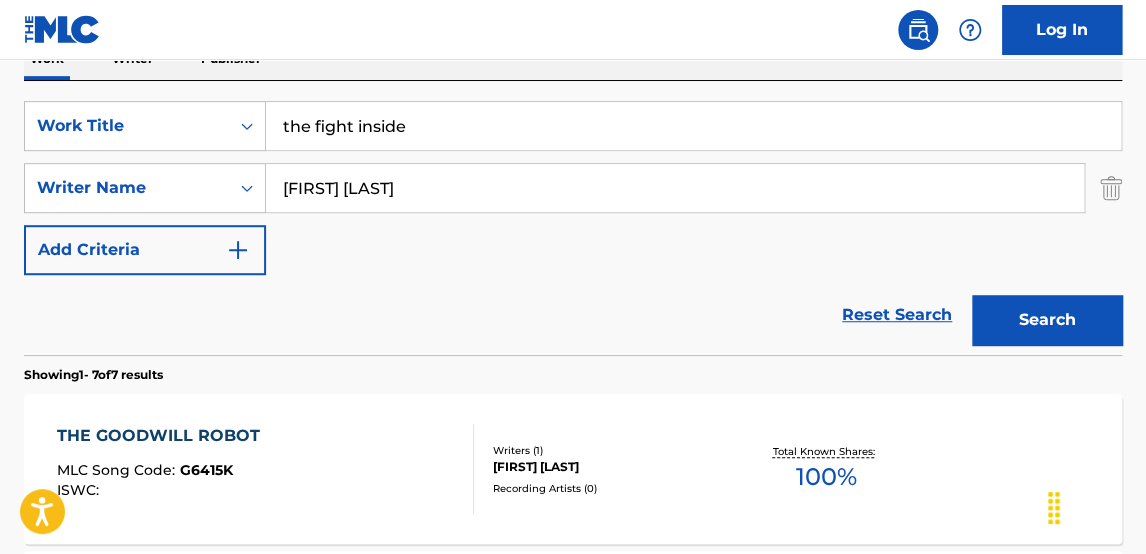 click on "Search" at bounding box center (1047, 320) 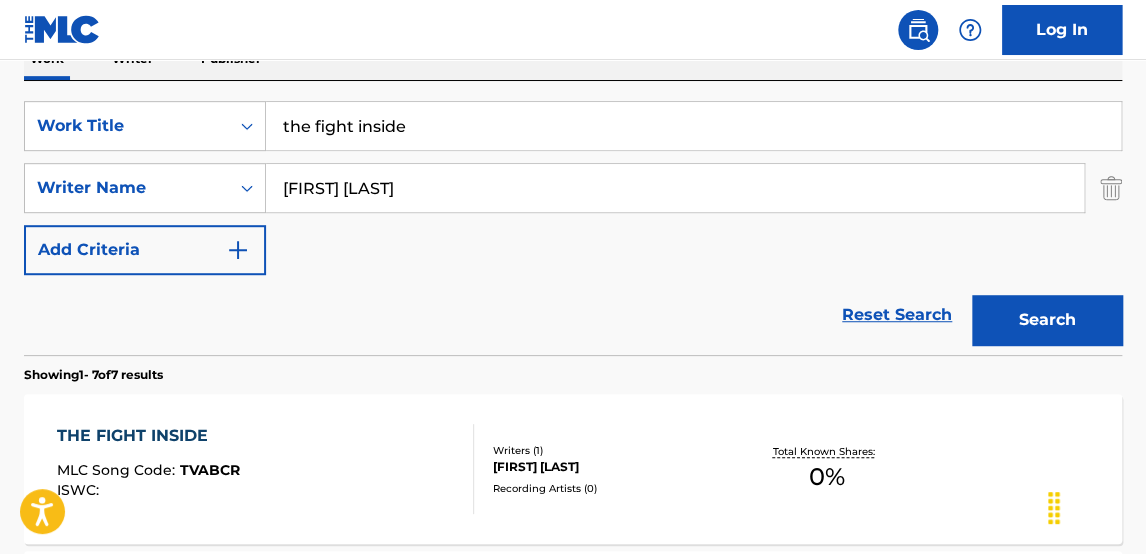 click on "the fight inside" at bounding box center [693, 126] 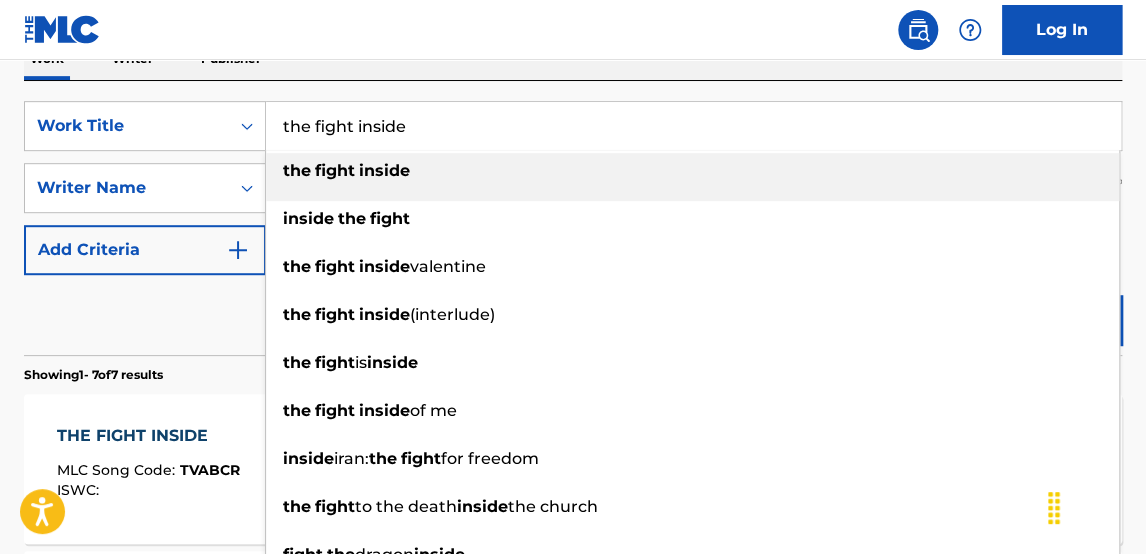 drag, startPoint x: 628, startPoint y: 127, endPoint x: 18, endPoint y: 105, distance: 610.3966 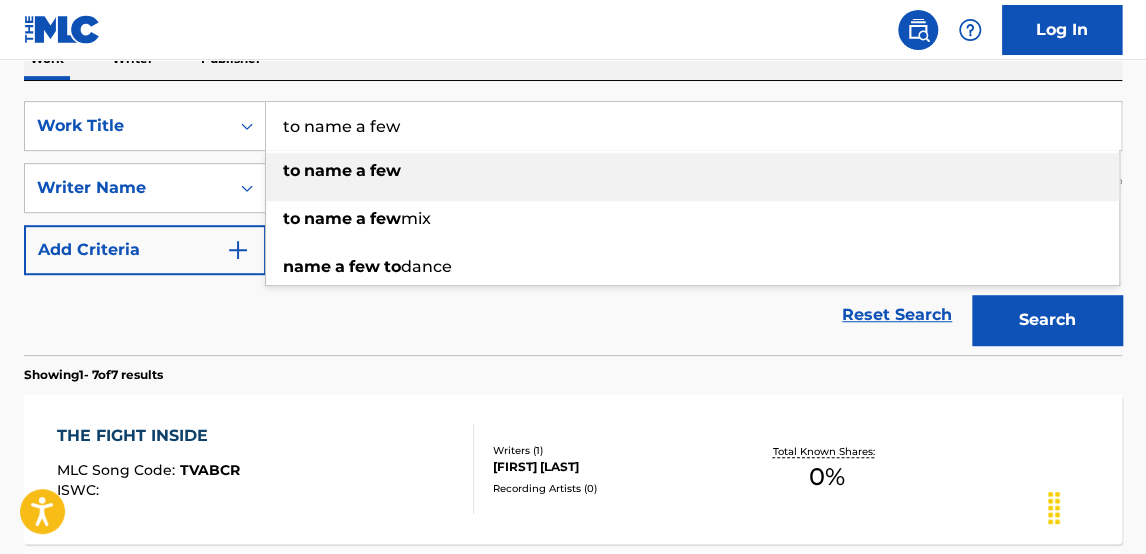click on "Search" at bounding box center [1047, 320] 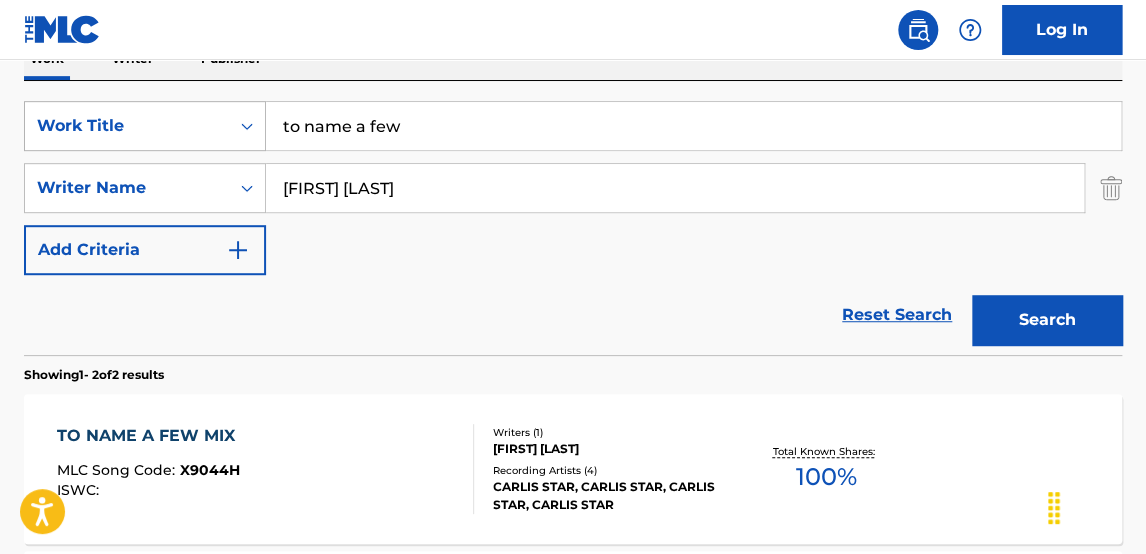 click on "SearchWithCriteriac6125ace-0b40-40df-9503-2b362888738b Work Title to name a few" at bounding box center (573, 126) 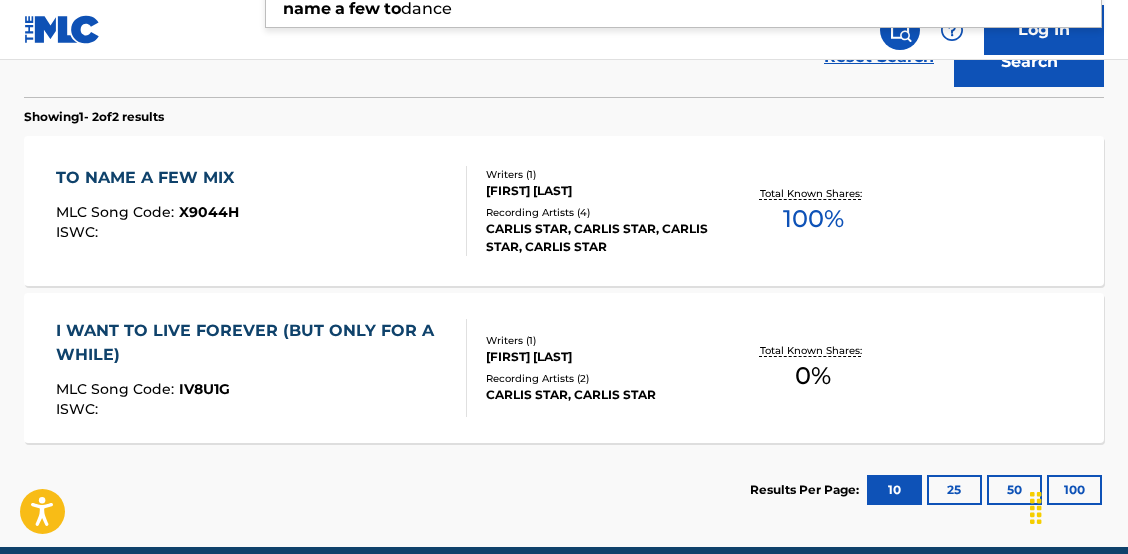 scroll, scrollTop: 192, scrollLeft: 0, axis: vertical 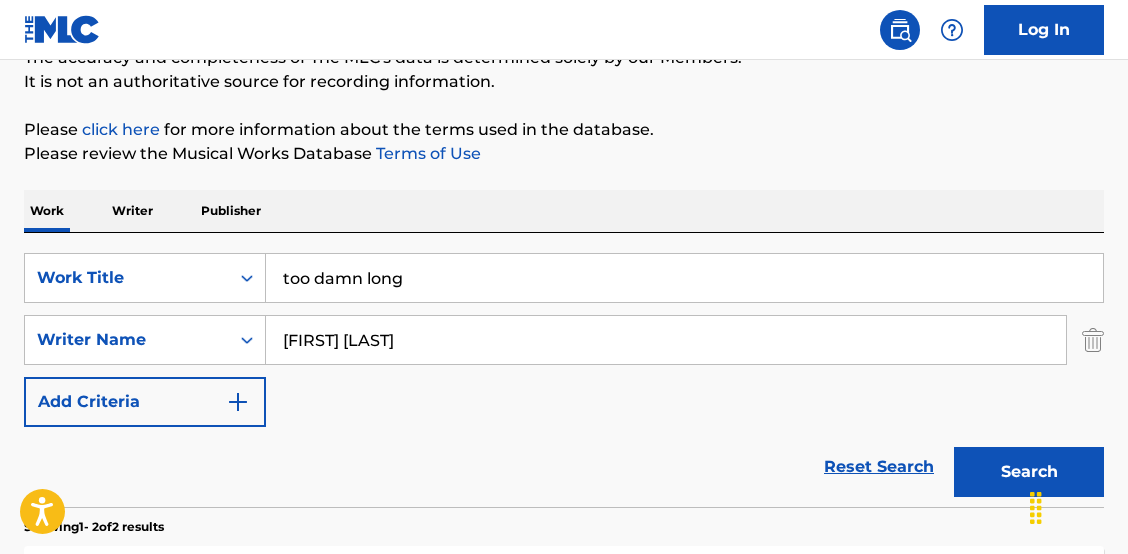 click on "Search" at bounding box center [1029, 472] 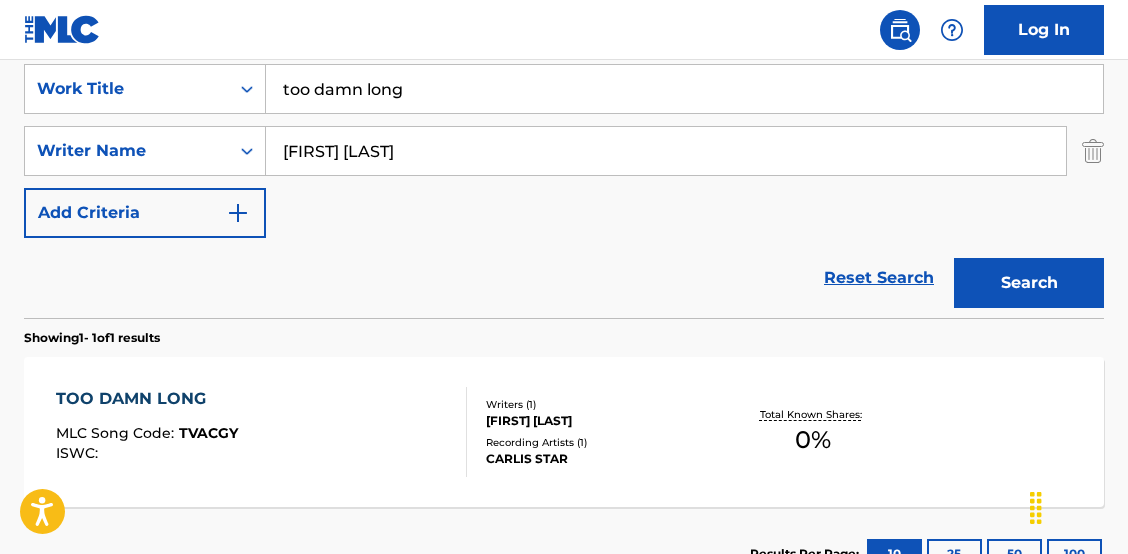 scroll, scrollTop: 376, scrollLeft: 0, axis: vertical 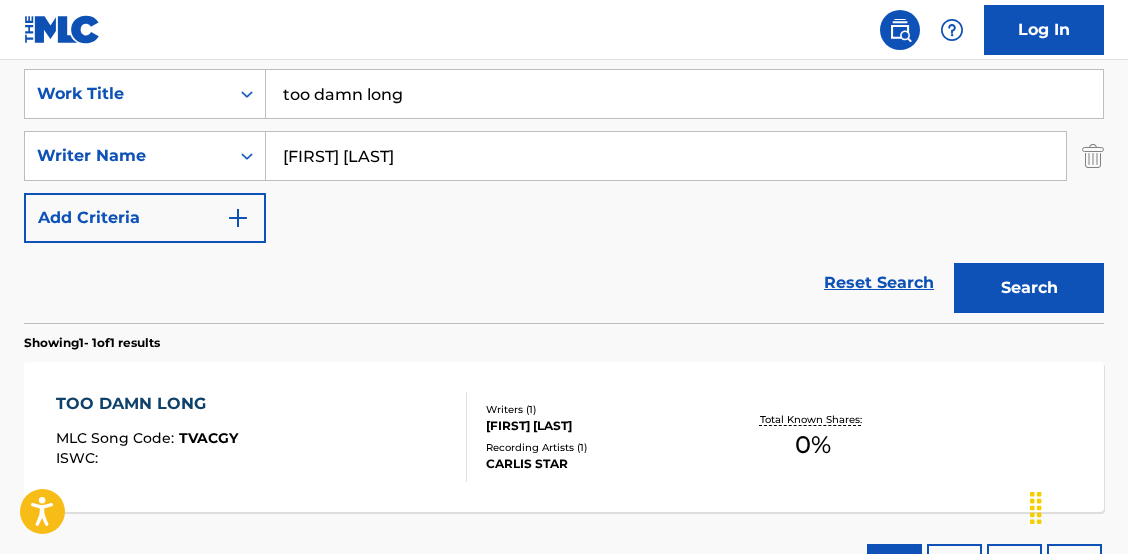 drag, startPoint x: 428, startPoint y: 94, endPoint x: 19, endPoint y: 11, distance: 417.3368 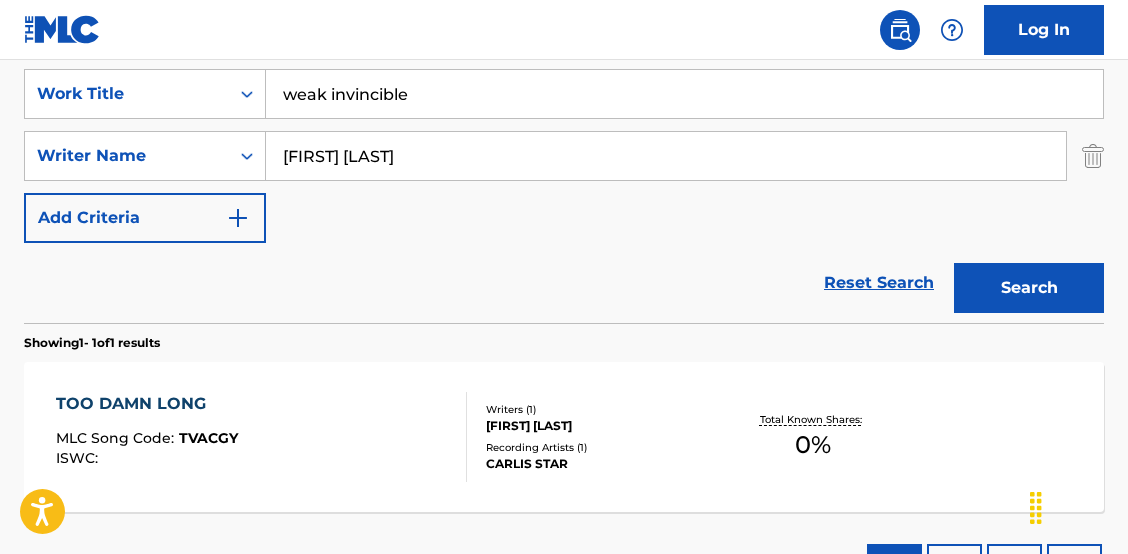 click on "Search" at bounding box center (1029, 288) 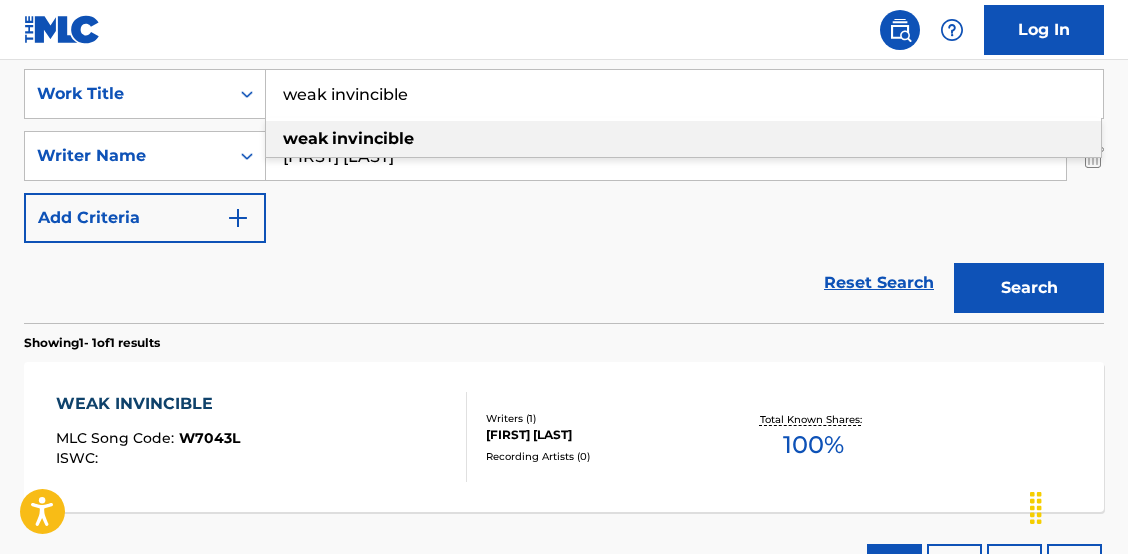 drag, startPoint x: 469, startPoint y: 88, endPoint x: 198, endPoint y: 47, distance: 274.08392 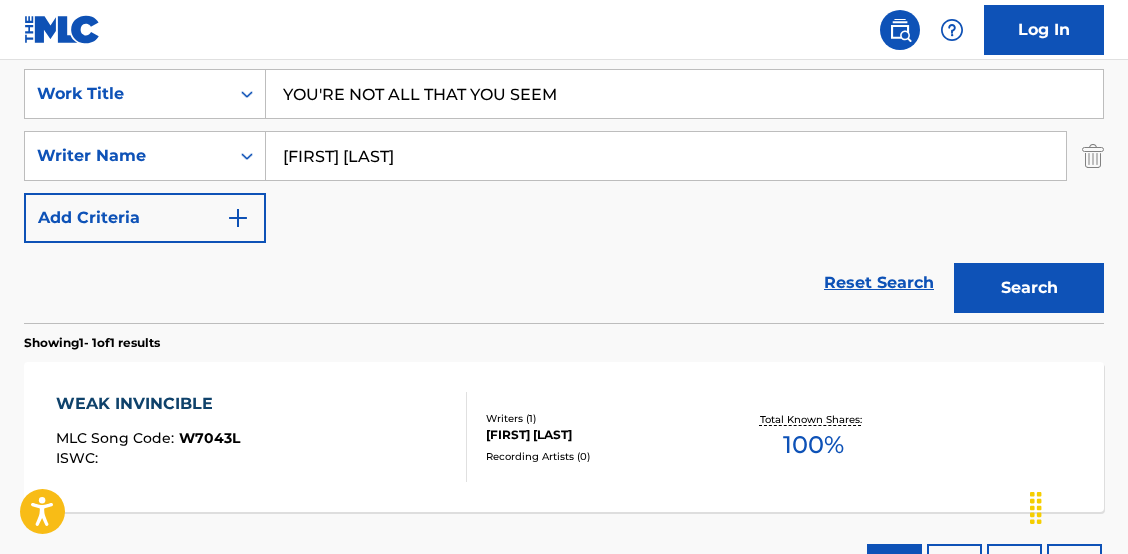 click on "Search" at bounding box center [1029, 288] 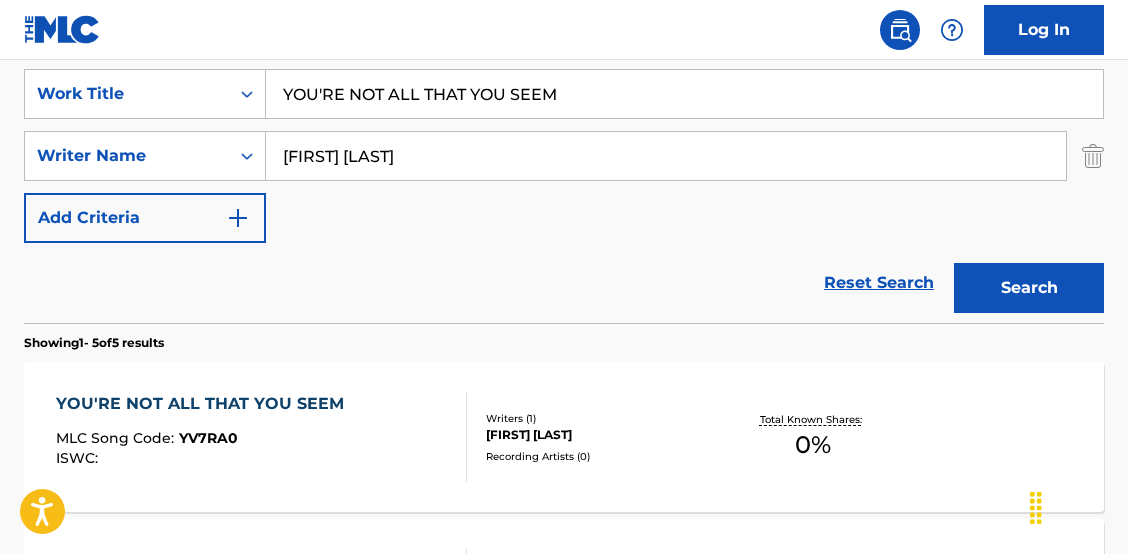 drag, startPoint x: 951, startPoint y: 116, endPoint x: 920, endPoint y: 110, distance: 31.575306 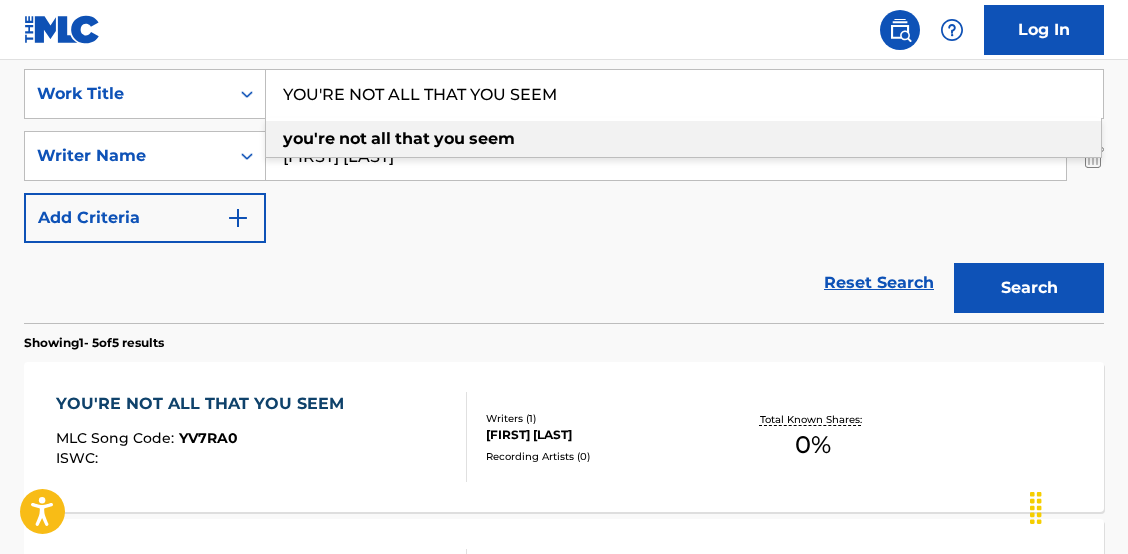 drag, startPoint x: 531, startPoint y: 57, endPoint x: 266, endPoint y: -1, distance: 271.27292 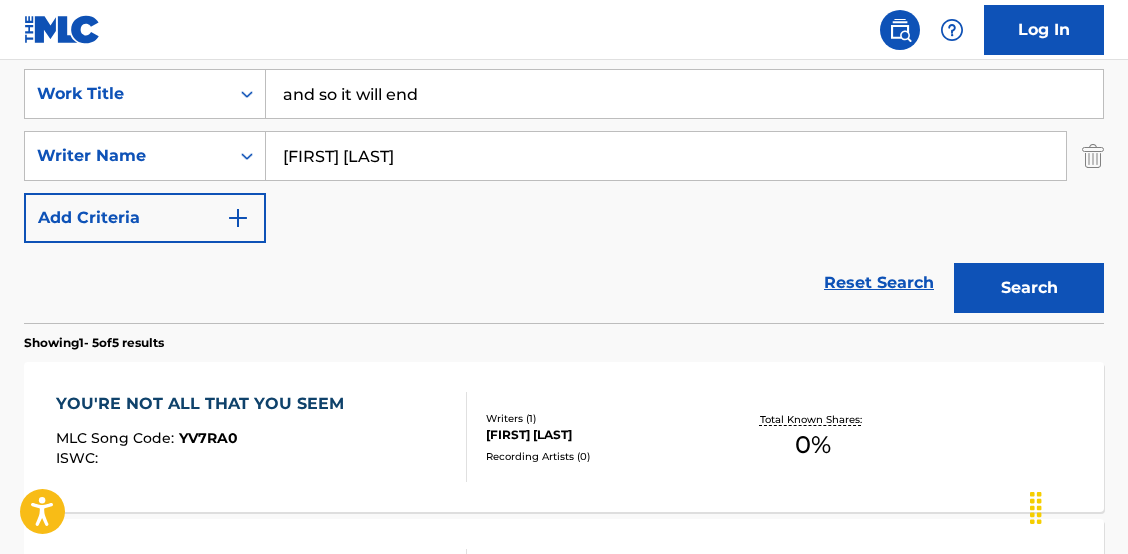 click on "Search" at bounding box center [1029, 288] 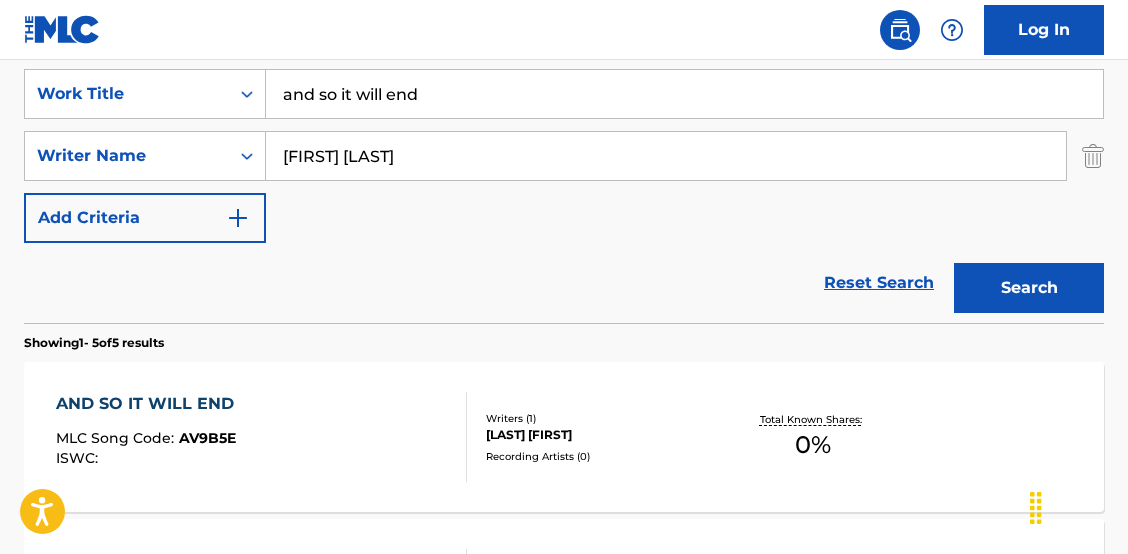 drag, startPoint x: 287, startPoint y: 49, endPoint x: 180, endPoint y: 39, distance: 107.46627 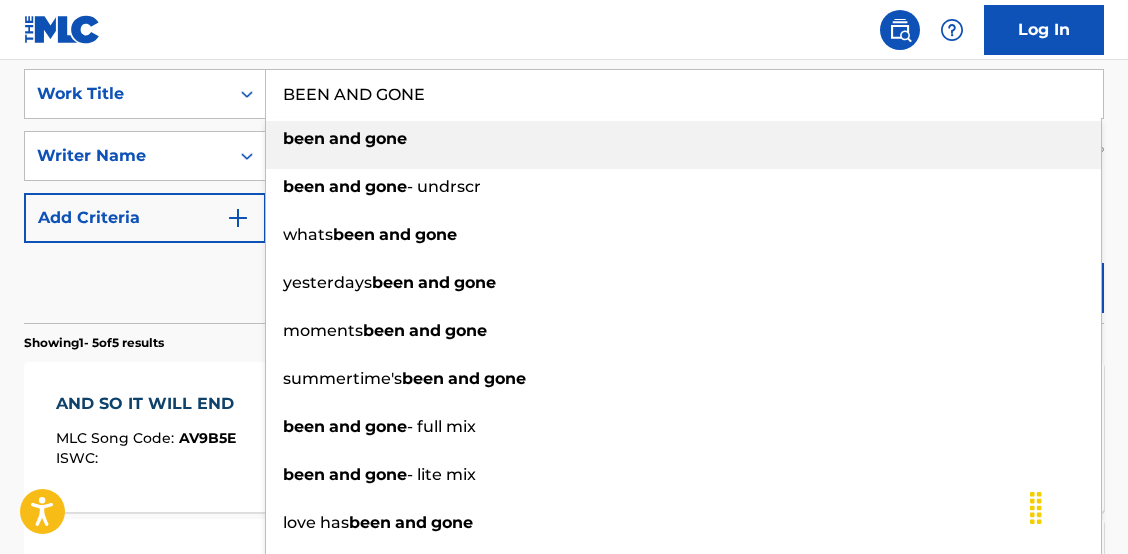 click on "been   and   gone" at bounding box center [683, 139] 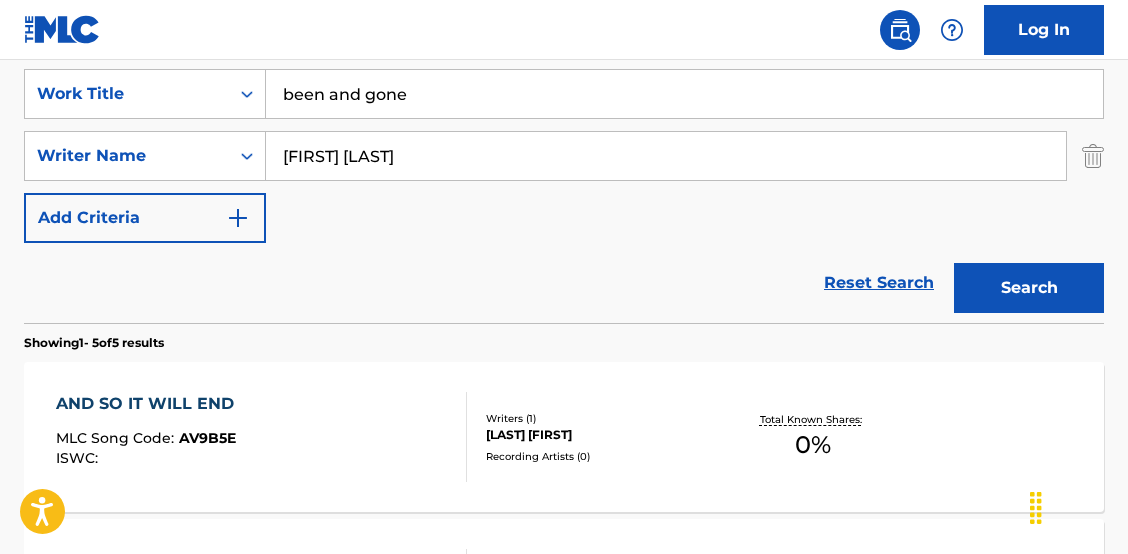 drag, startPoint x: 960, startPoint y: 268, endPoint x: 979, endPoint y: 284, distance: 24.839485 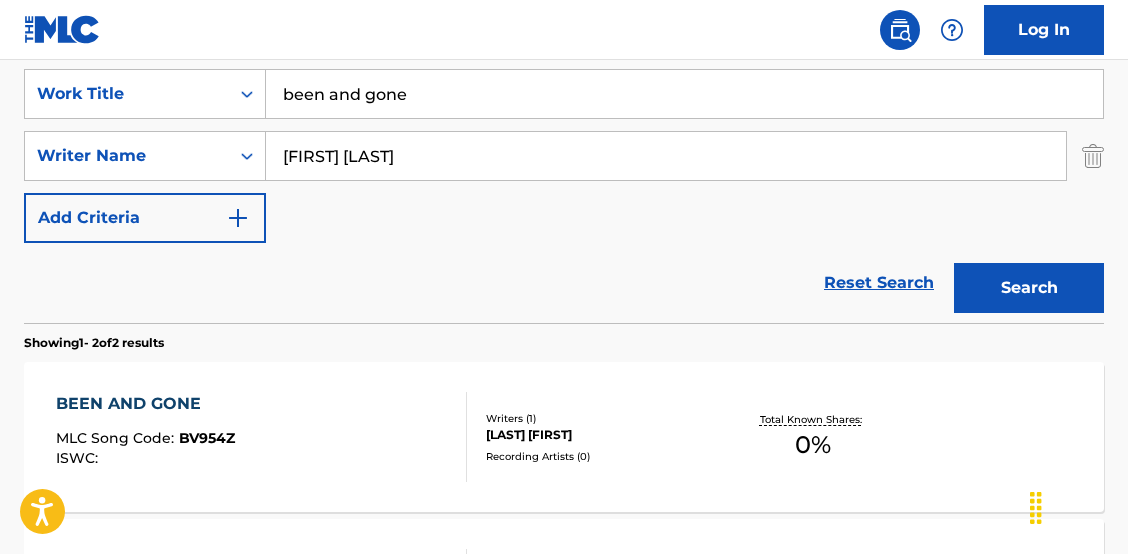 drag, startPoint x: 452, startPoint y: 100, endPoint x: 152, endPoint y: 63, distance: 302.27304 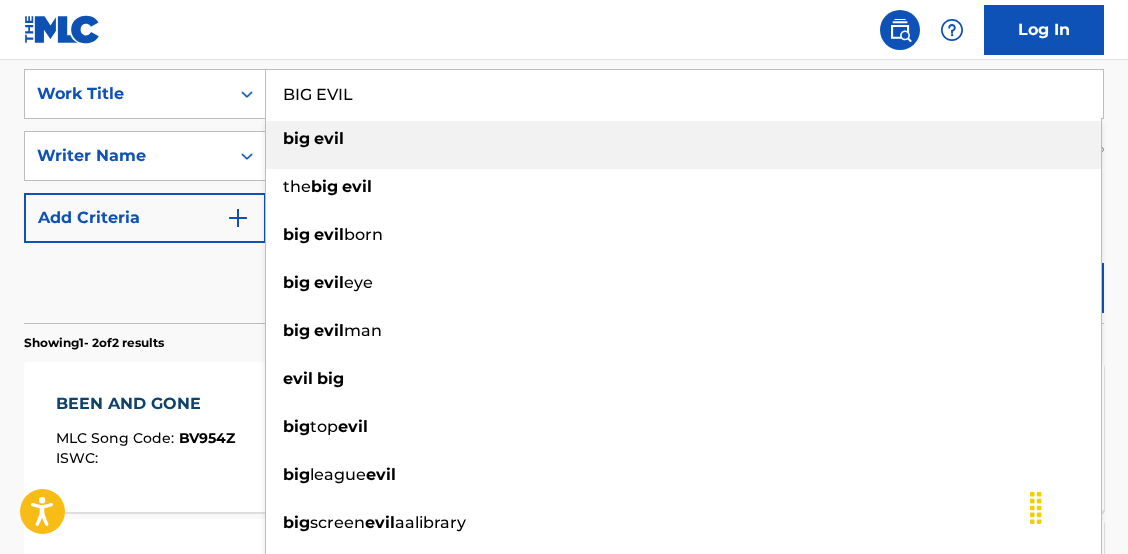 click on "big   evil" at bounding box center [683, 139] 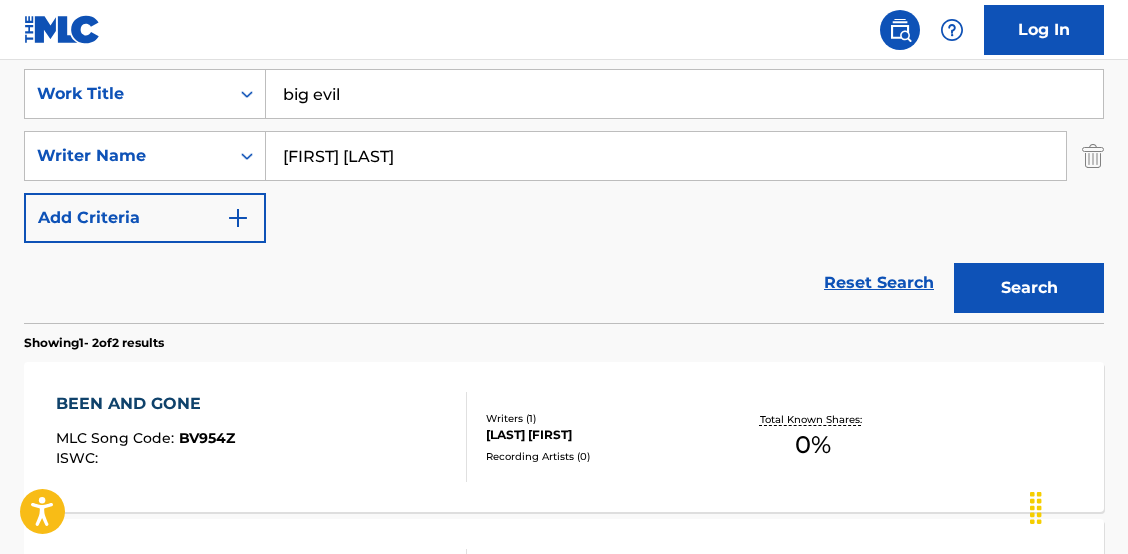 click on "Search" at bounding box center [1029, 288] 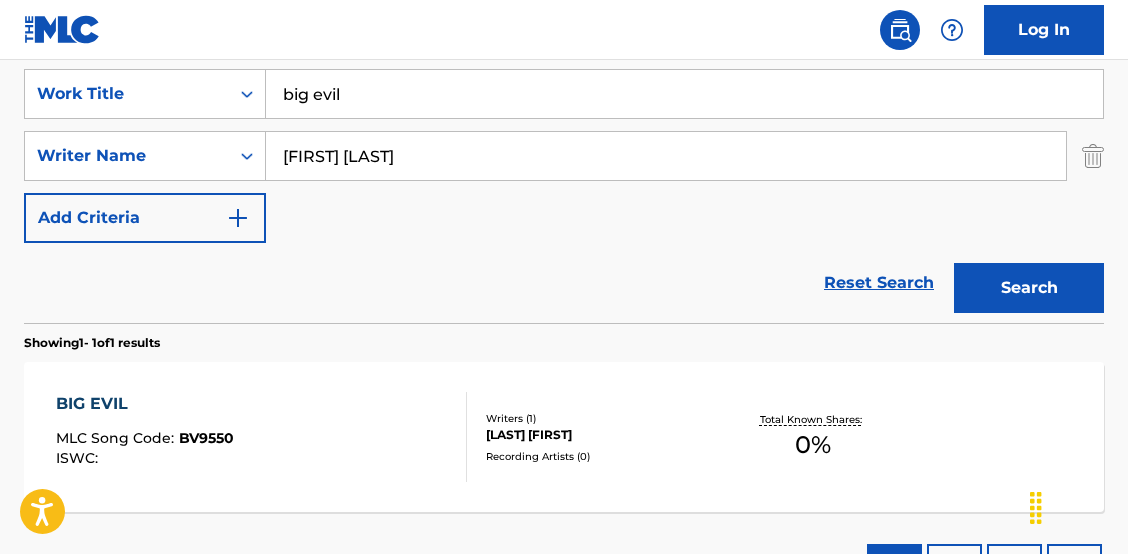 drag, startPoint x: 462, startPoint y: 105, endPoint x: 154, endPoint y: 38, distance: 315.2031 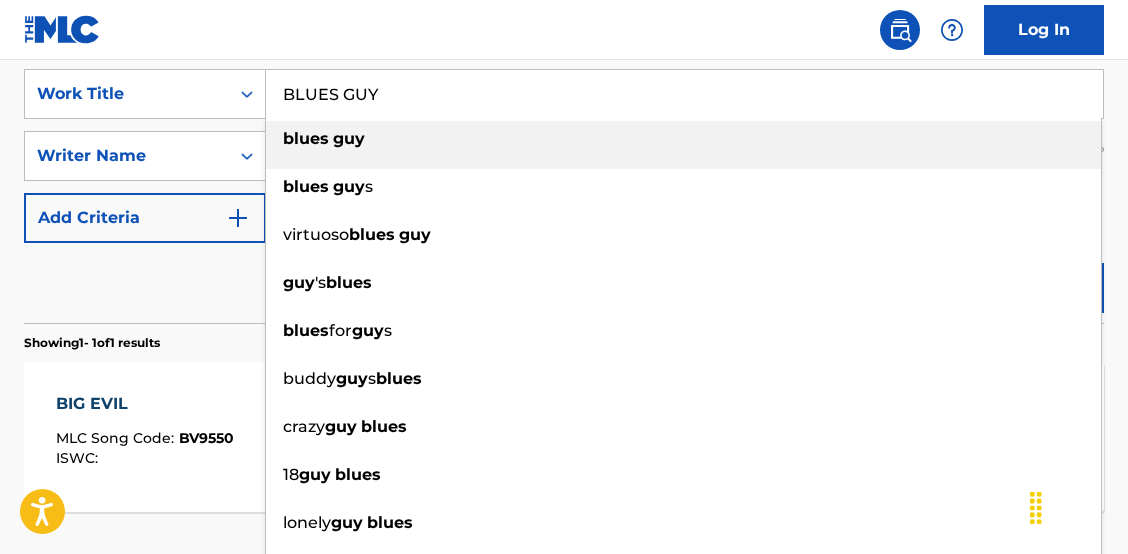 click on "blues   guy" at bounding box center (683, 139) 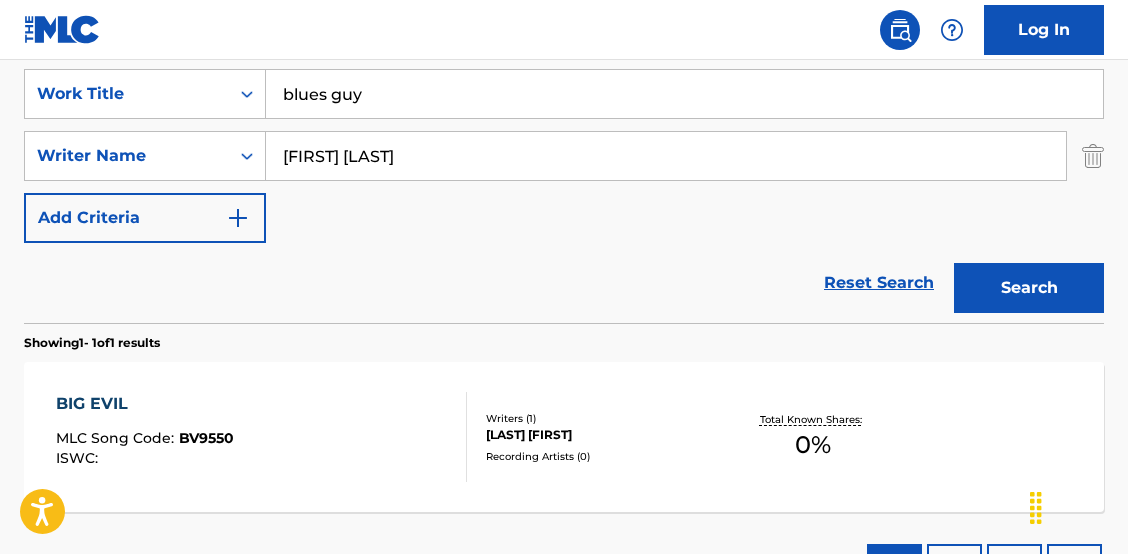 drag, startPoint x: 1026, startPoint y: 251, endPoint x: 1026, endPoint y: 266, distance: 15 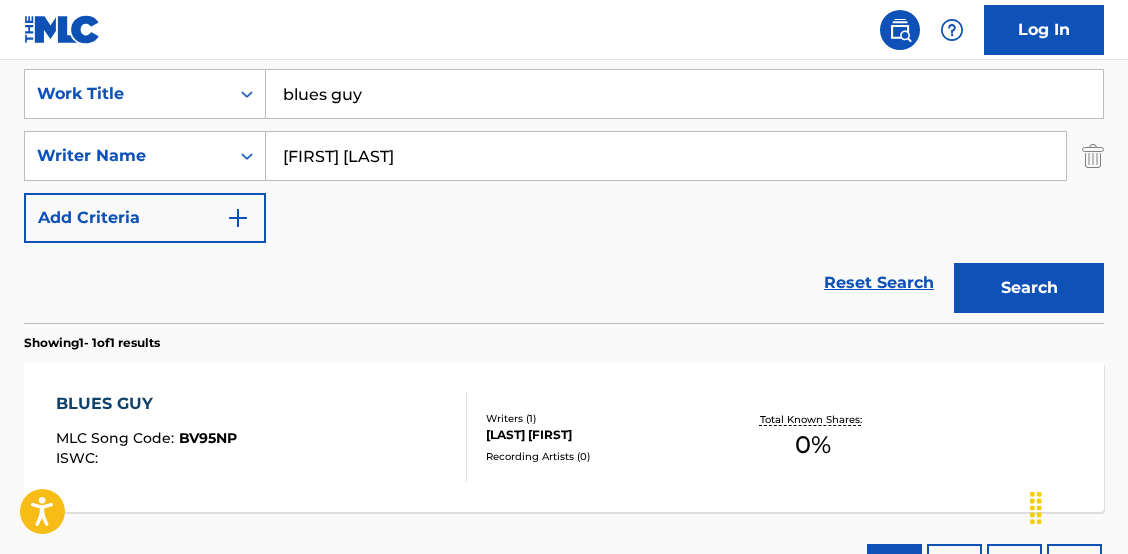click on "SearchWithCriteriac6125ace-0b40-40df-9503-2b362888738b Work Title blues guy SearchWithCriteria56169352-264c-4d91-b80e-79766a2e95ea Writer Name [FIRST] [LAST] Add Criteria" at bounding box center [564, 156] 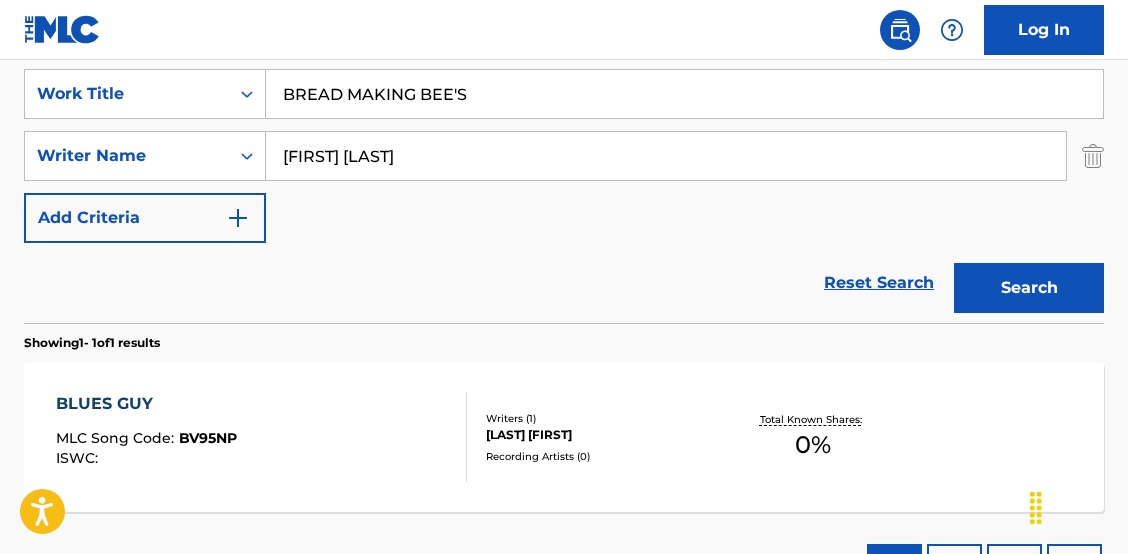 click on "Search" at bounding box center [1029, 288] 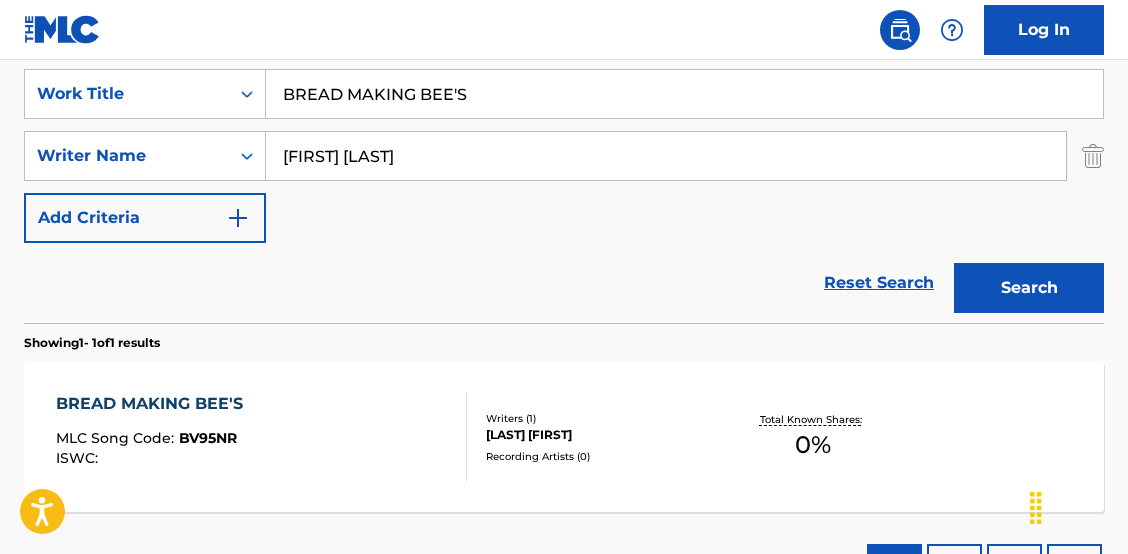 drag, startPoint x: 500, startPoint y: 87, endPoint x: 152, endPoint y: 22, distance: 354.01837 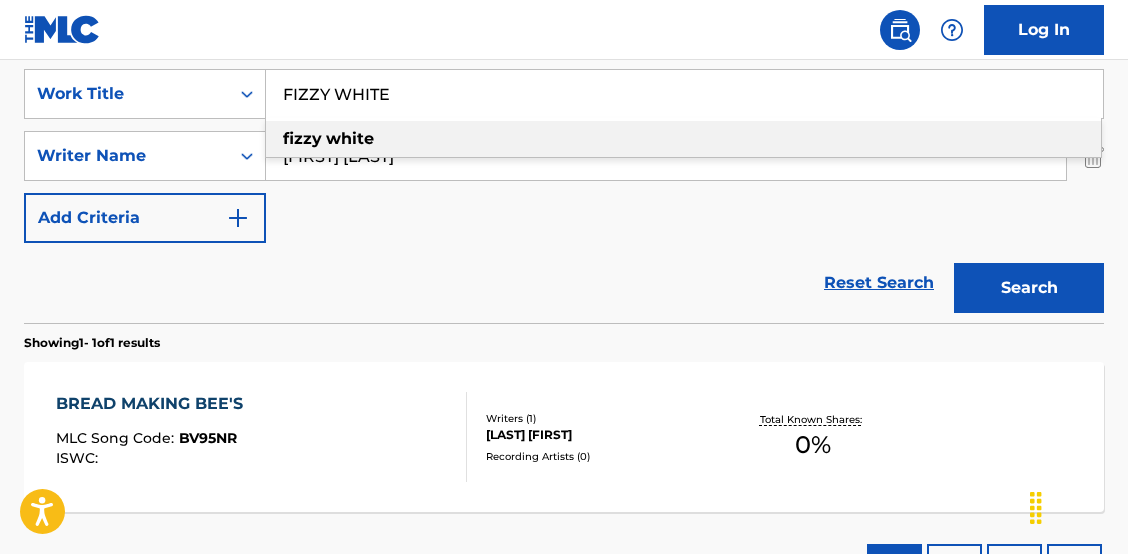 click on "fizzy   white" at bounding box center (683, 139) 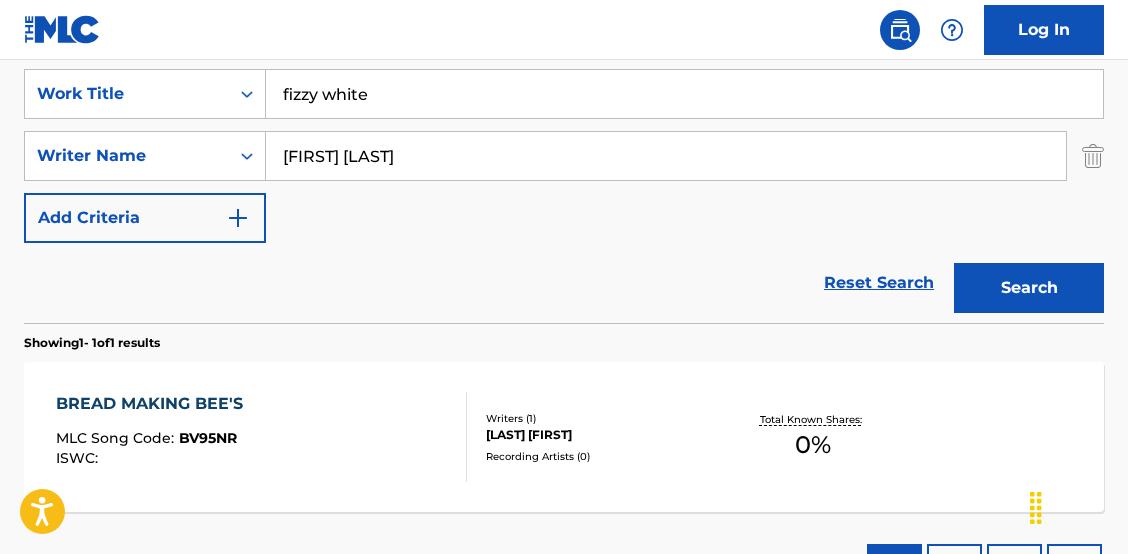 click on "Search" at bounding box center (1029, 288) 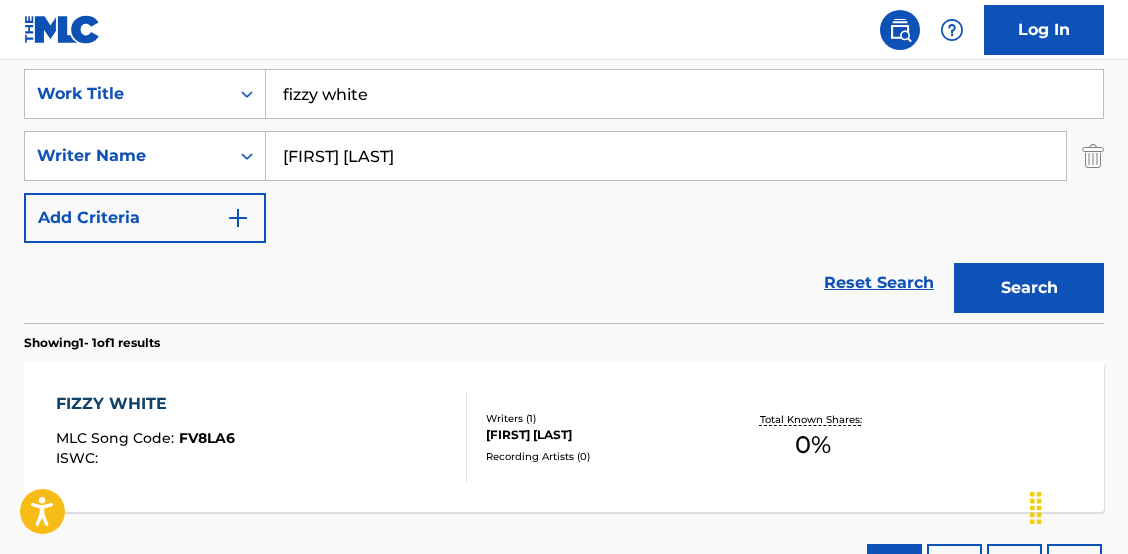 drag, startPoint x: 184, startPoint y: 8, endPoint x: 138, endPoint y: -4, distance: 47.539455 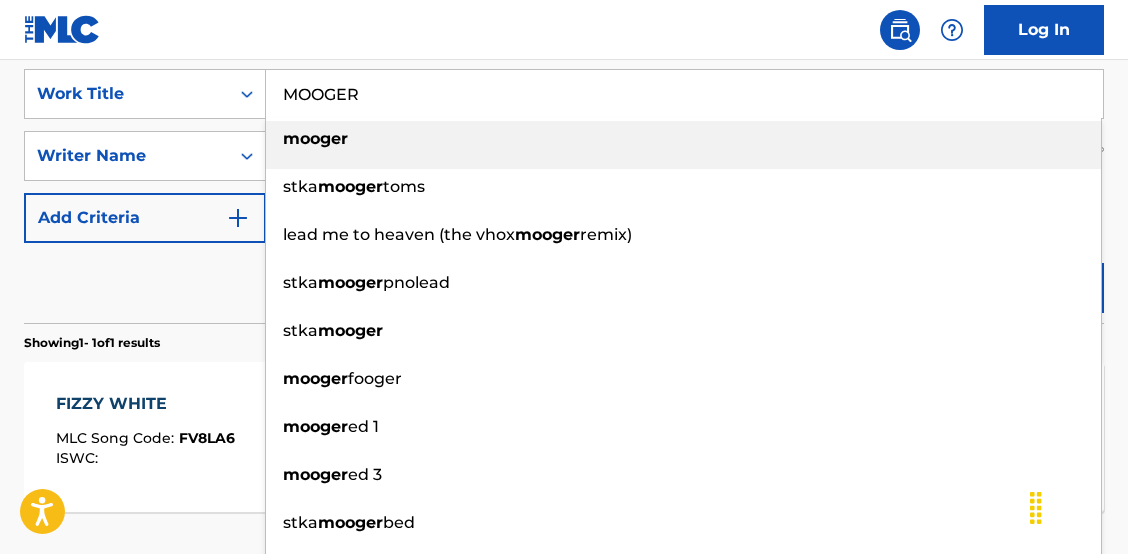 click on "mooger" at bounding box center (683, 139) 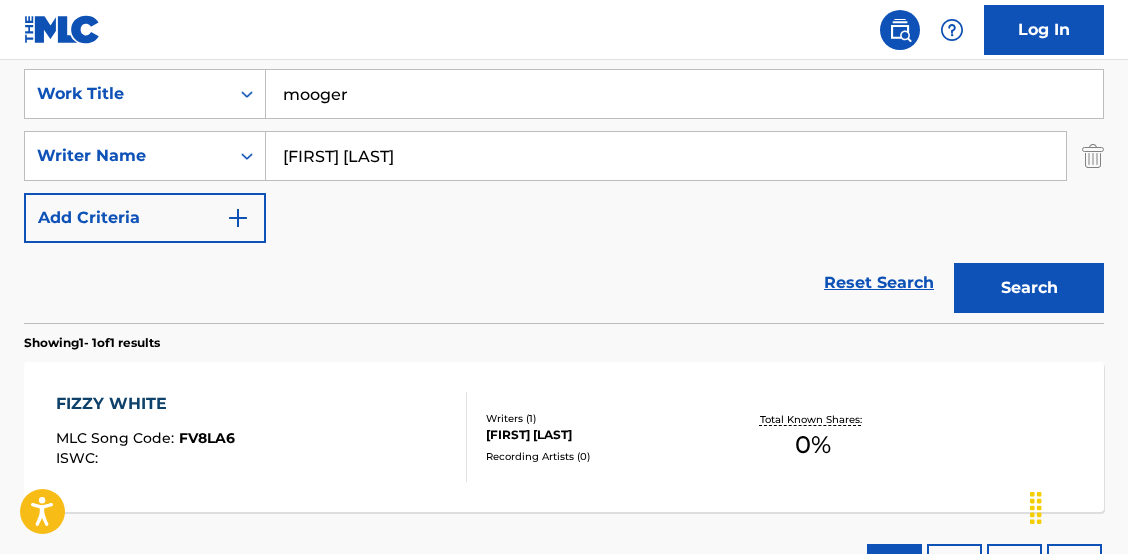 click on "Search" at bounding box center [1029, 288] 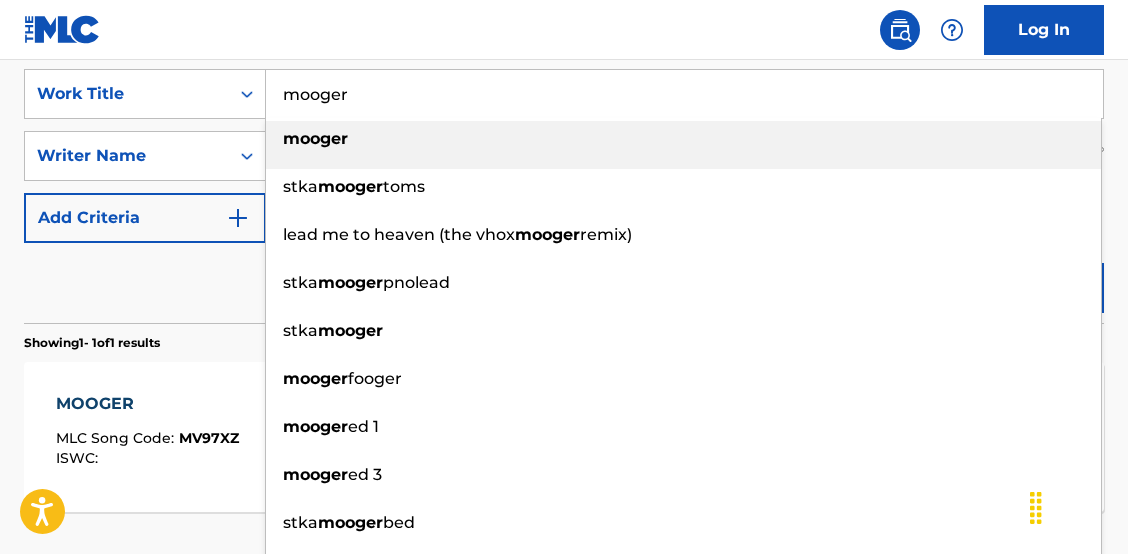 drag, startPoint x: 380, startPoint y: 91, endPoint x: 80, endPoint y: 11, distance: 310.4835 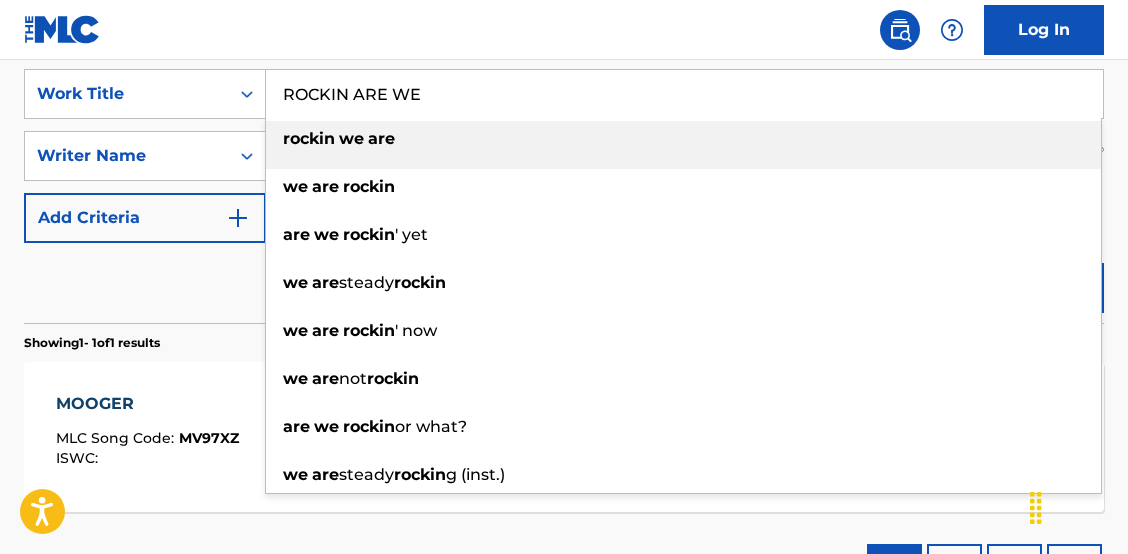 drag, startPoint x: 317, startPoint y: 139, endPoint x: 380, endPoint y: 165, distance: 68.154236 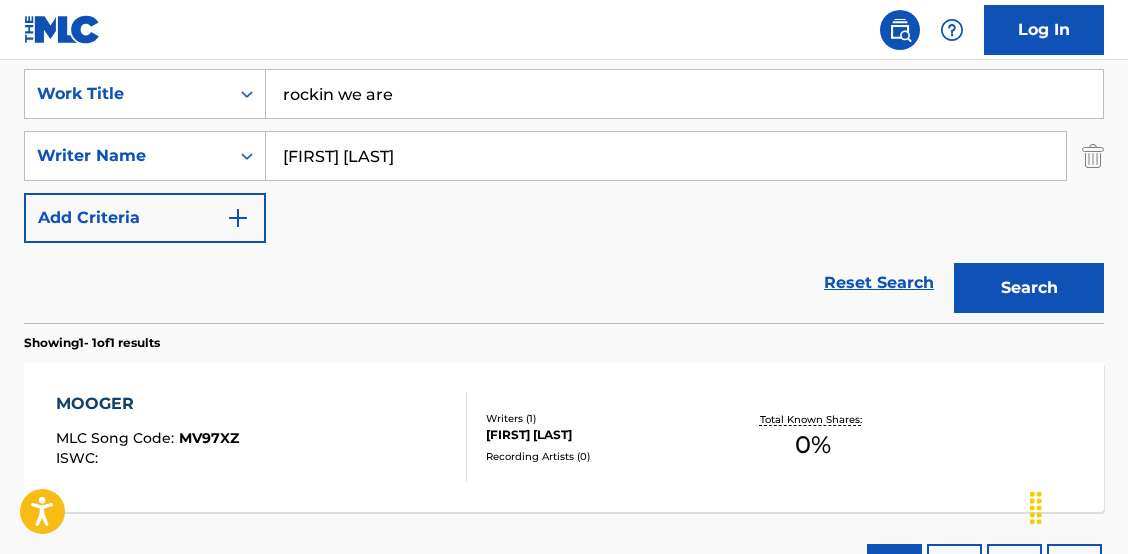 click on "Search" at bounding box center [1029, 288] 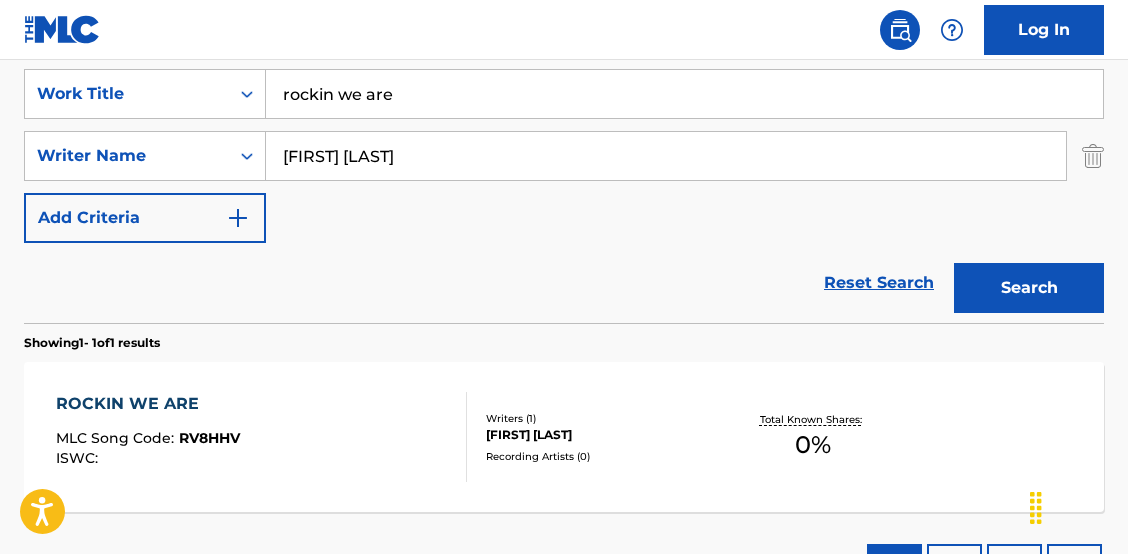 click on "Showing  1  -   1  of  1   results" at bounding box center [564, 337] 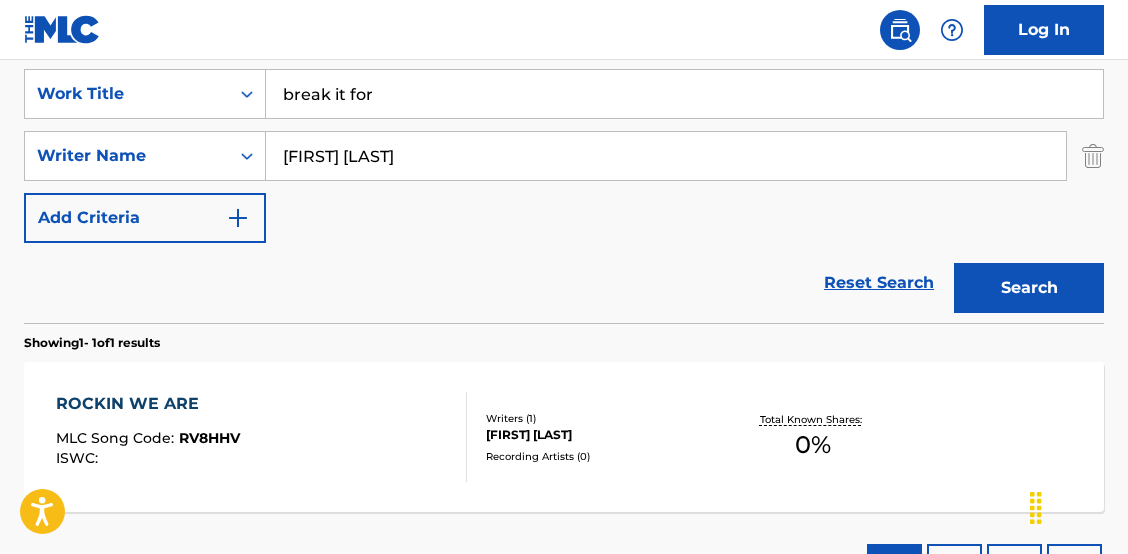 click on "Search" at bounding box center (1029, 288) 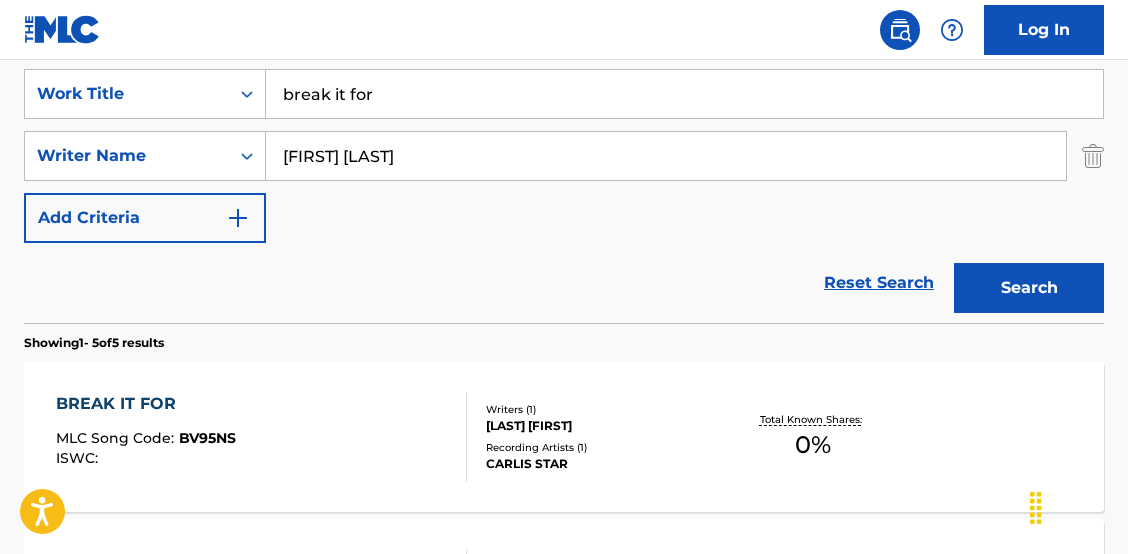 drag, startPoint x: 380, startPoint y: 100, endPoint x: 256, endPoint y: 43, distance: 136.47343 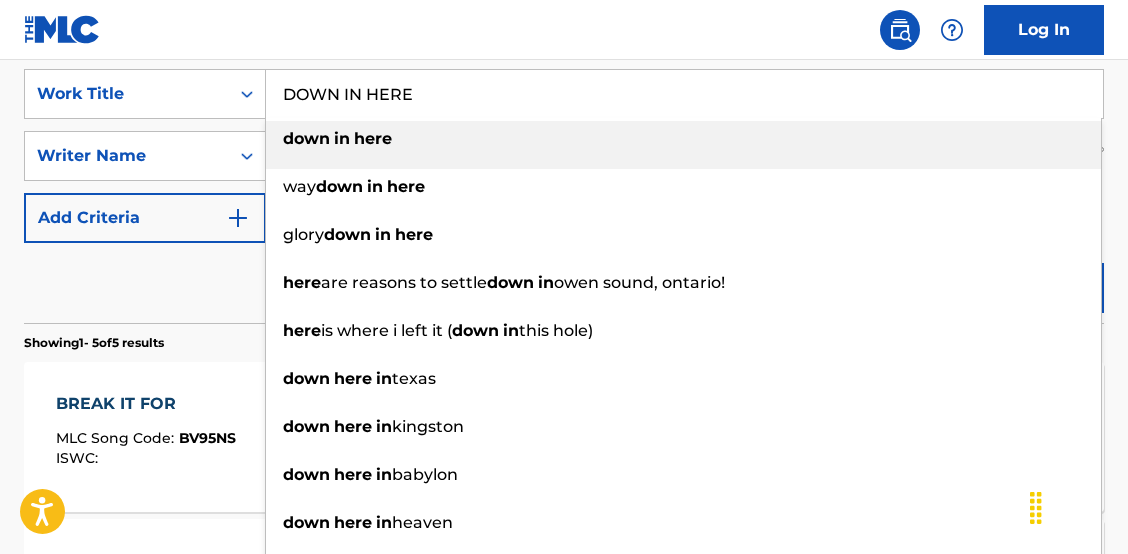 click on "down   in   here" at bounding box center [683, 139] 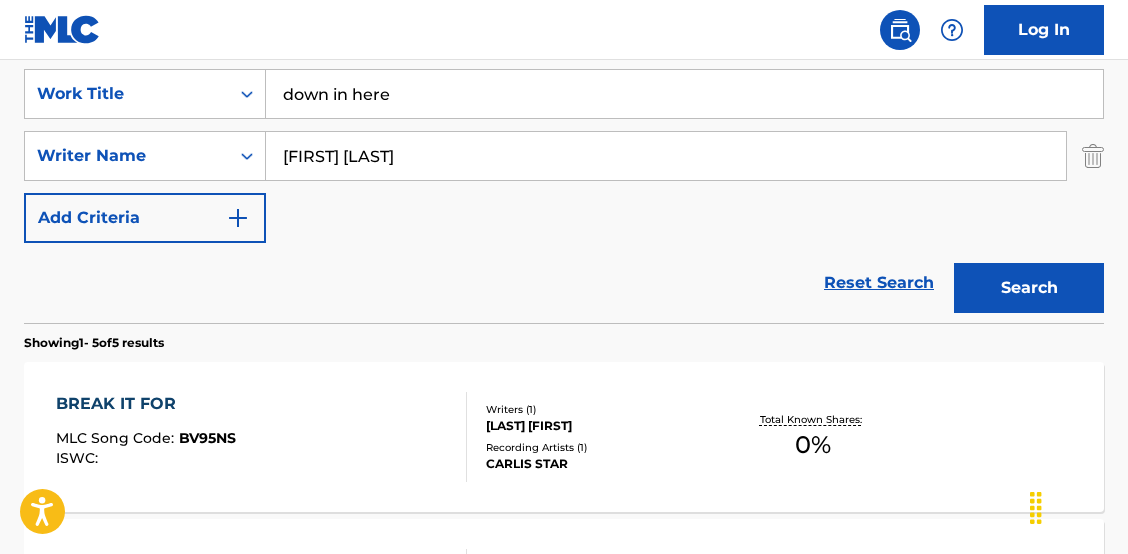 click on "Search" at bounding box center [1029, 288] 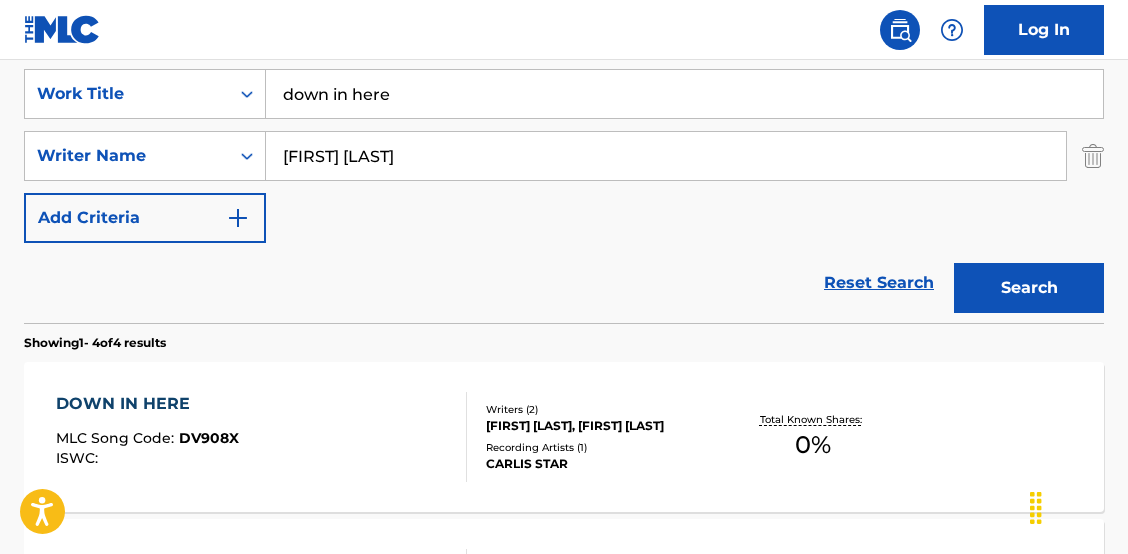 click on "SearchWithCriteriac6125ace-0b40-40df-9503-2b362888738b Work Title down in here SearchWithCriteria56169352-264c-4d91-b80e-79766a2e95ea Writer Name [FIRST] [LAST] Add Criteria" at bounding box center (564, 156) 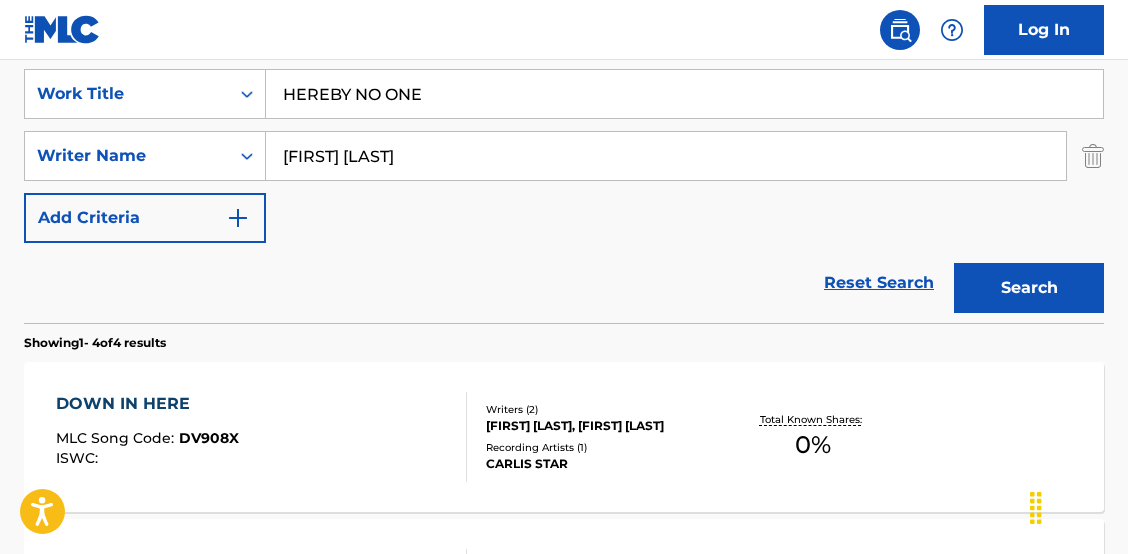 click on "Search" at bounding box center [1029, 288] 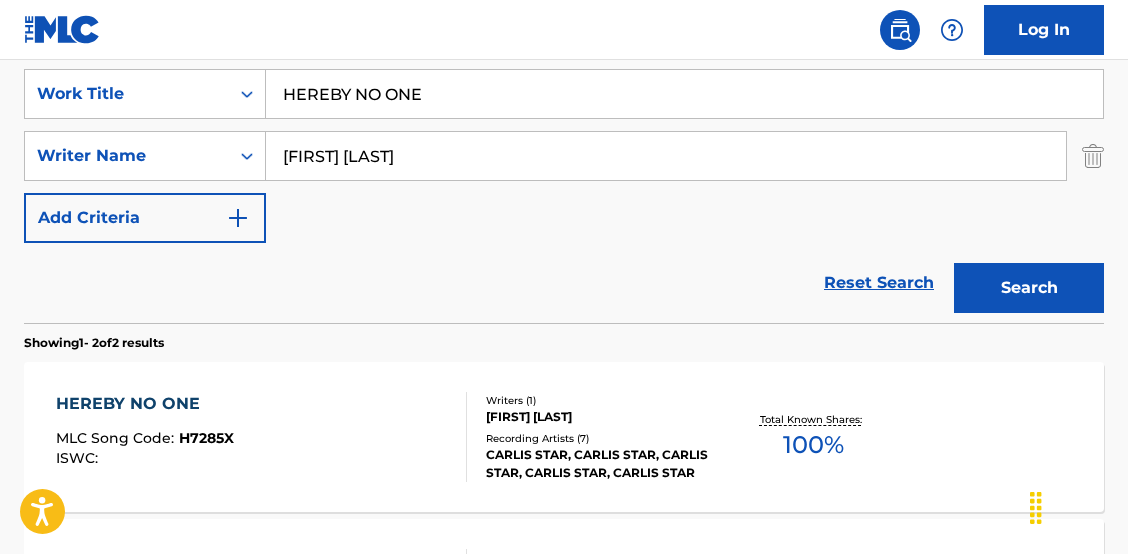 click on "SearchWithCriteriac6125ace-0b40-40df-9503-2b362888738b Work Title HEREBY NO ONE SearchWithCriteria56169352-264c-4d91-b80e-79766a2e95ea Writer Name [FIRST] [LAST] Add Criteria" at bounding box center (564, 156) 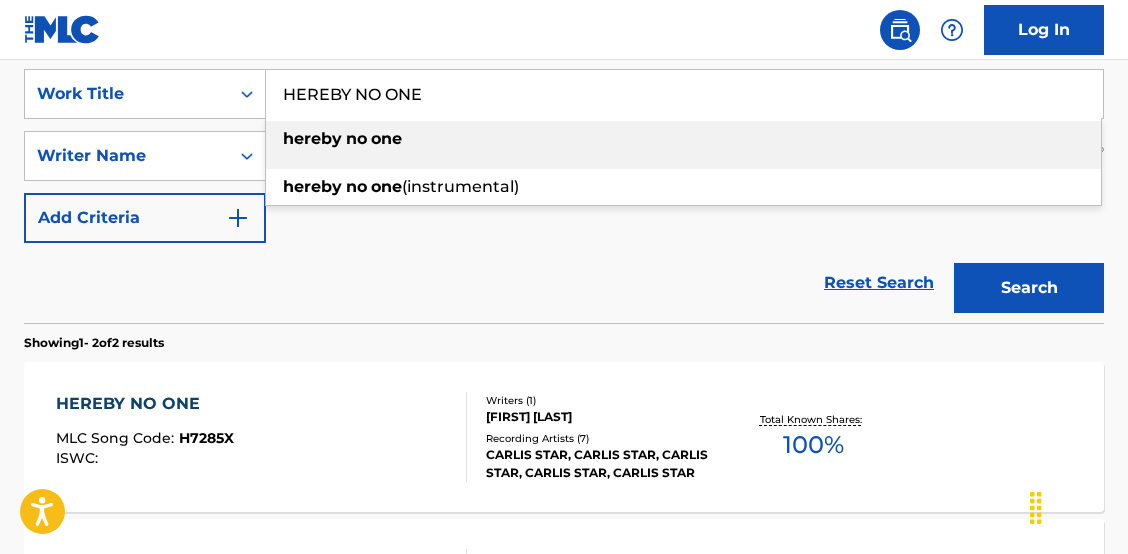 type on "H" 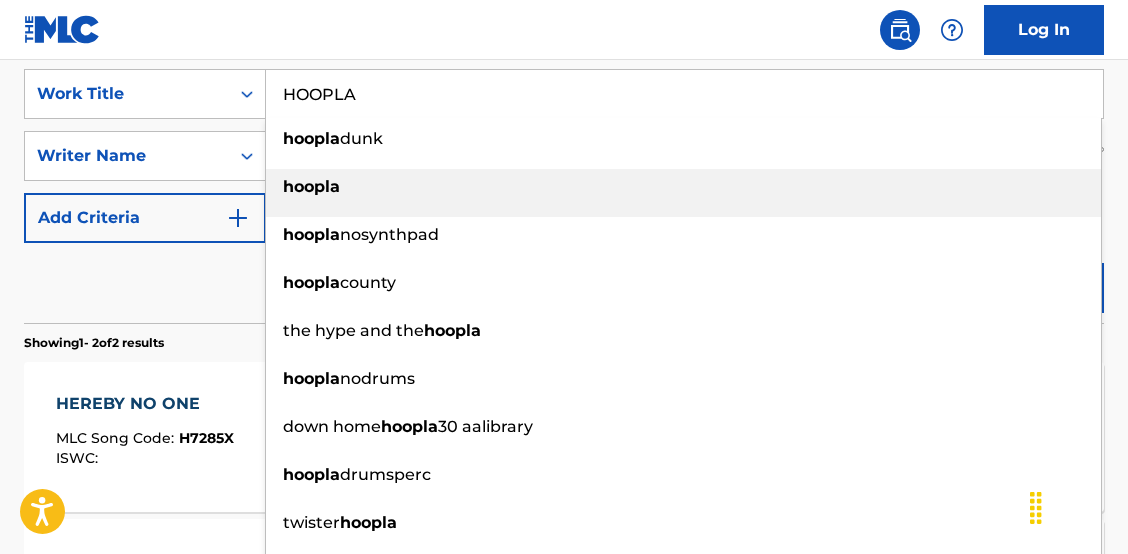 click on "hoopla" at bounding box center (683, 187) 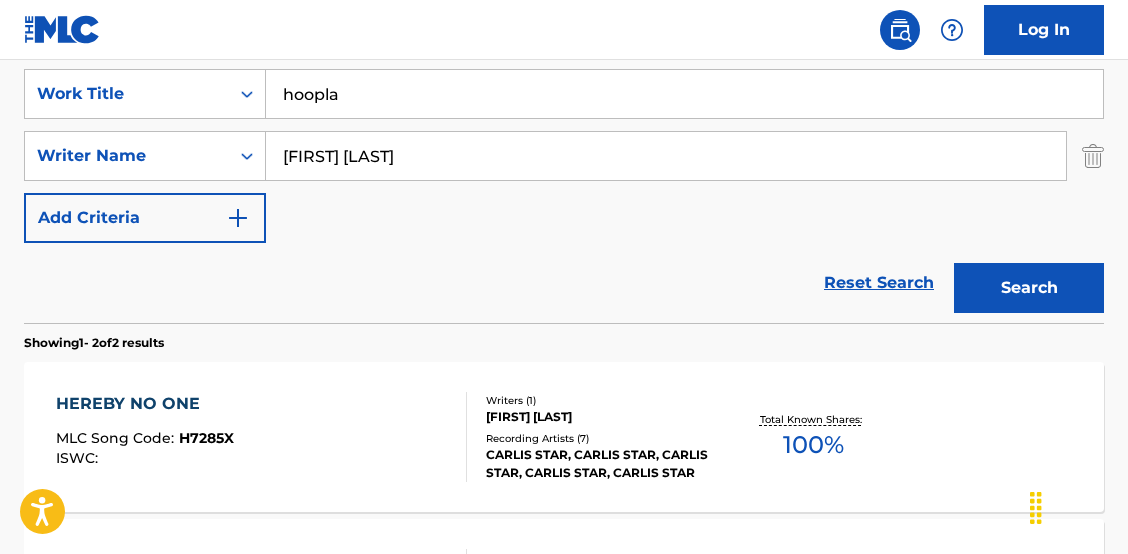 click on "Search" at bounding box center [1029, 288] 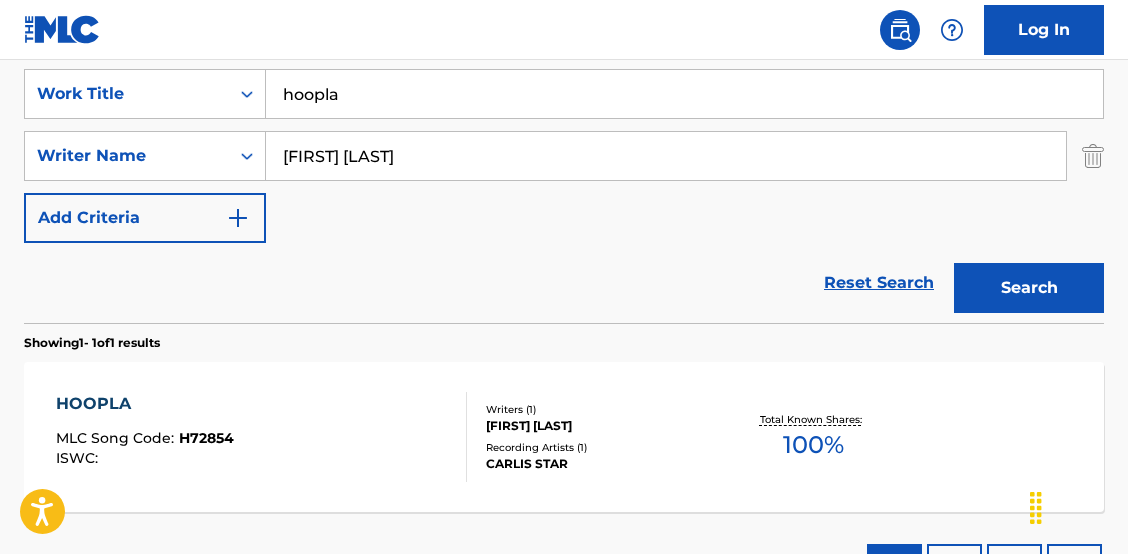 click on "SearchWithCriteriac6125ace-0b40-40df-9503-2b362888738b Work Title hoopla SearchWithCriteria56169352-264c-4d91-b80e-79766a2e95ea Writer Name [FIRST] [LAST] Add Criteria" at bounding box center [564, 156] 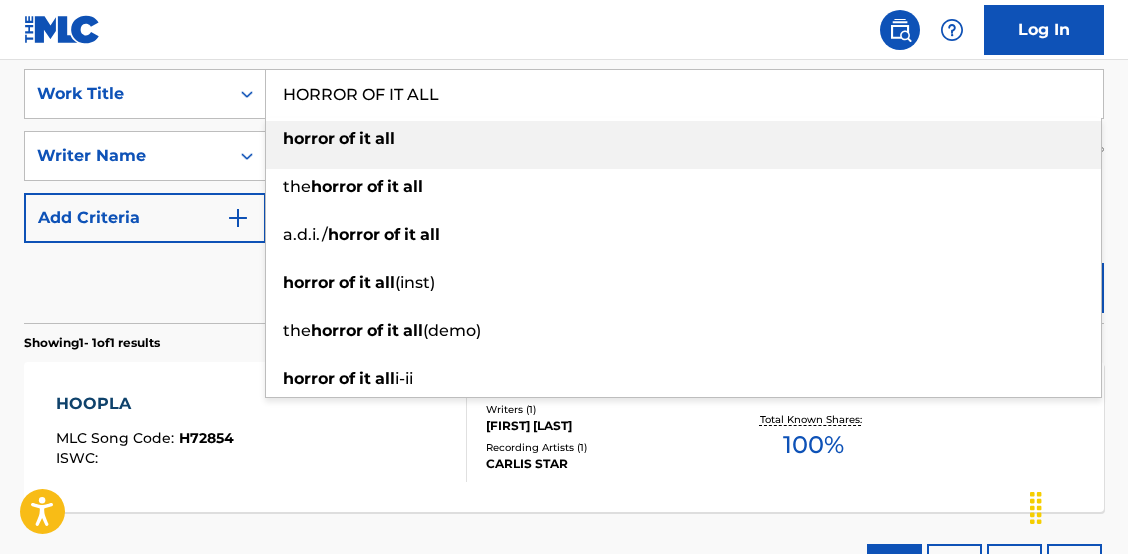 click at bounding box center [373, 138] 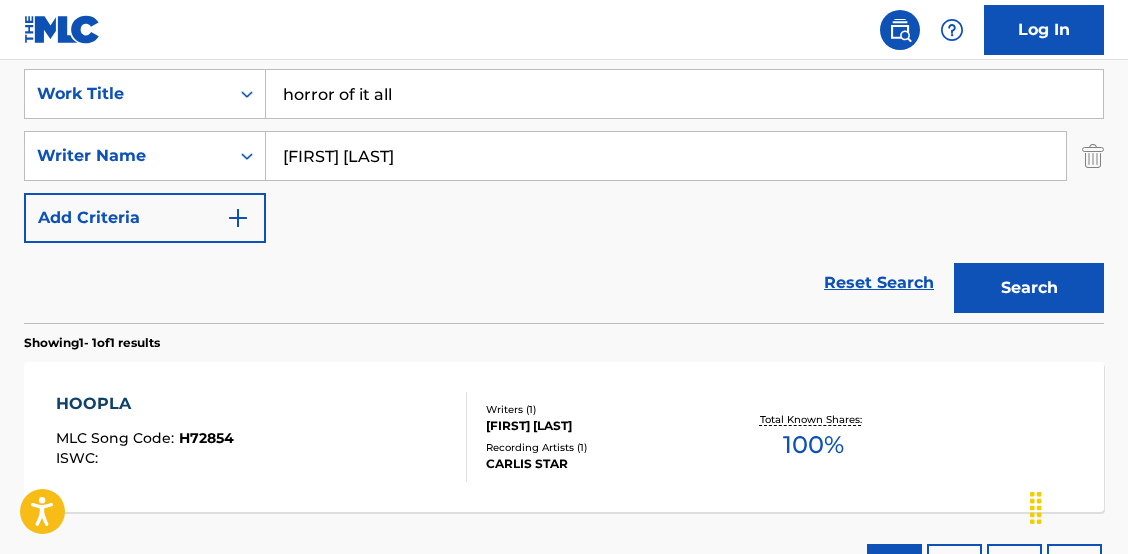 click on "Search" at bounding box center (1029, 288) 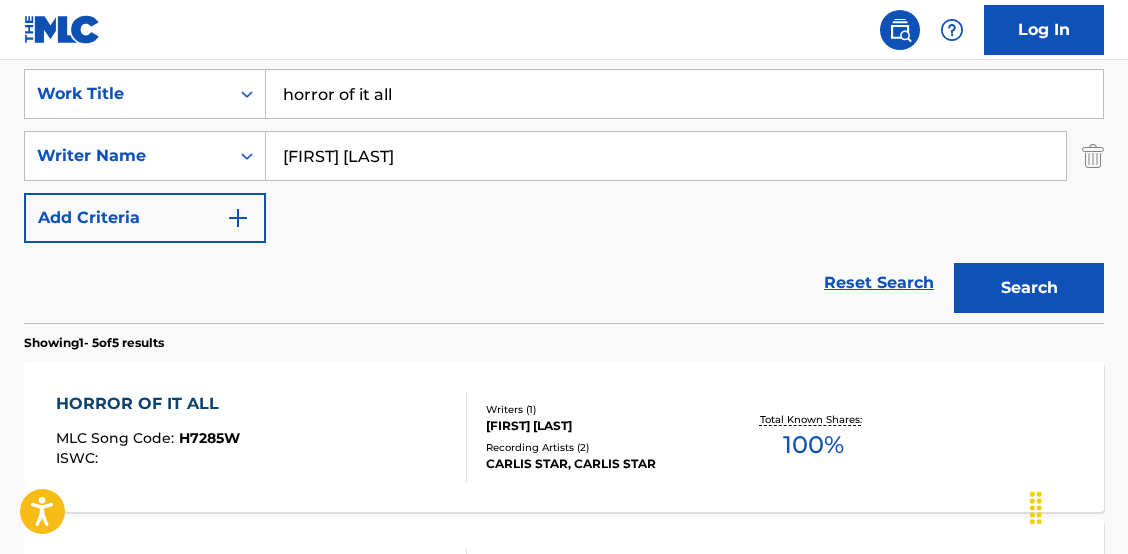 drag, startPoint x: 1004, startPoint y: 200, endPoint x: 860, endPoint y: 168, distance: 147.51271 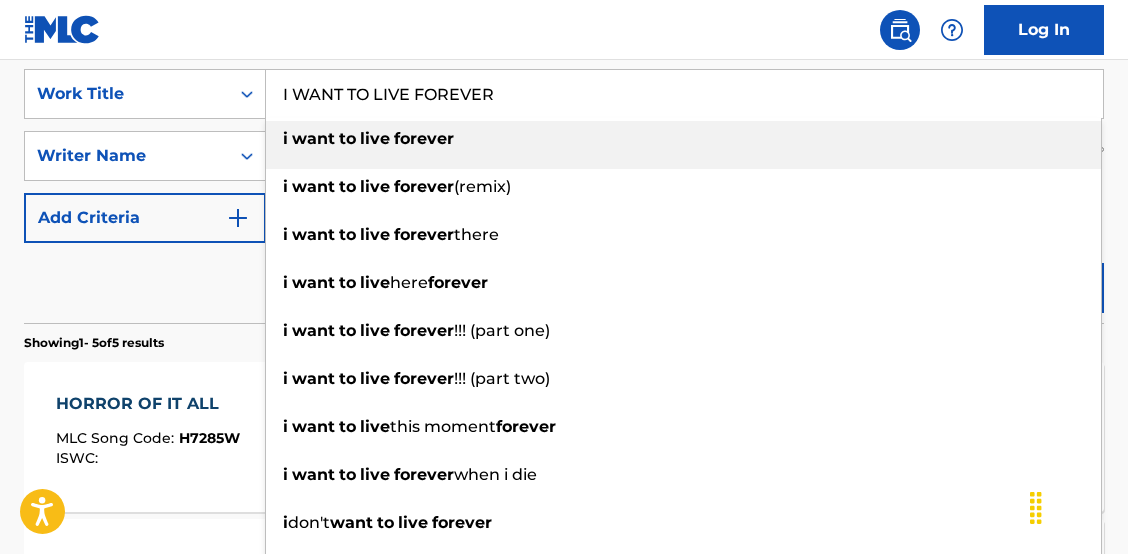 drag, startPoint x: 345, startPoint y: 135, endPoint x: 409, endPoint y: 153, distance: 66.48308 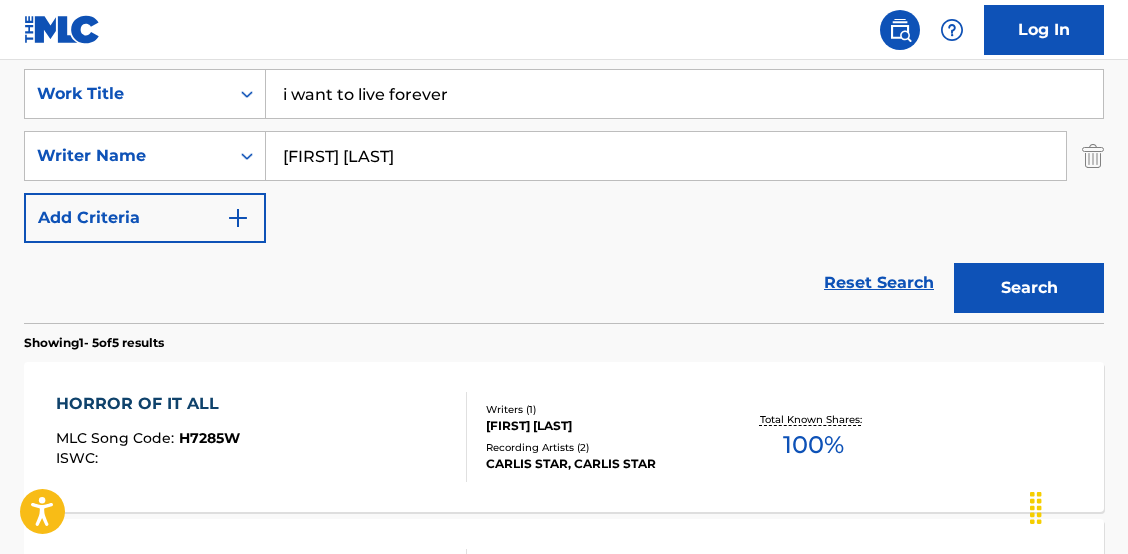 click on "Search" at bounding box center (1029, 288) 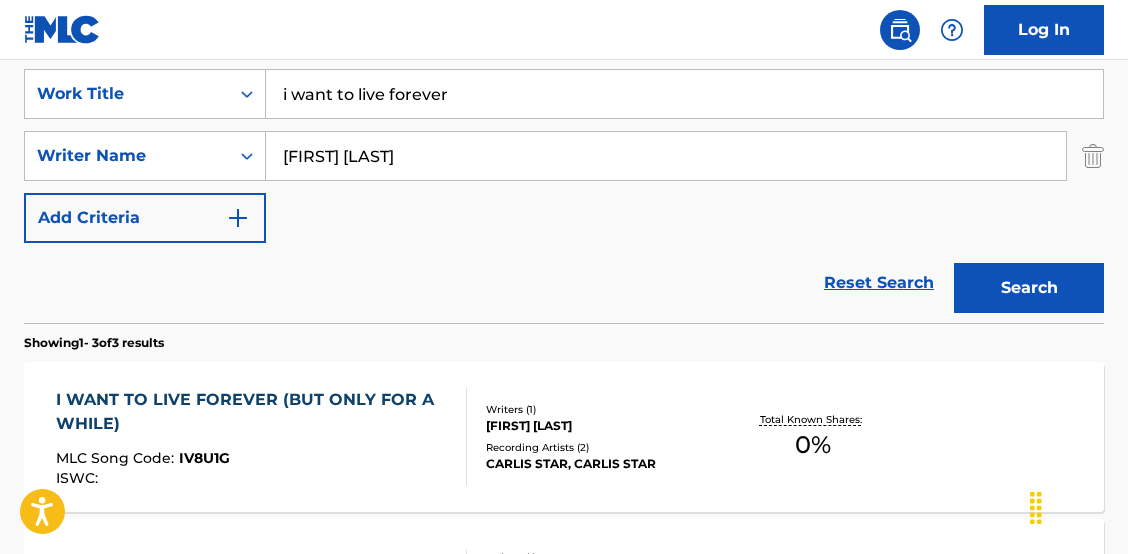 click on "SearchWithCriteriac6125ace-0b40-40df-9503-2b362888738b Work Title i want to live forever SearchWithCriteria56169352-264c-4d91-b80e-79766a2e95ea Writer Name [FIRST] [LAST] Add Criteria" at bounding box center (564, 156) 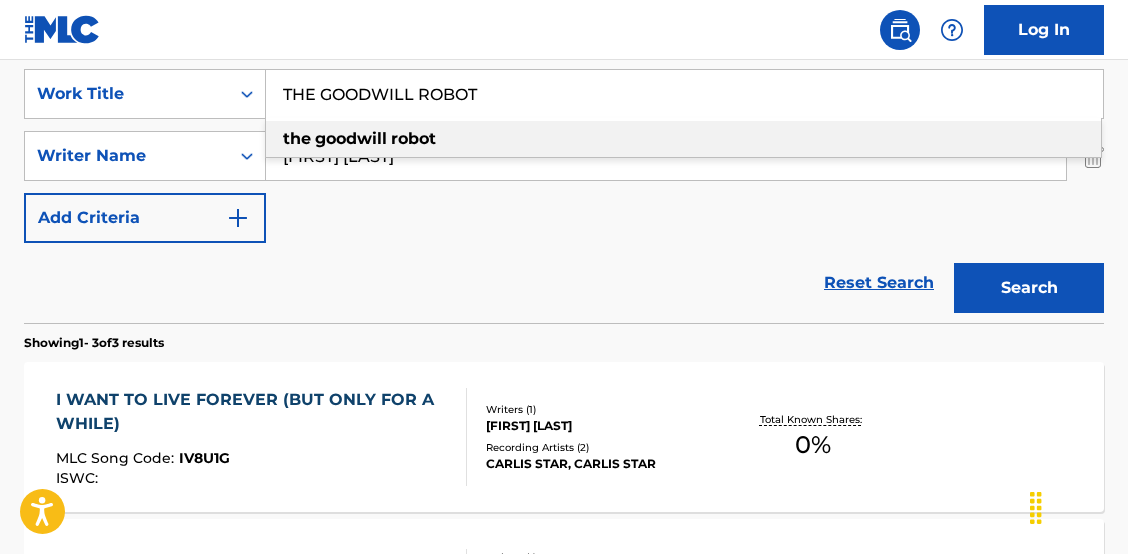 drag, startPoint x: 485, startPoint y: 140, endPoint x: 476, endPoint y: 149, distance: 12.727922 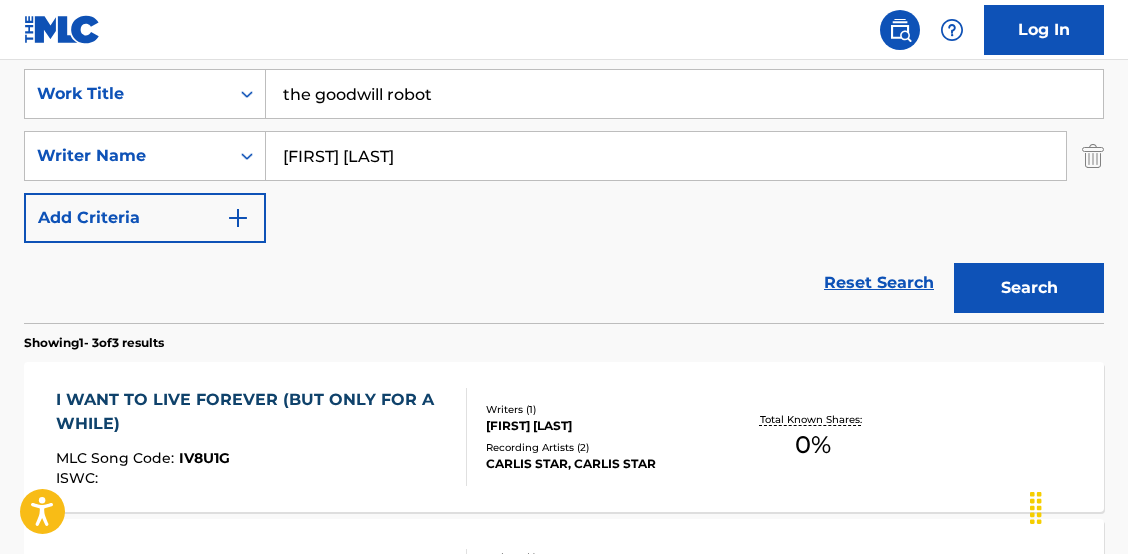 click on "Search" at bounding box center [1029, 288] 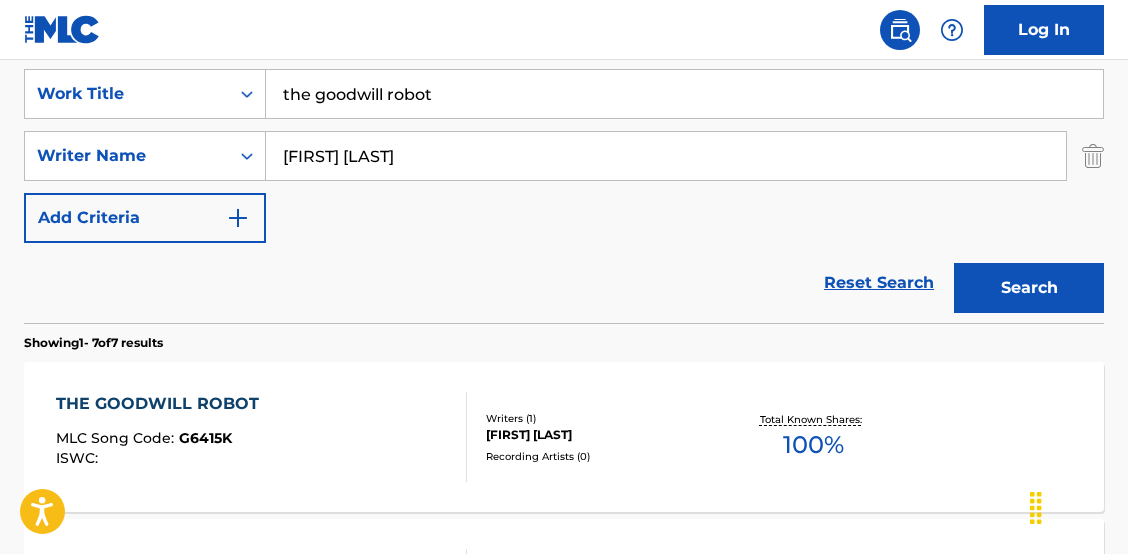 drag, startPoint x: 498, startPoint y: 99, endPoint x: 129, endPoint y: 33, distance: 374.856 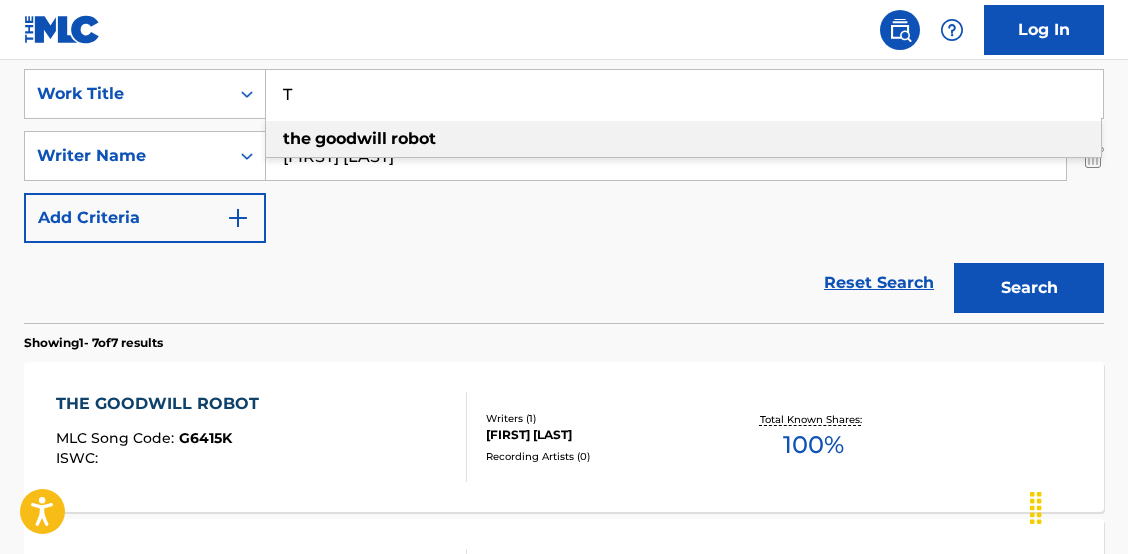 click on "T" at bounding box center (684, 94) 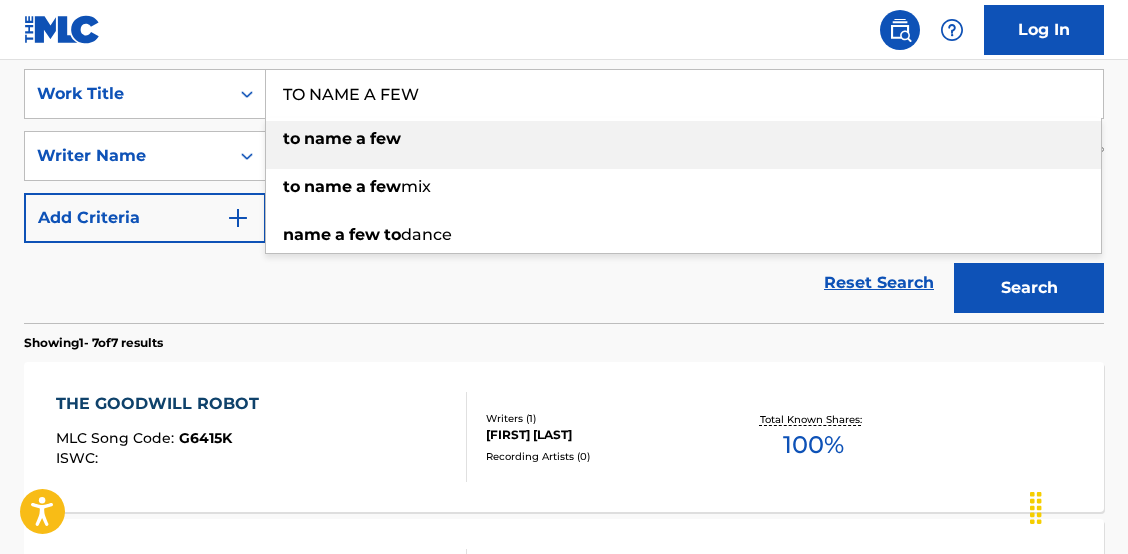 click on "to   name   a   few" at bounding box center (683, 139) 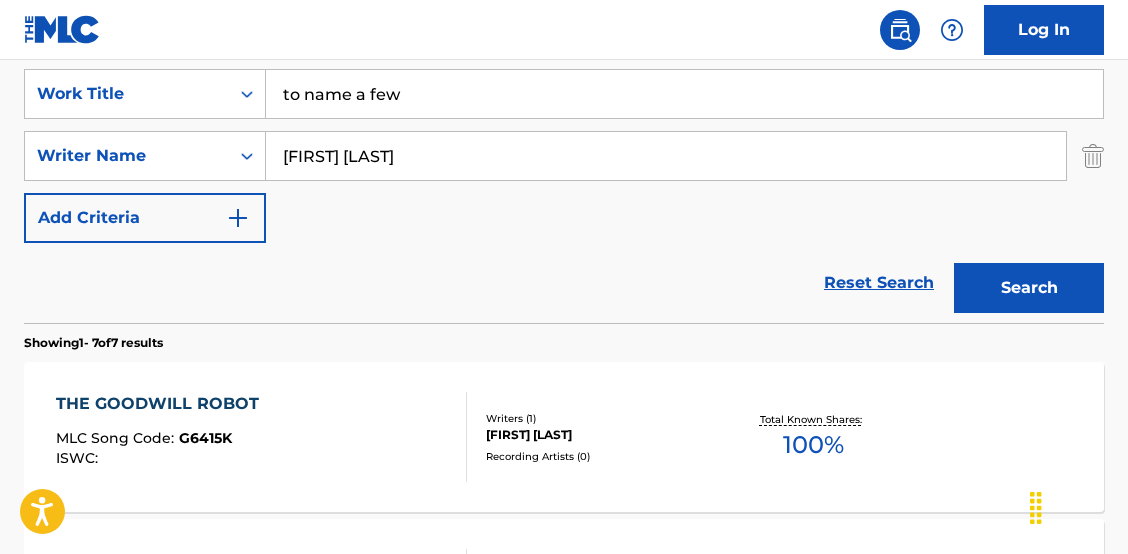 click on "Search" at bounding box center [1029, 288] 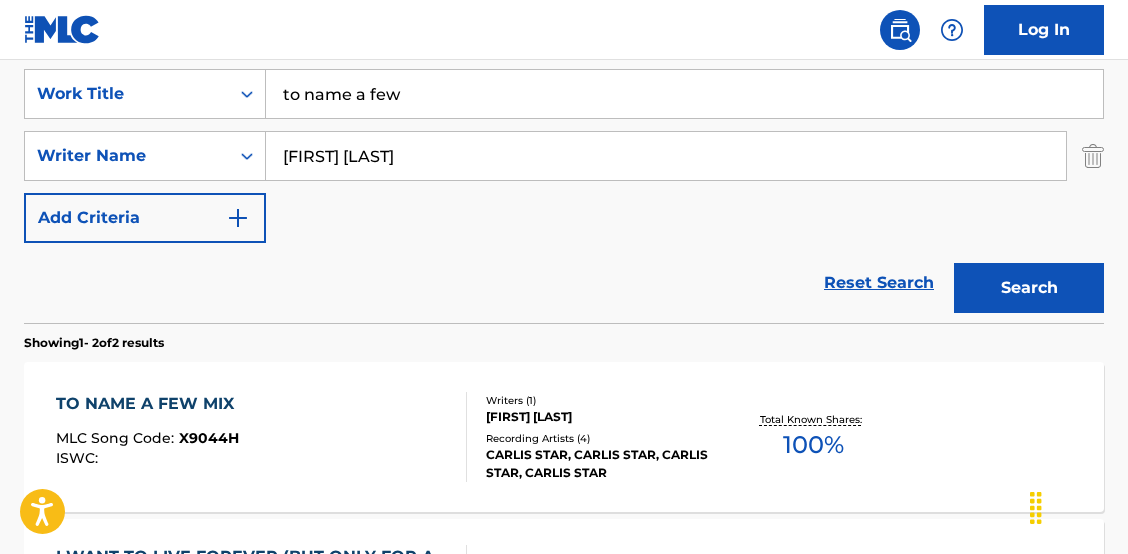 drag, startPoint x: 1060, startPoint y: 219, endPoint x: 1040, endPoint y: 221, distance: 20.09975 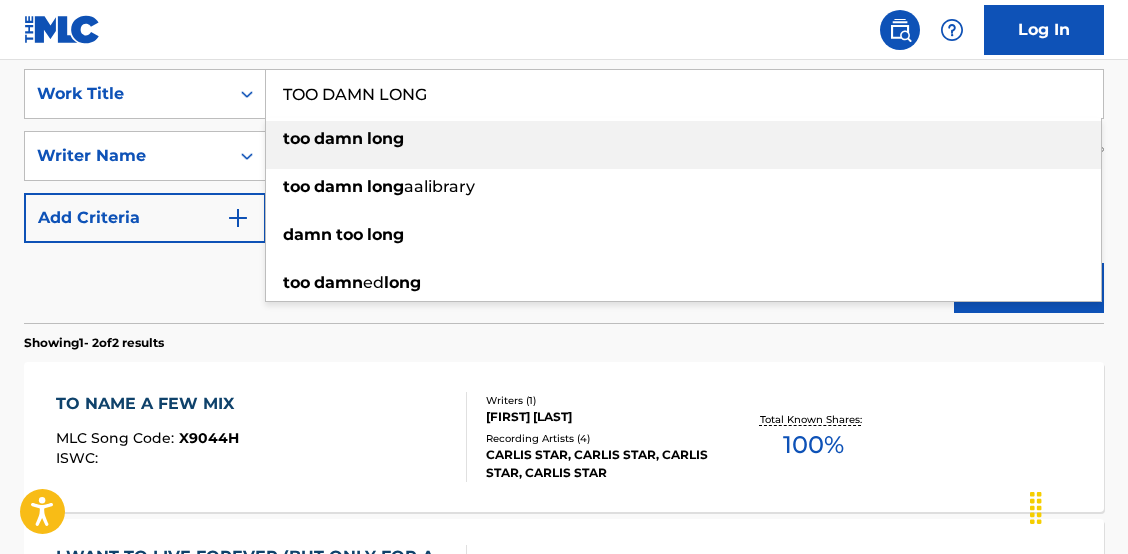 click on "too   damn   long" at bounding box center [683, 139] 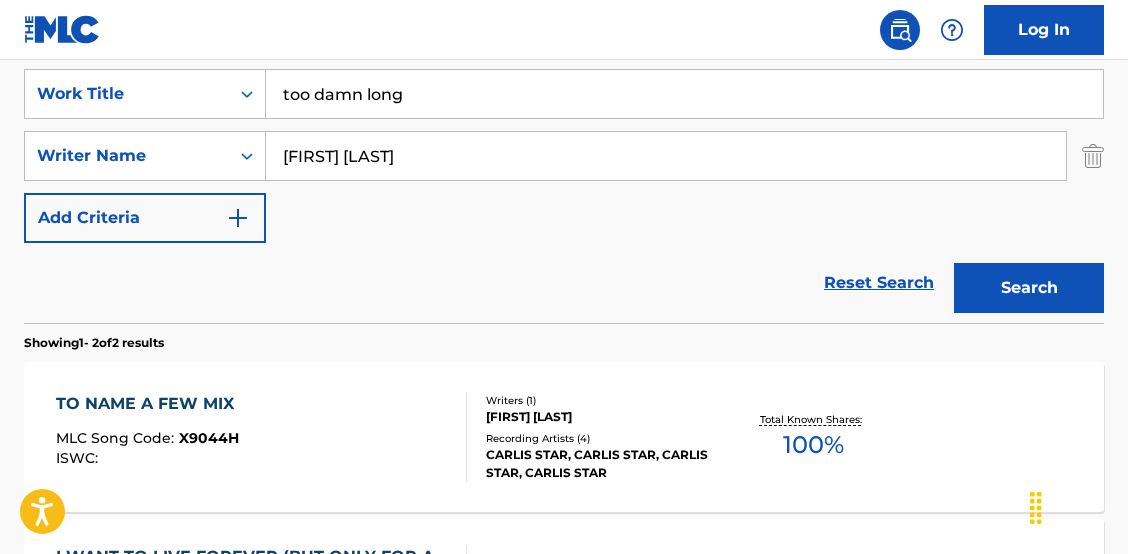 click on "Search" at bounding box center [1029, 288] 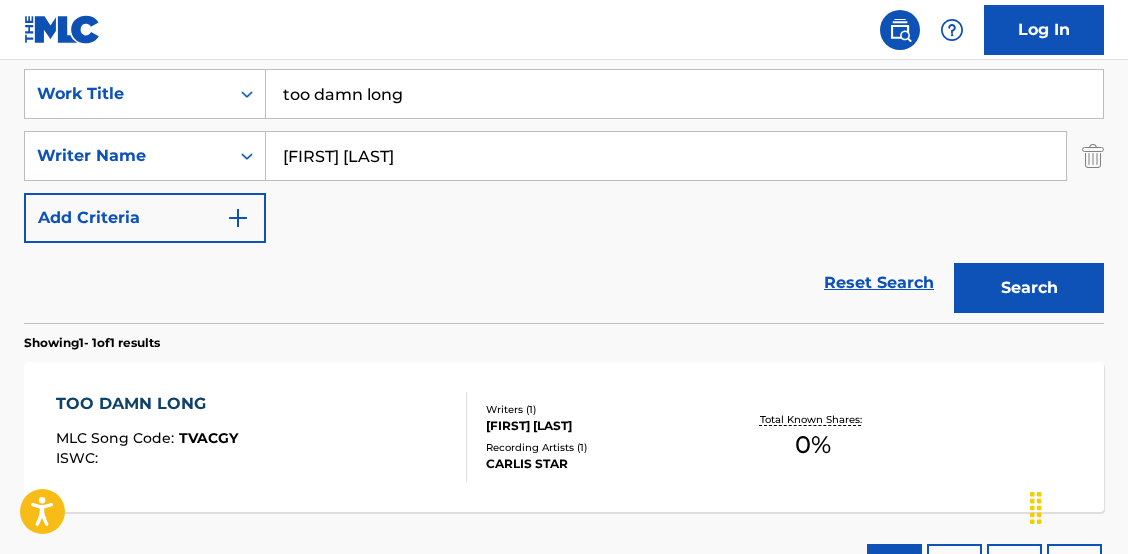 click on "SearchWithCriteriac6125ace-0b40-40df-9503-2b362888738b Work Title too damn long SearchWithCriteria56169352-264c-4d91-b80e-79766a2e95ea Writer Name SIMON COWAN Add Criteria" at bounding box center [564, 156] 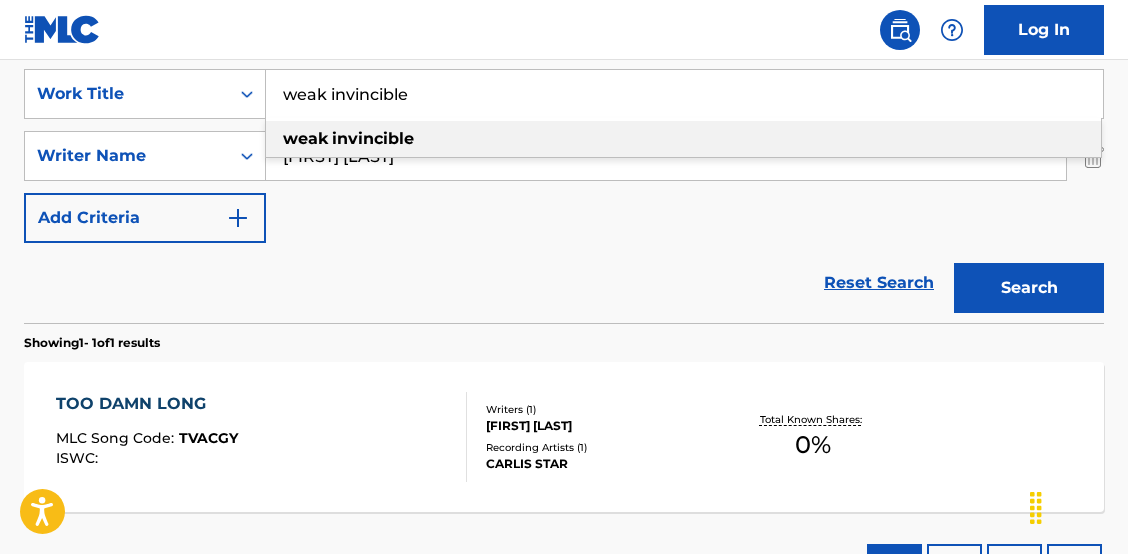 drag, startPoint x: 472, startPoint y: 136, endPoint x: 484, endPoint y: 139, distance: 12.369317 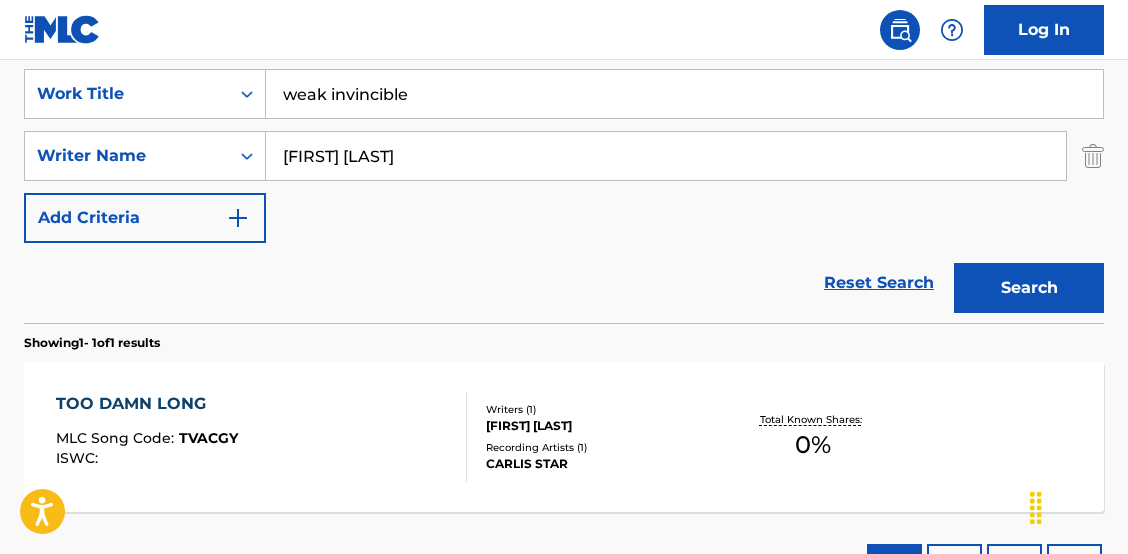 click on "Search" at bounding box center (1029, 288) 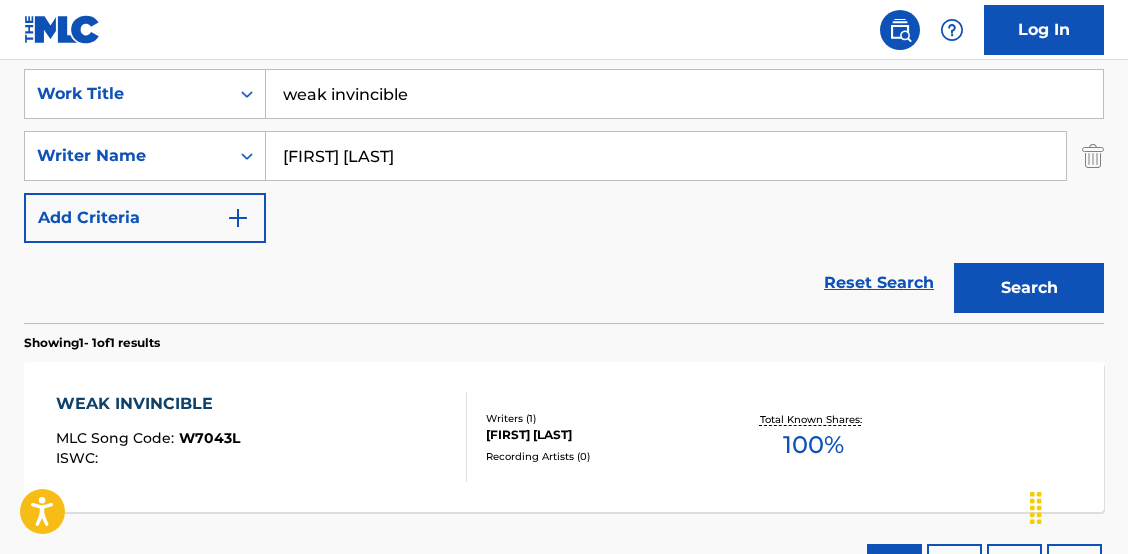 drag, startPoint x: 1043, startPoint y: 227, endPoint x: 1030, endPoint y: 218, distance: 15.811388 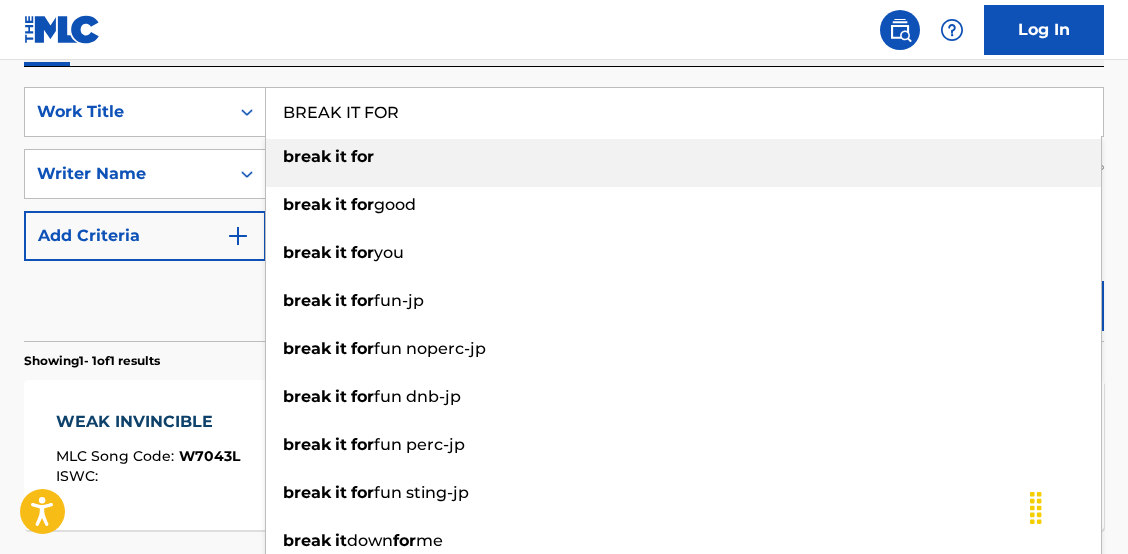click on "break   it   for" at bounding box center (683, 157) 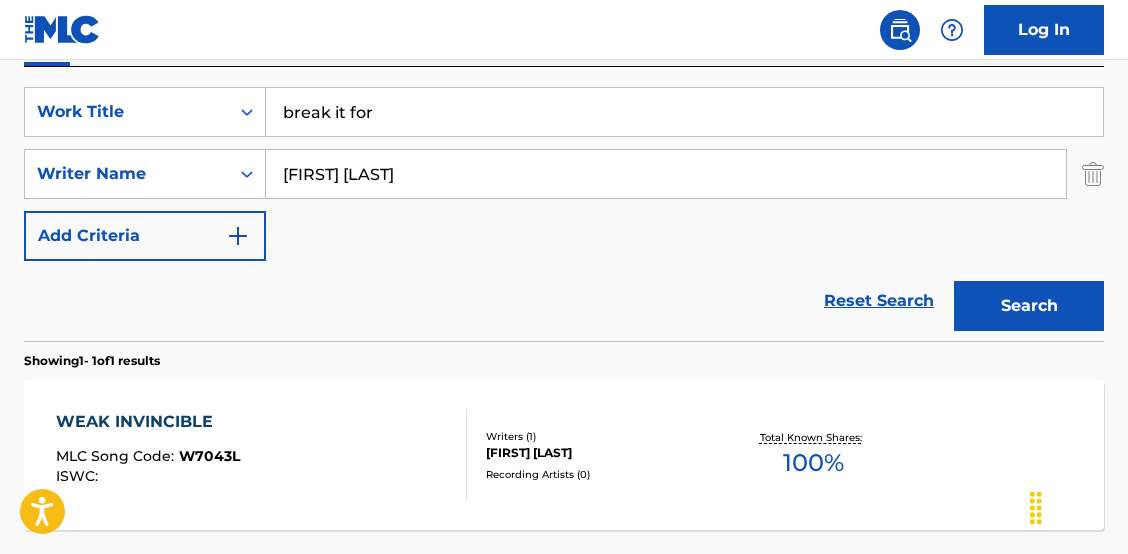 click on "Search" at bounding box center [1024, 301] 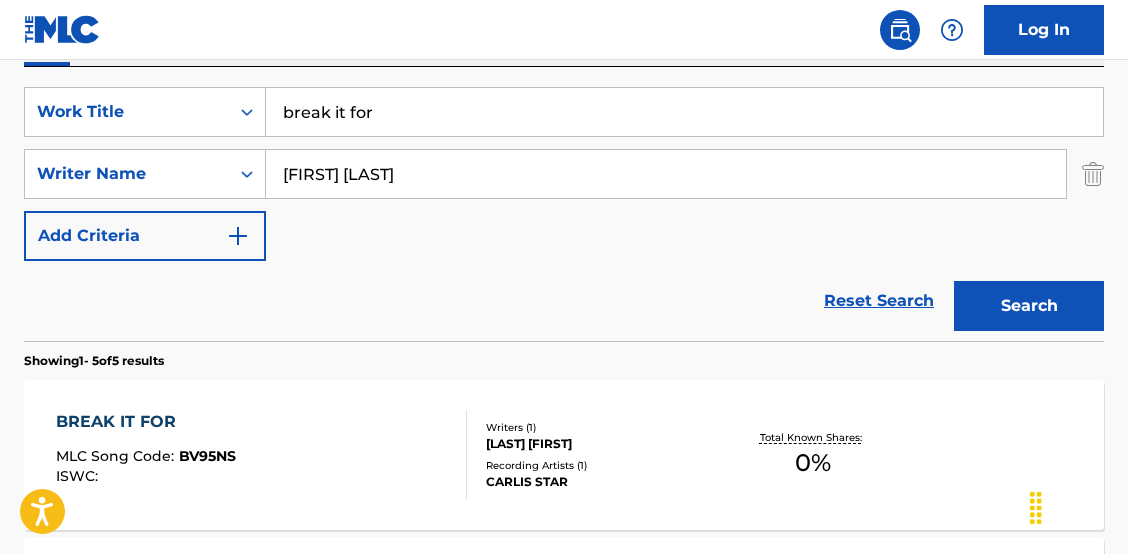 click on "SearchWithCriteriac6125ace-0b40-40df-9503-2b362888738b Work Title break it for SearchWithCriteria56169352-264c-4d91-b80e-79766a2e95ea Writer Name [FIRST] [LAST] Add Criteria" at bounding box center (564, 174) 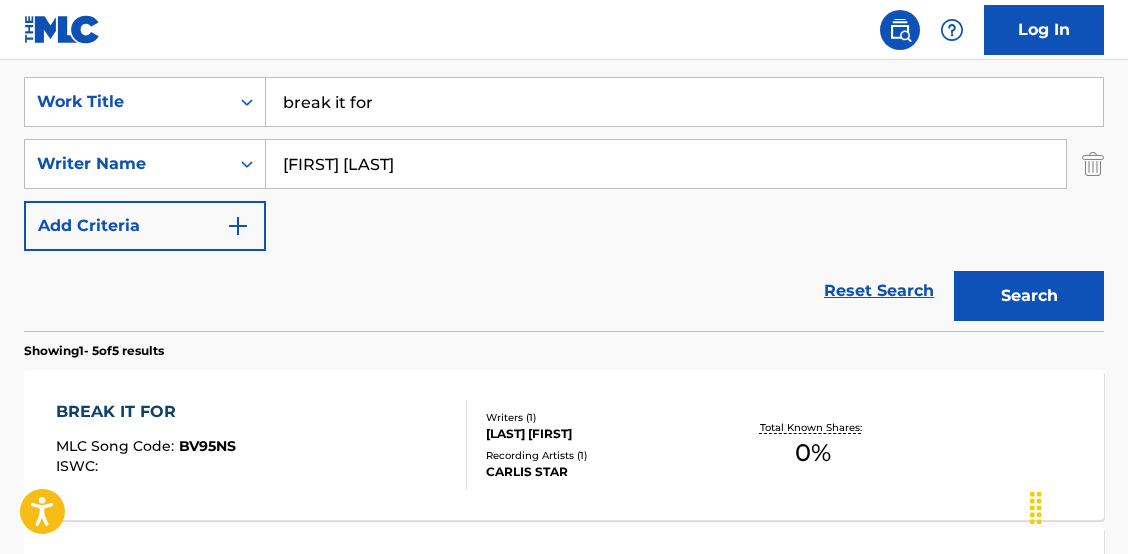 scroll, scrollTop: 332, scrollLeft: 0, axis: vertical 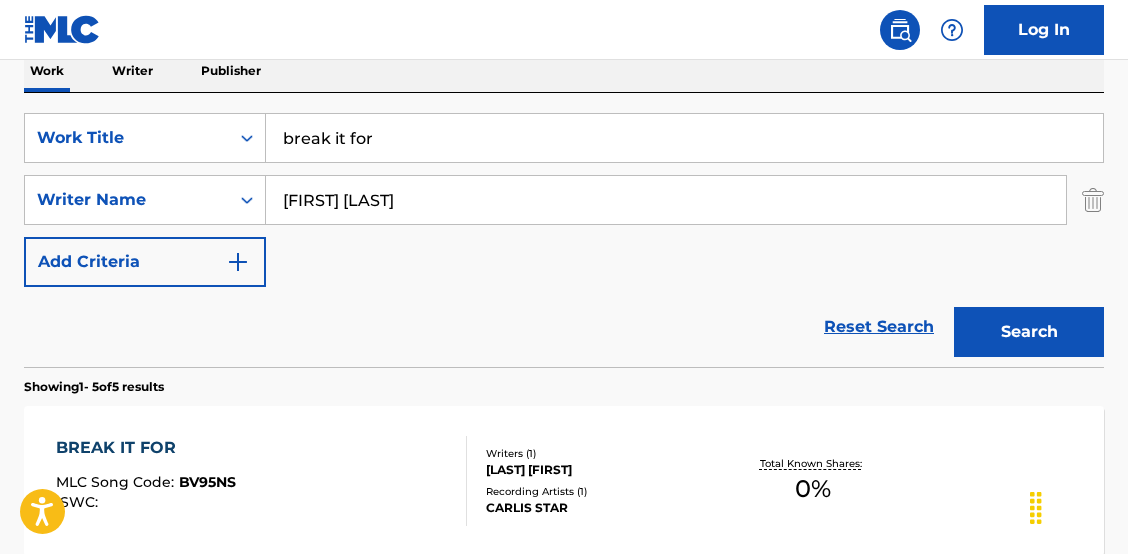 drag, startPoint x: 455, startPoint y: 126, endPoint x: 153, endPoint y: 71, distance: 306.96744 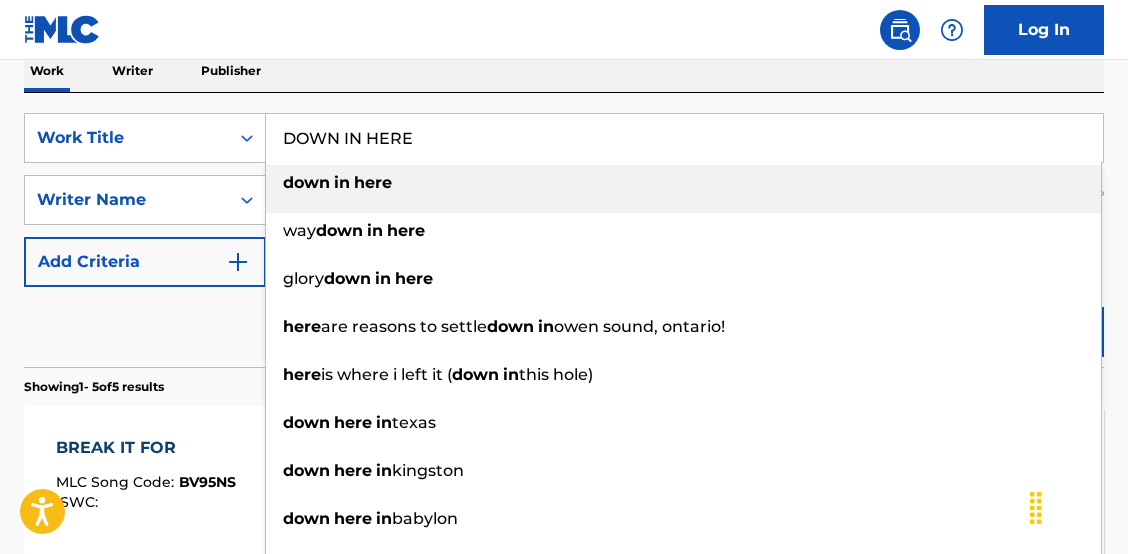drag, startPoint x: 356, startPoint y: 186, endPoint x: 376, endPoint y: 191, distance: 20.615528 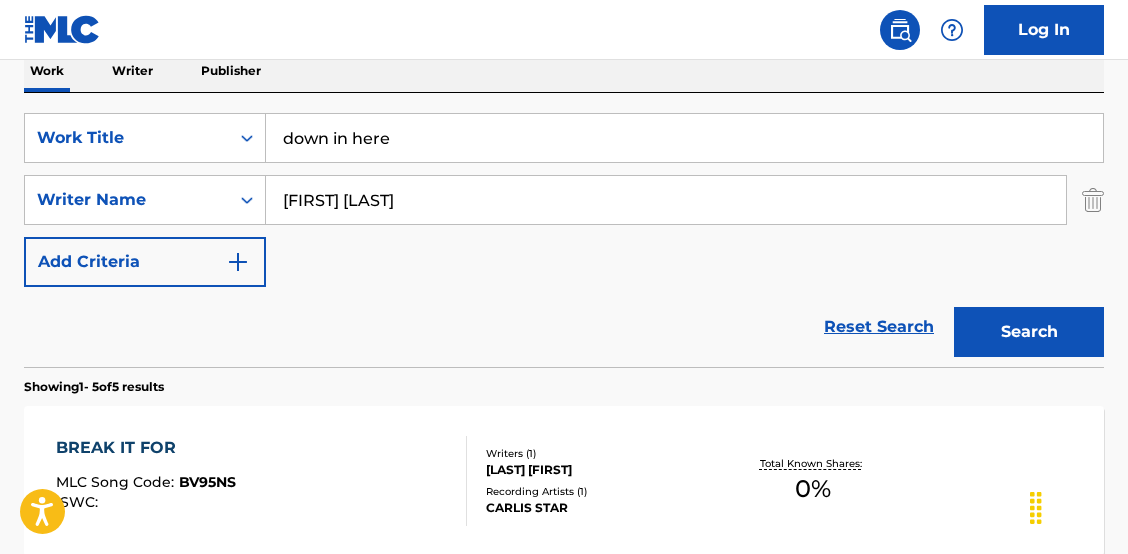 click on "Search" at bounding box center [1029, 332] 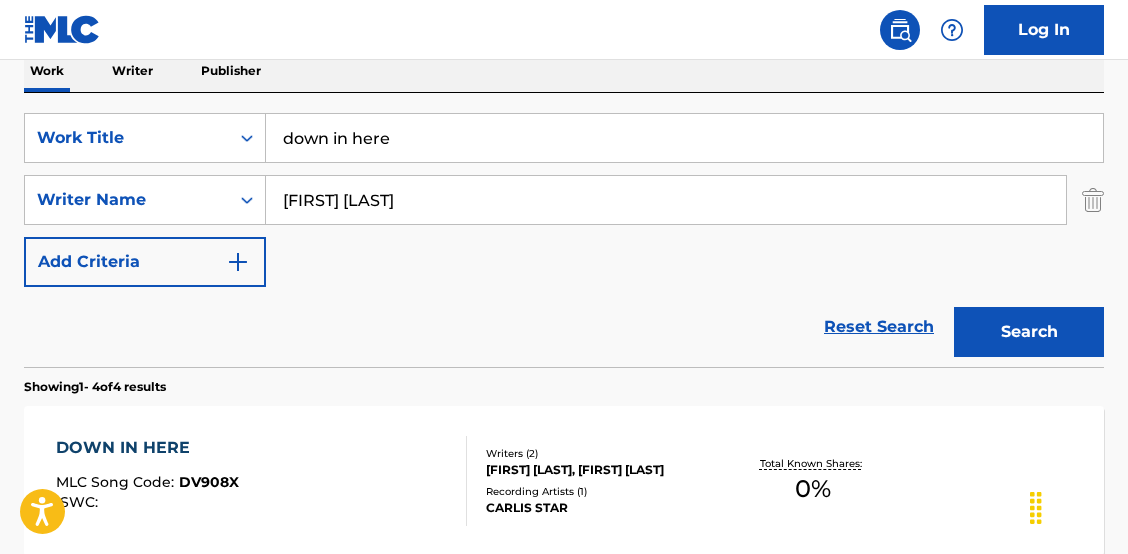 drag, startPoint x: 416, startPoint y: 135, endPoint x: 67, endPoint y: 33, distance: 363.60007 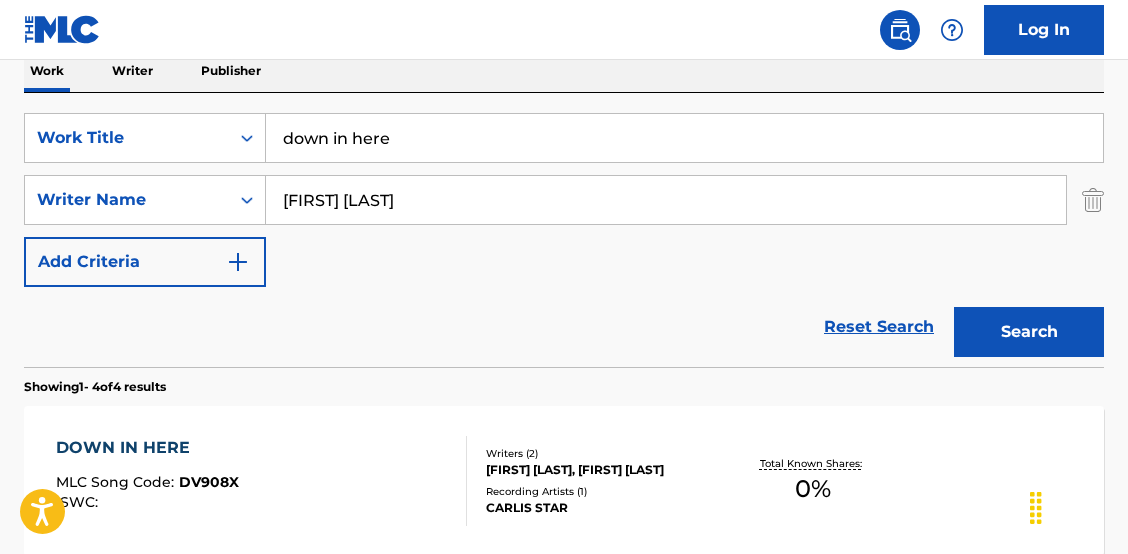 click on "SearchWithCriteriac6125ace-0b40-40df-9503-2b362888738b Work Title down in here SearchWithCriteria56169352-264c-4d91-b80e-79766a2e95ea Writer Name [FIRST] [LAST] Add Criteria" at bounding box center (564, 200) 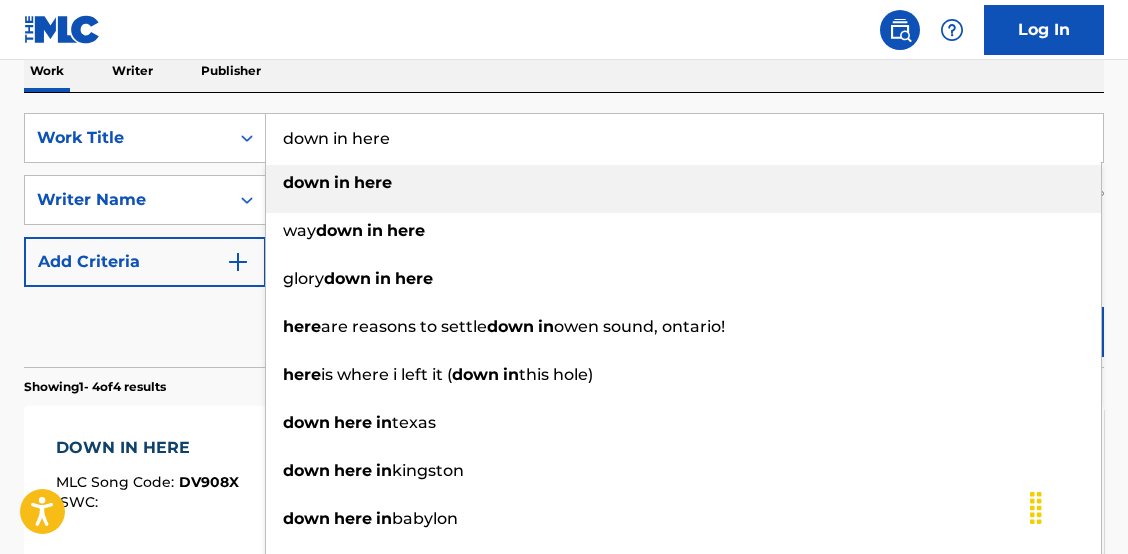 drag, startPoint x: 297, startPoint y: 84, endPoint x: 172, endPoint y: 69, distance: 125.89678 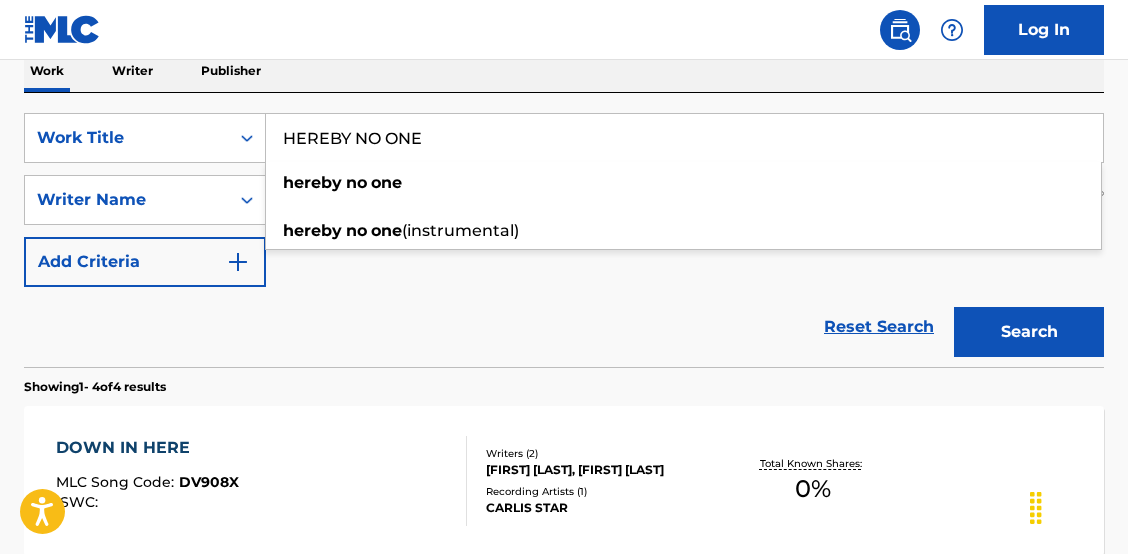 click on "Search" at bounding box center [1029, 332] 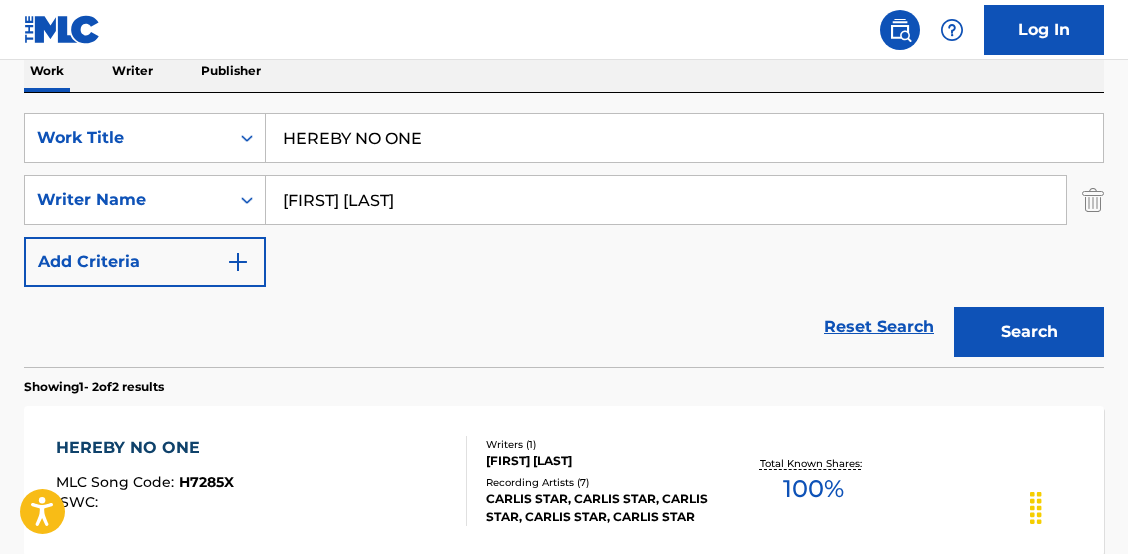 drag, startPoint x: 399, startPoint y: 119, endPoint x: 265, endPoint y: 90, distance: 137.10216 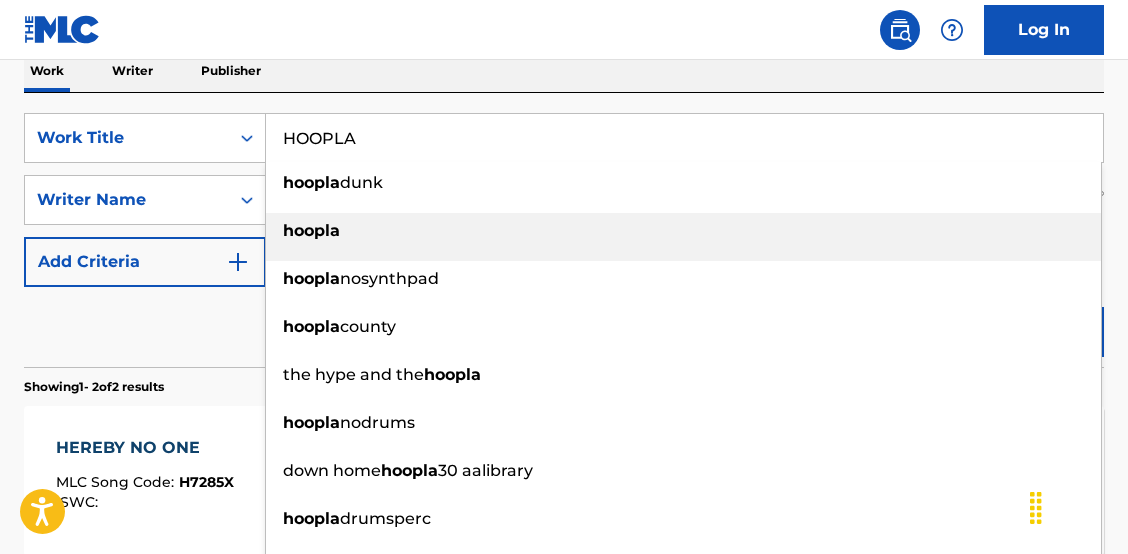 click on "hoopla" at bounding box center (683, 231) 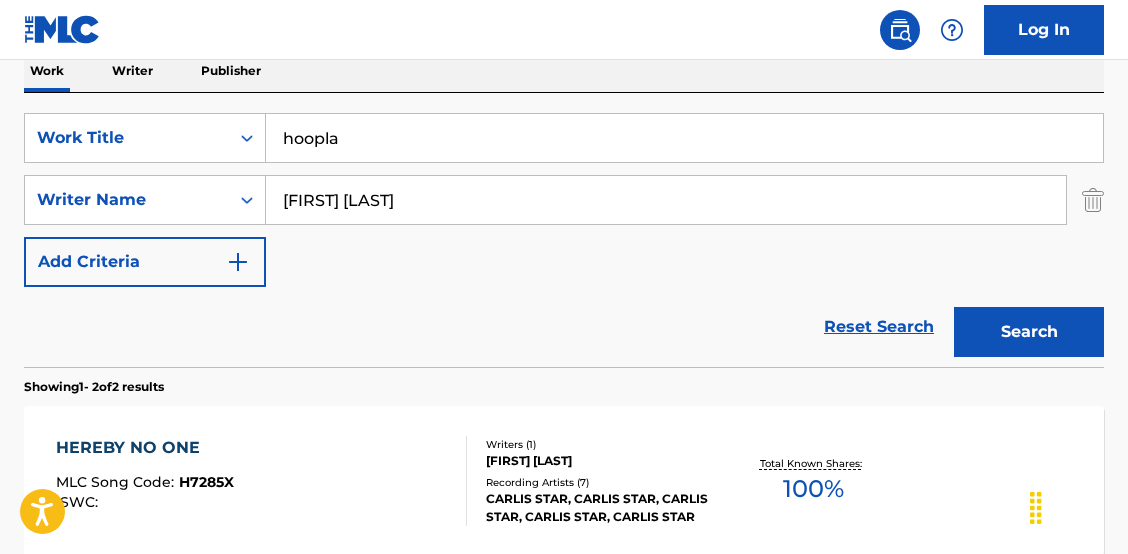 click on "Search" at bounding box center (1029, 332) 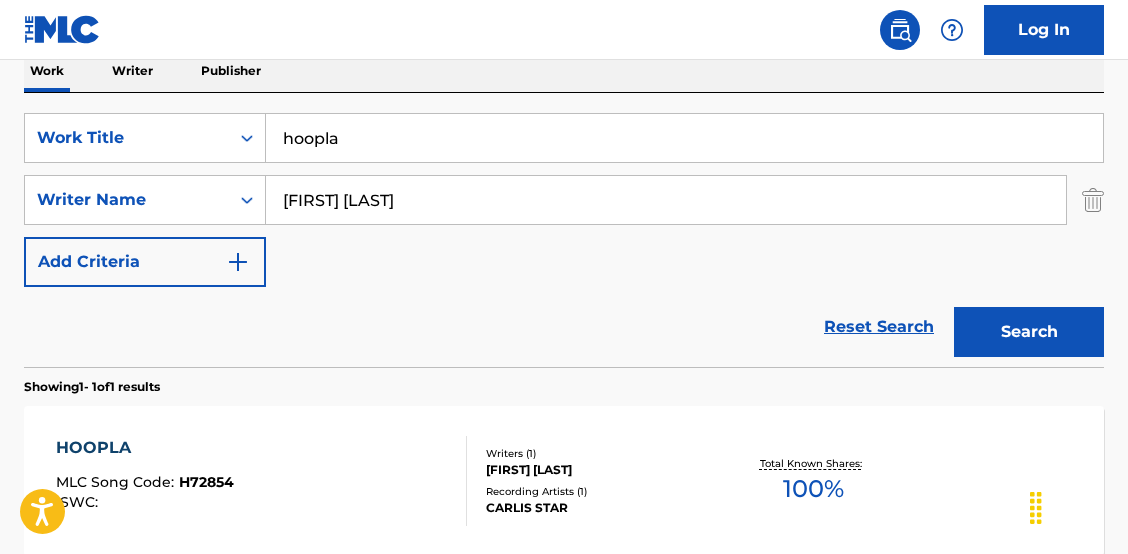 drag, startPoint x: 480, startPoint y: 141, endPoint x: 280, endPoint y: 111, distance: 202.23749 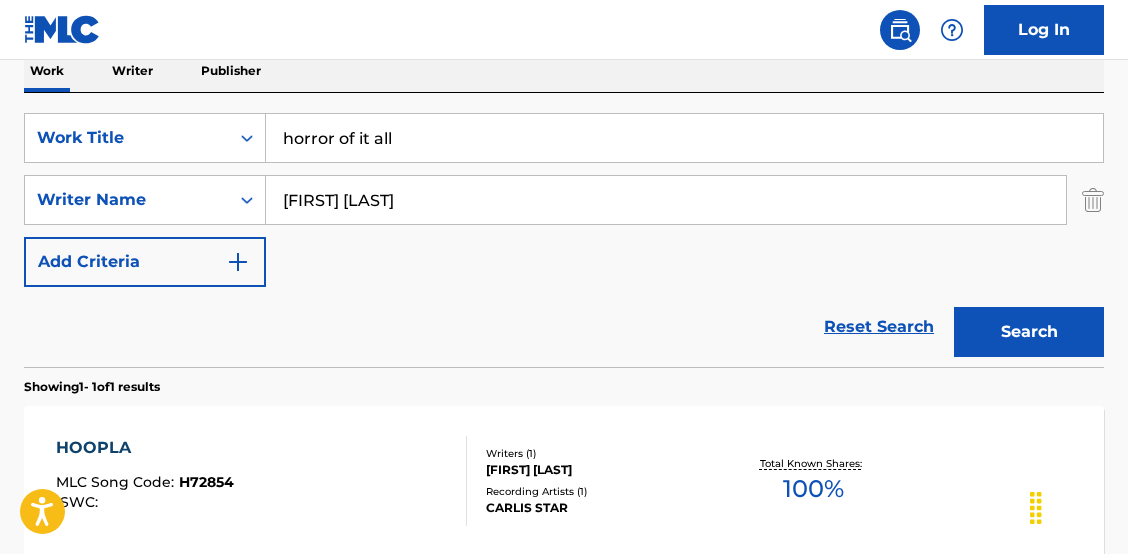 click on "Search" at bounding box center [1024, 327] 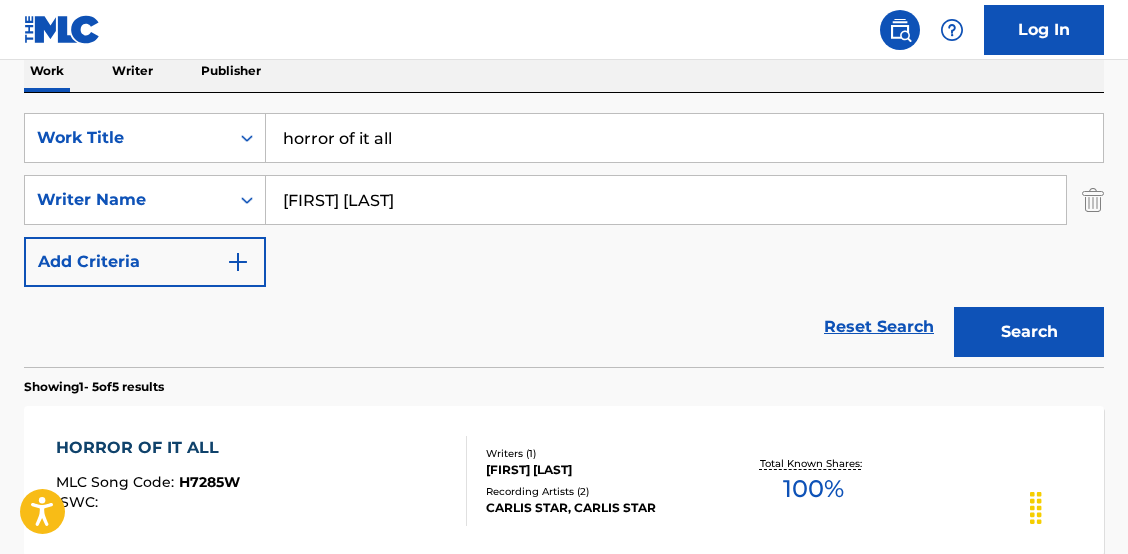 drag, startPoint x: 432, startPoint y: 139, endPoint x: 130, endPoint y: 71, distance: 309.56097 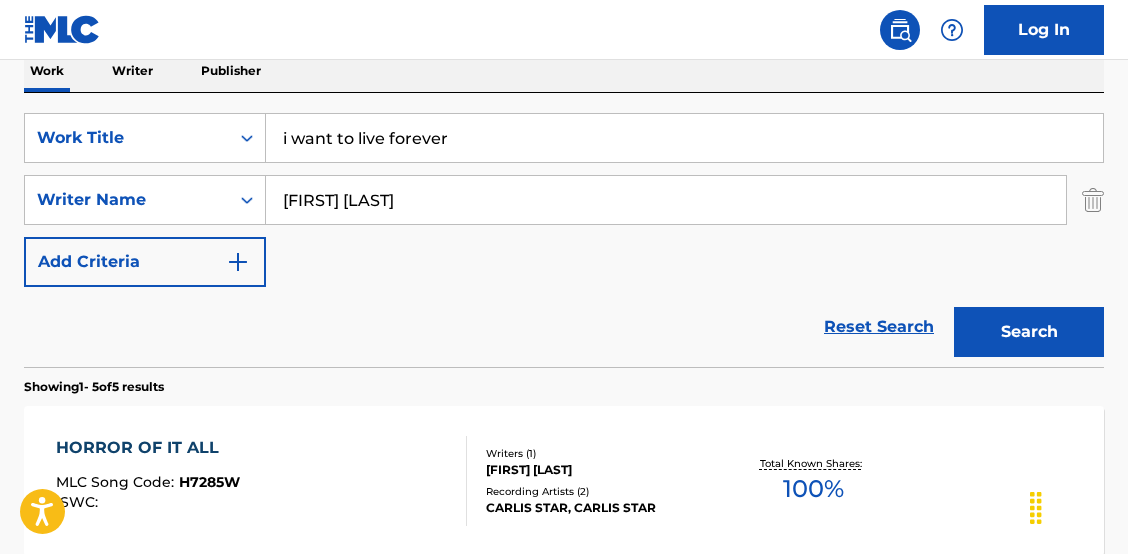 click on "Search" at bounding box center [1029, 332] 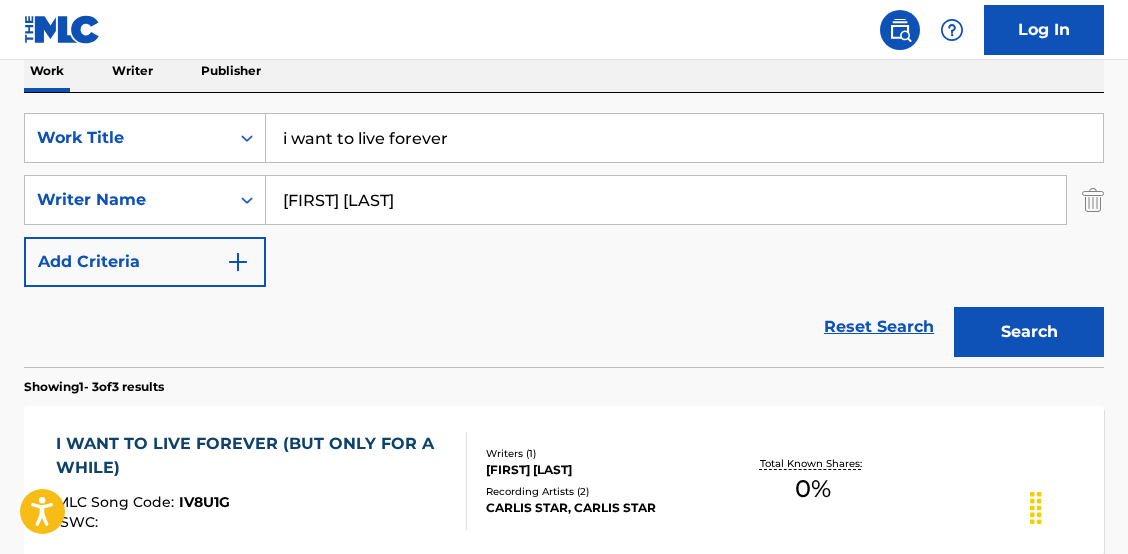 click on "SearchWithCriteriac6125ace-0b40-40df-9503-2b362888738b Work Title i want to live forever SearchWithCriteria56169352-264c-4d91-b80e-79766a2e95ea Writer Name [FIRST] [LAST] Add Criteria" at bounding box center (564, 200) 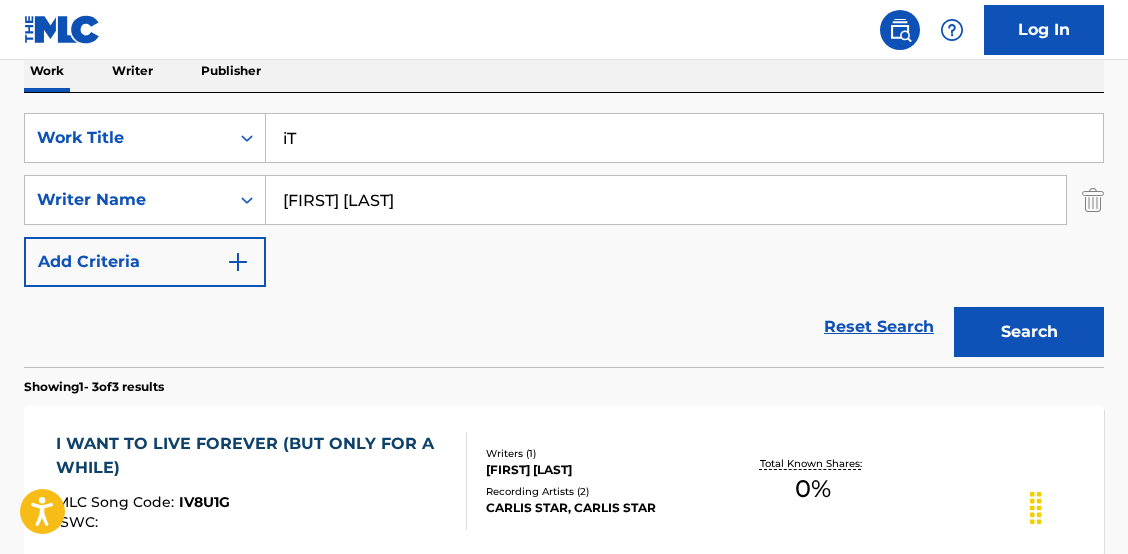 type on "i" 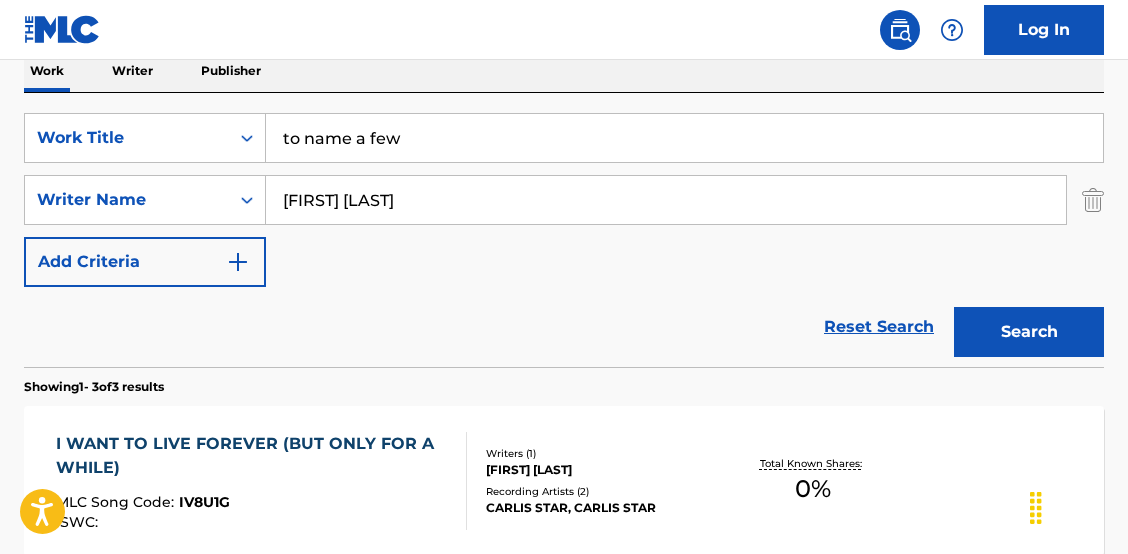 click on "Search" at bounding box center (1029, 332) 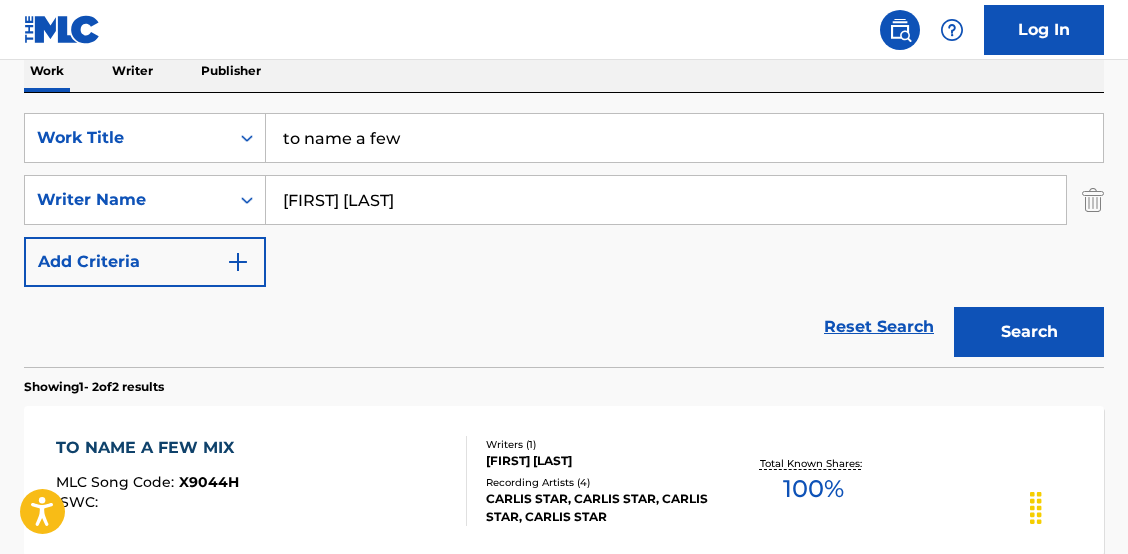 click on "Accessibility Screen-Reader Guide, Feedback, and Issue Reporting | New window Consent Details [#IABV2SETTINGS#] About This website uses cookies We use cookies to personalise content and ads, to provide social media features and to analyse our traffic. We also share information about your use of our site with our social media, advertising and analytics partners who may combine it with other information that you’ve provided to them or that they’ve collected from your use of their services. You consent to our cookies if you continue to use our website. Consent Selection Necessary   Preferences   Statistics   Marketing   Show details Details Necessary    41   Necessary cookies help make a website usable by enabling basic functions like page navigation and access to secure areas of the website. The website cannot function properly without these cookies.  Meta Platforms, Inc. 3 Learn more about this provider lastExternalReferrer Detects how the user reached the website by registering their last URL-address. 4 3" at bounding box center [564, -55] 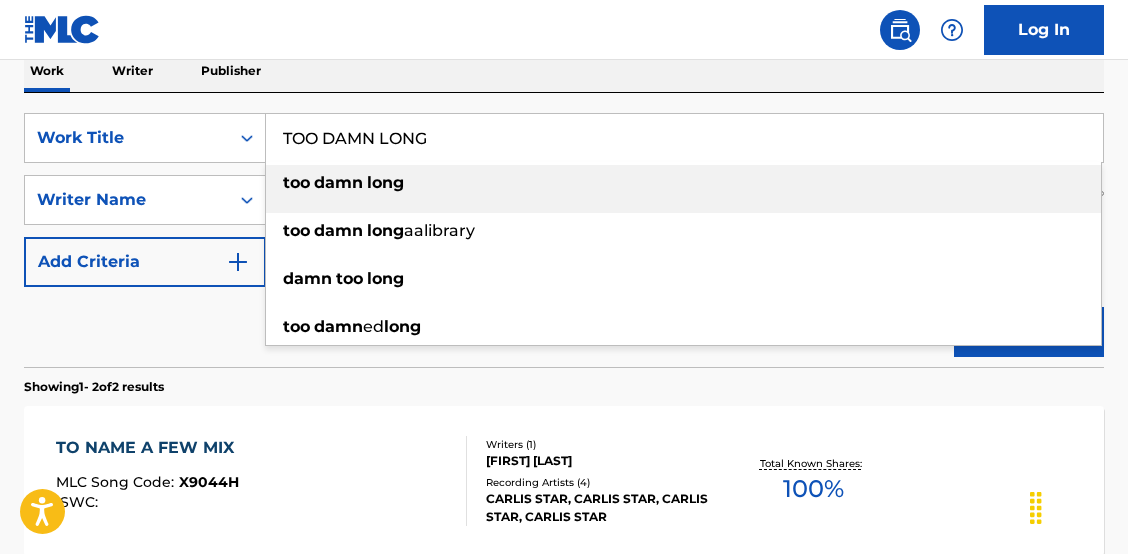 click on "too   damn   long" at bounding box center [683, 183] 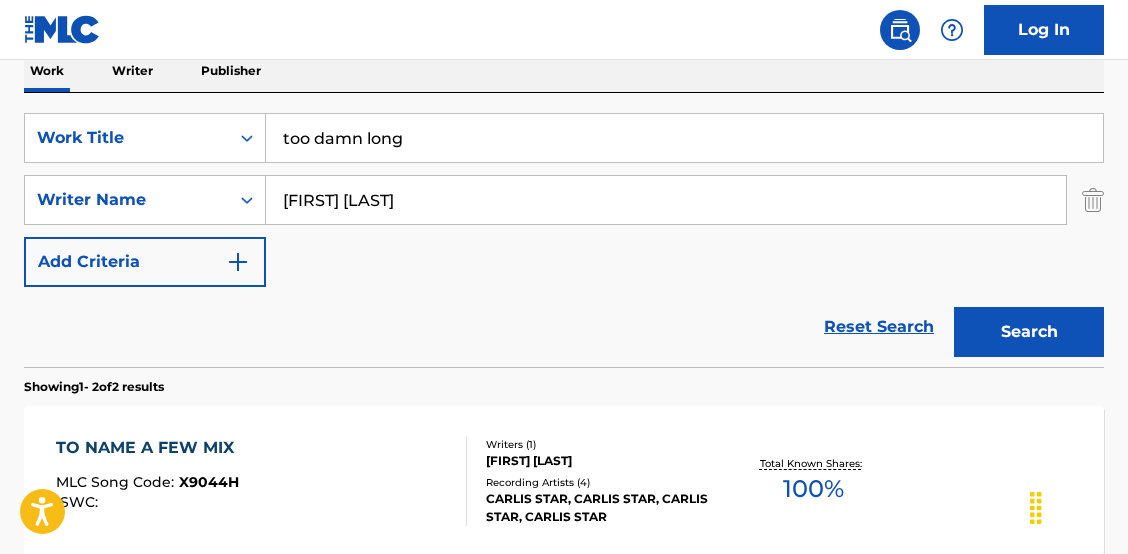 click on "Search" at bounding box center (1029, 332) 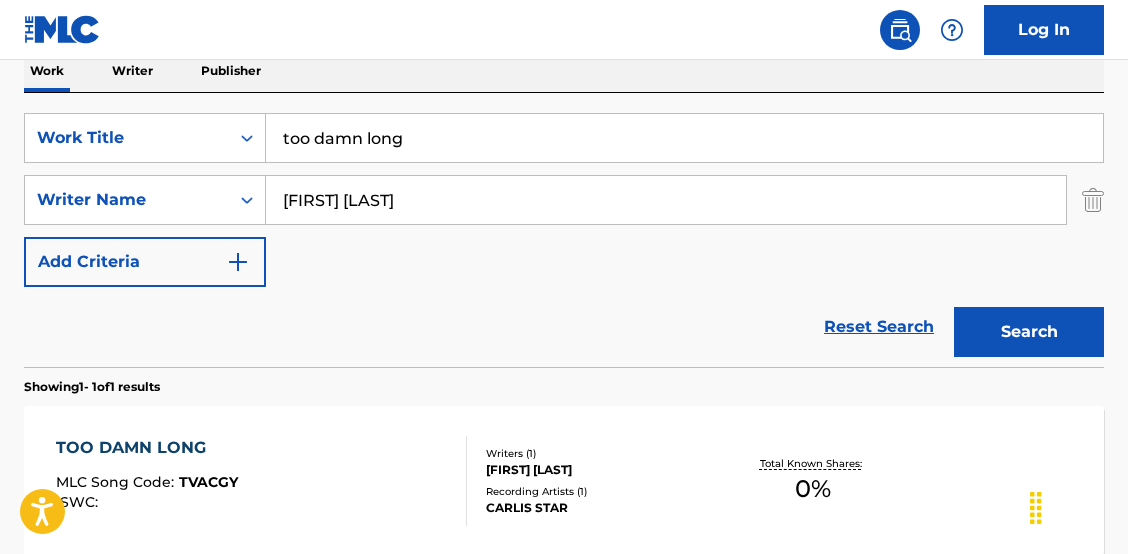click on "SearchWithCriteriac6125ace-0b40-40df-9503-2b362888738b Work Title too damn long SearchWithCriteria56169352-264c-4d91-b80e-79766a2e95ea Writer Name SIMON COWAN Add Criteria" at bounding box center (564, 200) 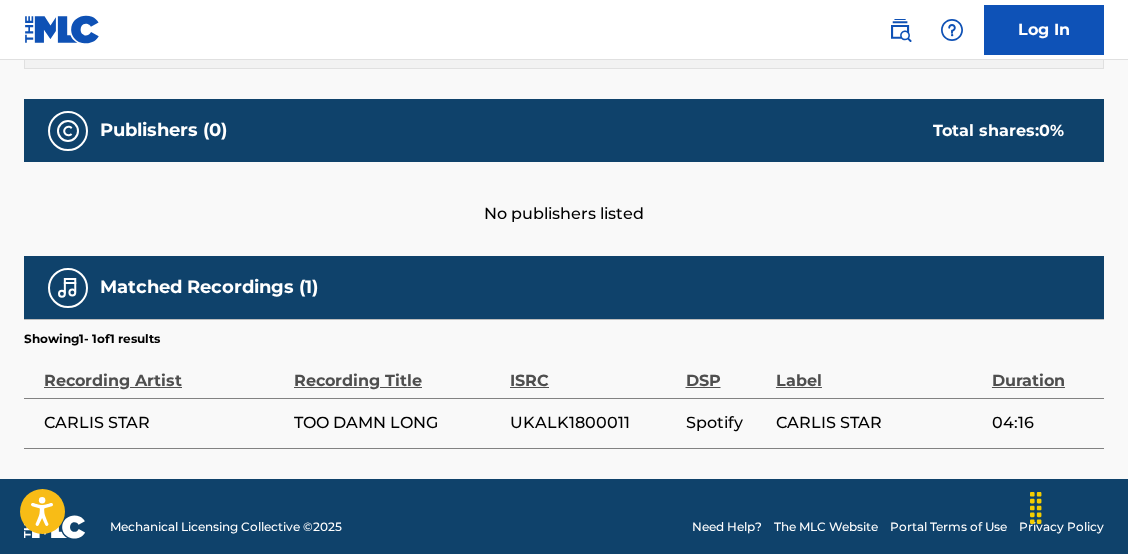 scroll, scrollTop: 852, scrollLeft: 0, axis: vertical 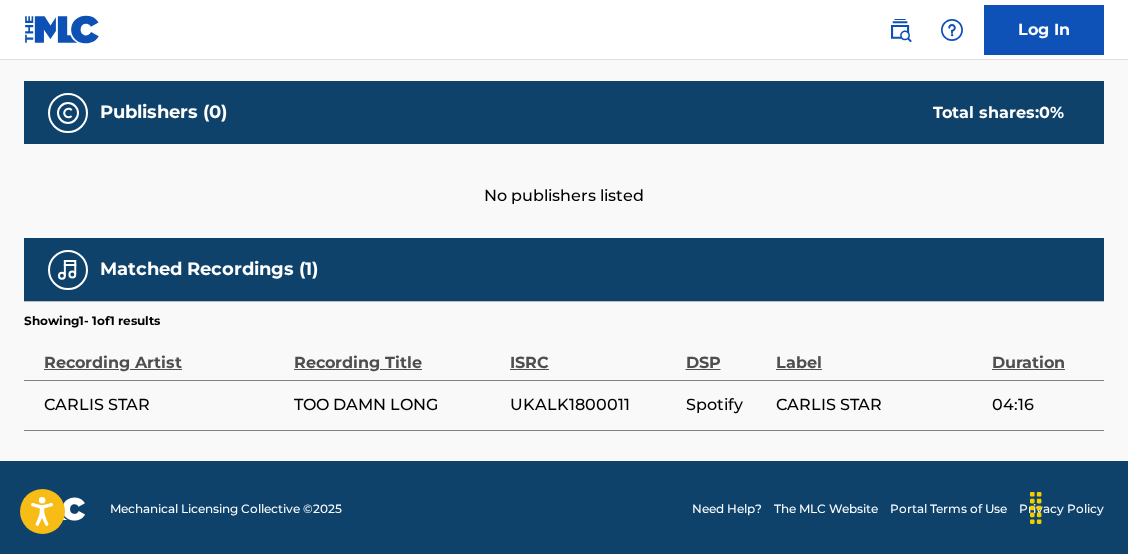 click on "UKALK1800011" at bounding box center (593, 405) 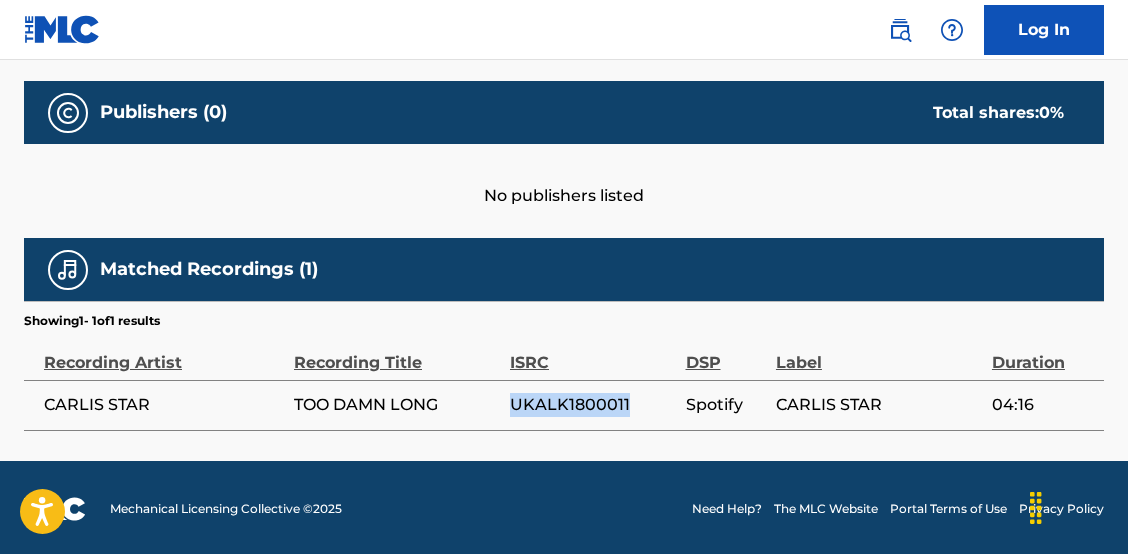 click on "UKALK1800011" at bounding box center [593, 405] 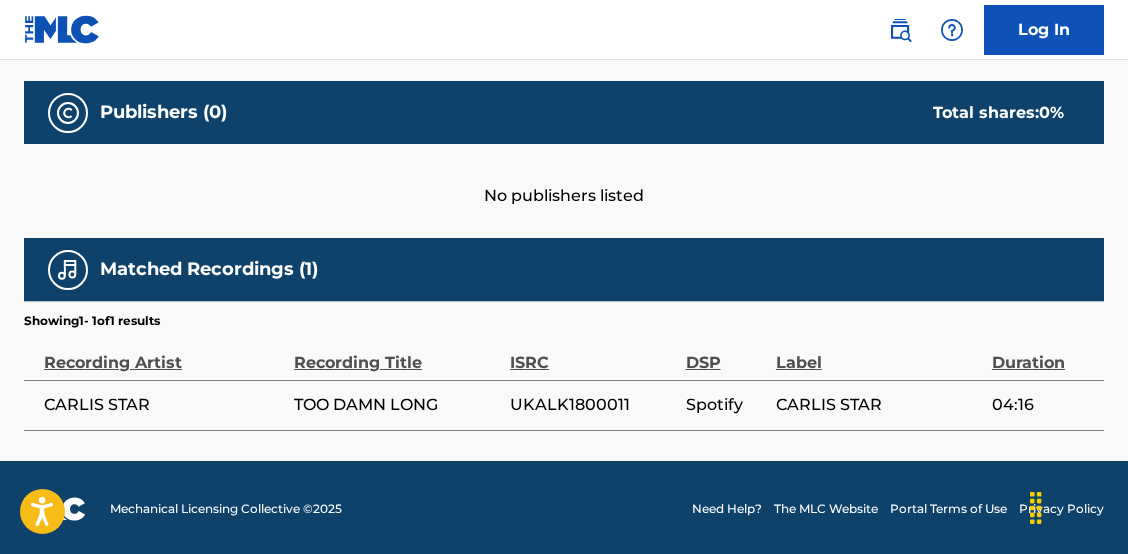 click on "No publishers listed" at bounding box center (564, 176) 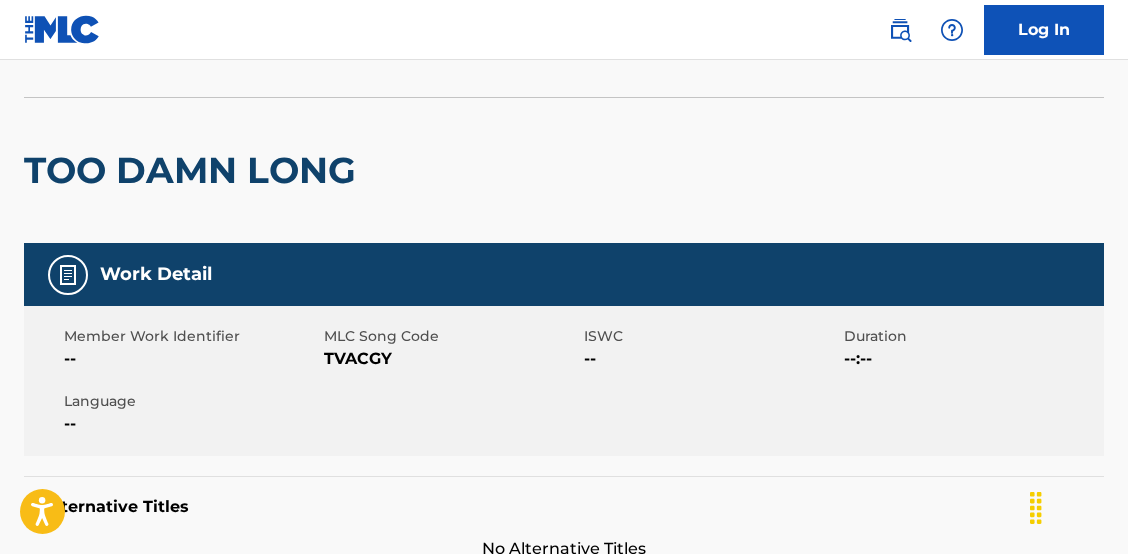 scroll, scrollTop: 108, scrollLeft: 0, axis: vertical 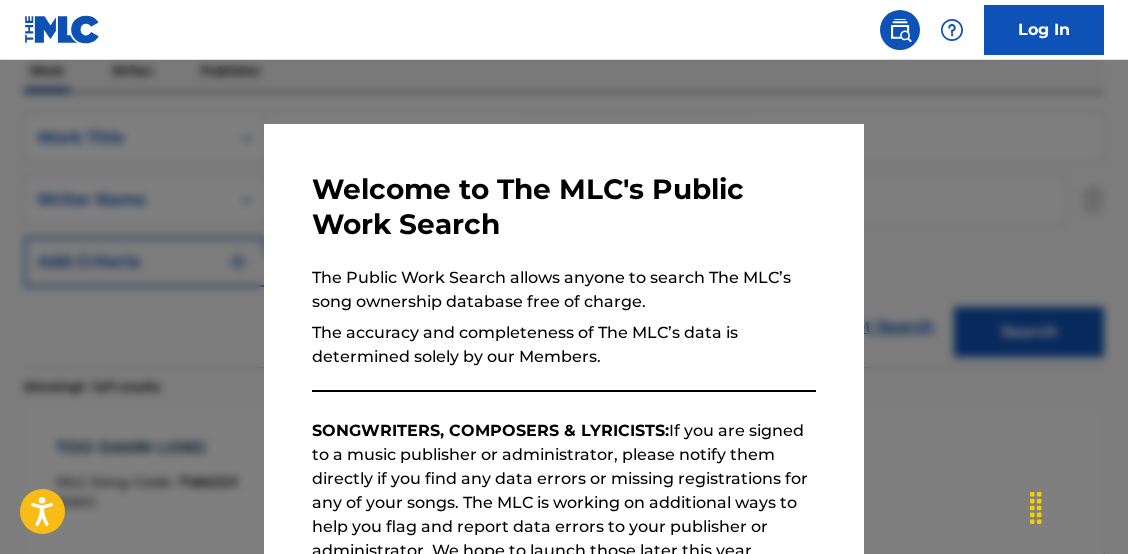 drag, startPoint x: 290, startPoint y: 75, endPoint x: 304, endPoint y: 75, distance: 14 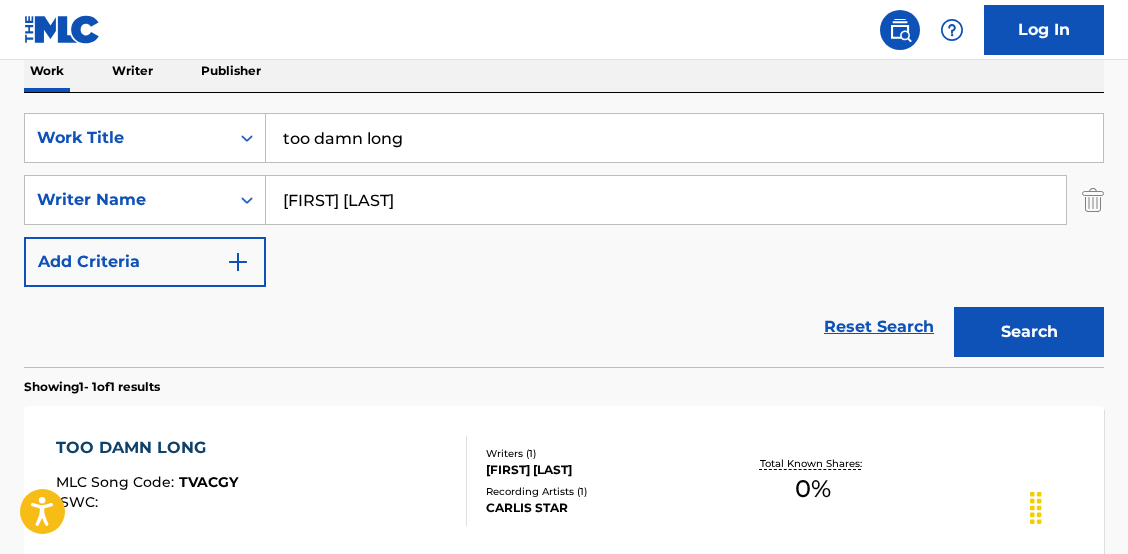 drag, startPoint x: 357, startPoint y: 113, endPoint x: 224, endPoint y: 7, distance: 170.07352 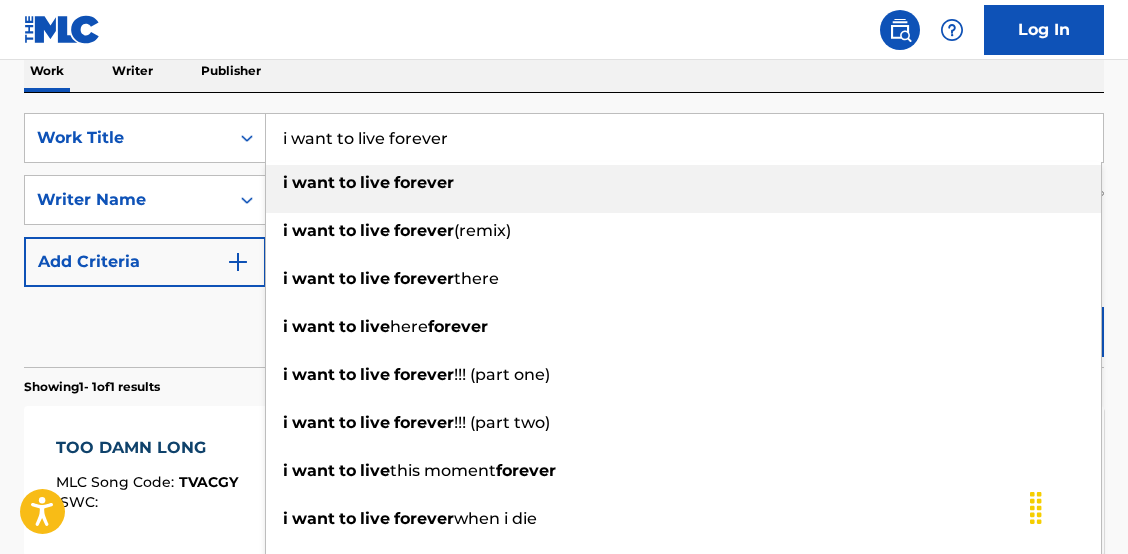 type on "i want to live forever" 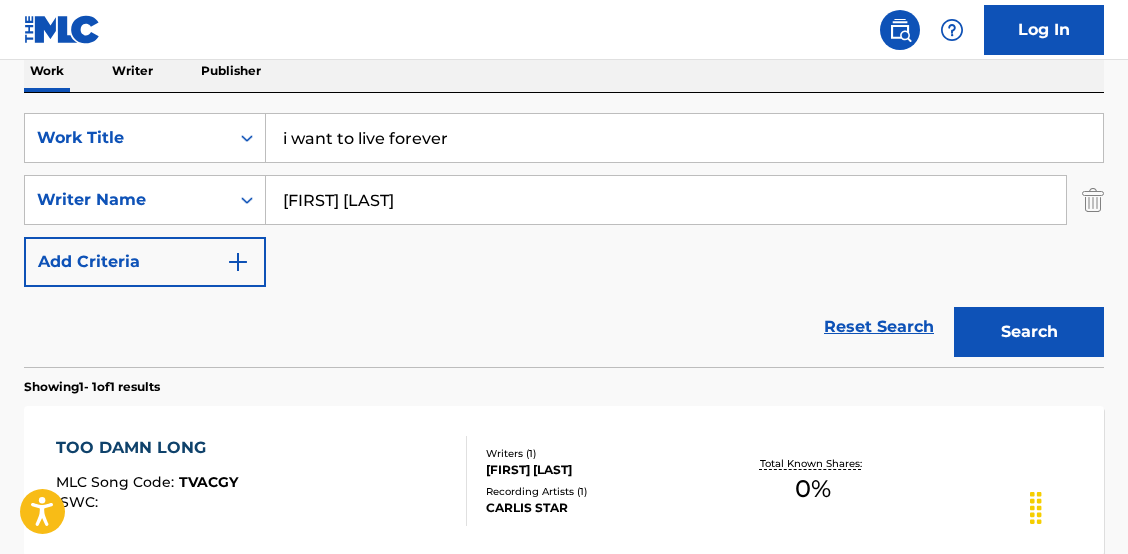 click on "Search" at bounding box center [1029, 332] 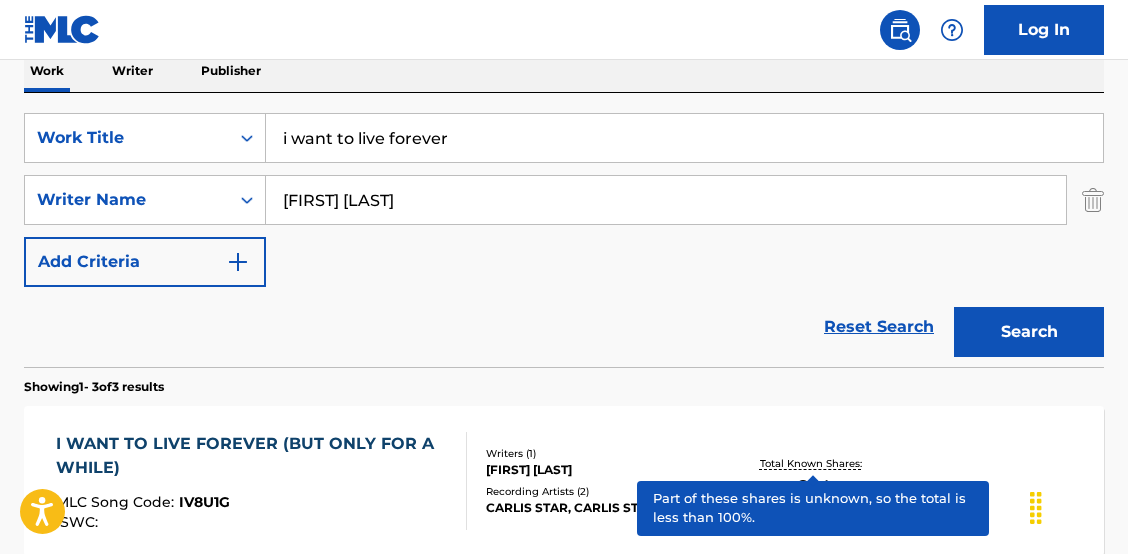 click on "Total Known Shares:" at bounding box center (813, 463) 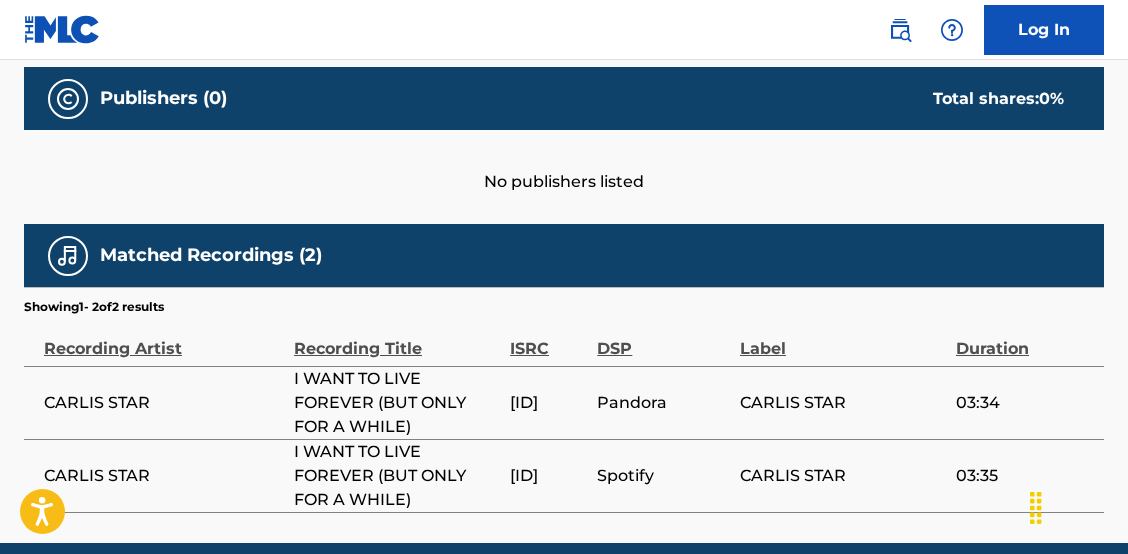 scroll, scrollTop: 993, scrollLeft: 0, axis: vertical 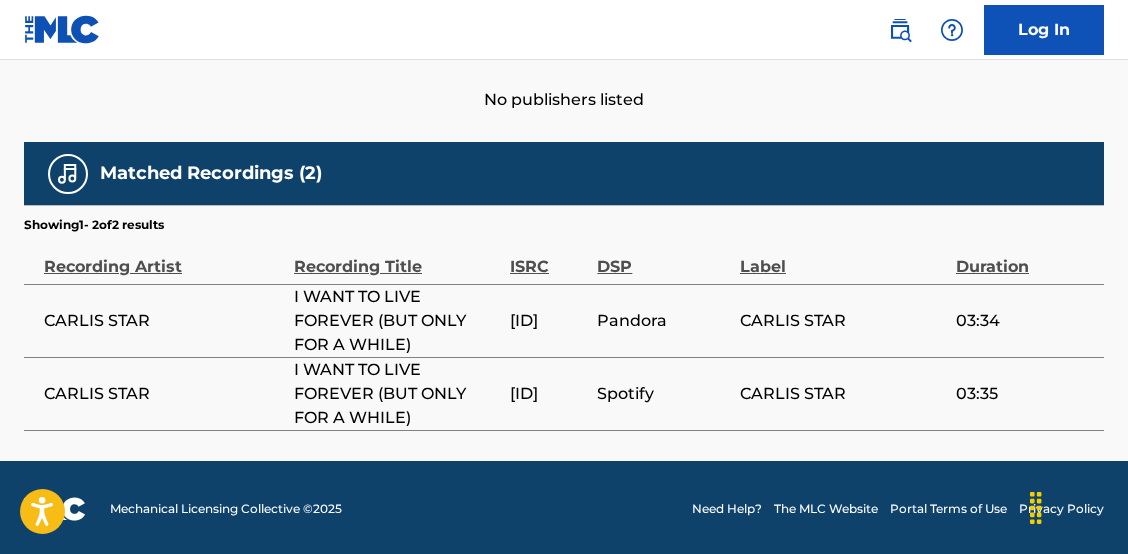 click on "[ID]" at bounding box center [548, 321] 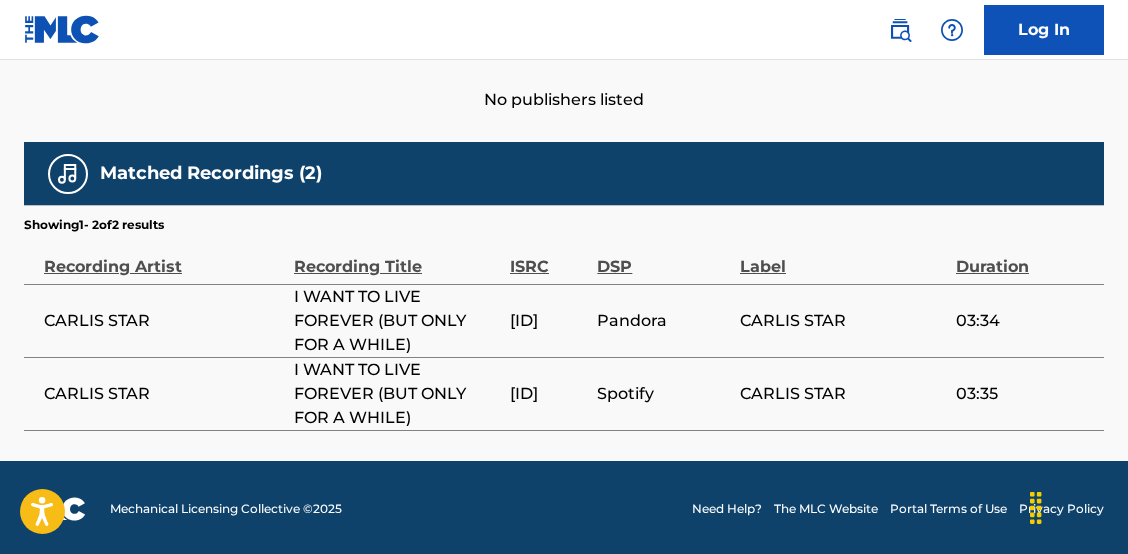 click on "Work Detail   Member Work Identifier -- MLC Song Code IV8U1G ISWC -- Duration --:-- Language -- Alternative Titles No Alternative Titles Writers   (1) Writer Name Writer IPI Writer Role [FIRST] [LAST] -- Composer Publishers   (0) Total shares:  0 % No publishers listed Matched Recordings   (2) Showing  1  -   2  of  2   results   Recording Artist Recording Title ISRC DSP Label Duration CARLIS STAR I WANT TO LIVE FOREVER (BUT ONLY FOR A WHILE) UKALK1800006 Pandora CARLIS STAR 03:34 CARLIS STAR I WANT TO LIVE FOREVER (BUT ONLY FOR A WHILE) UKALK1800006 Spotify CARLIS STAR 03:35" at bounding box center [564, -81] 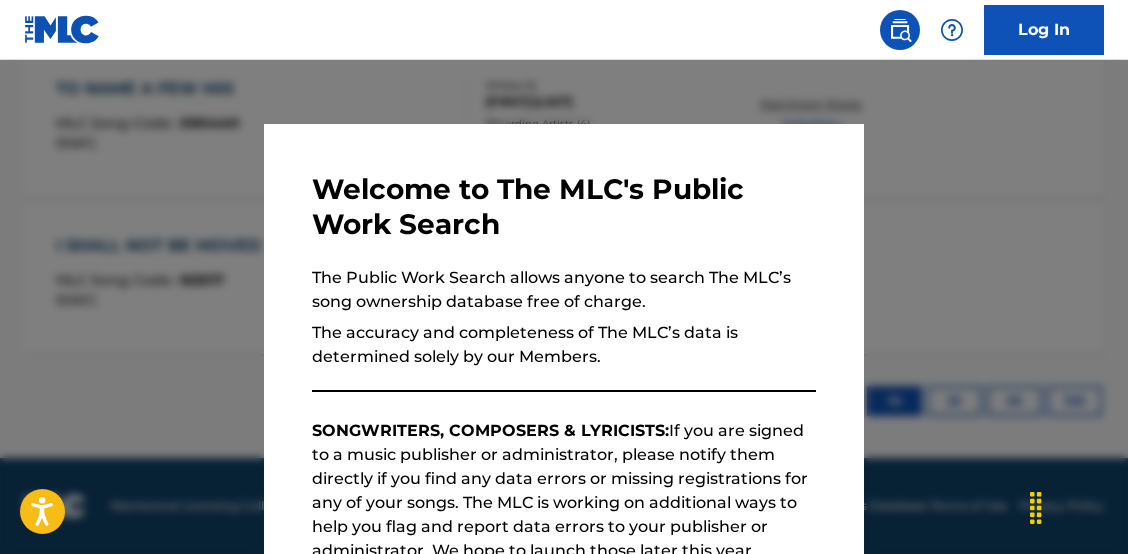 scroll, scrollTop: 332, scrollLeft: 0, axis: vertical 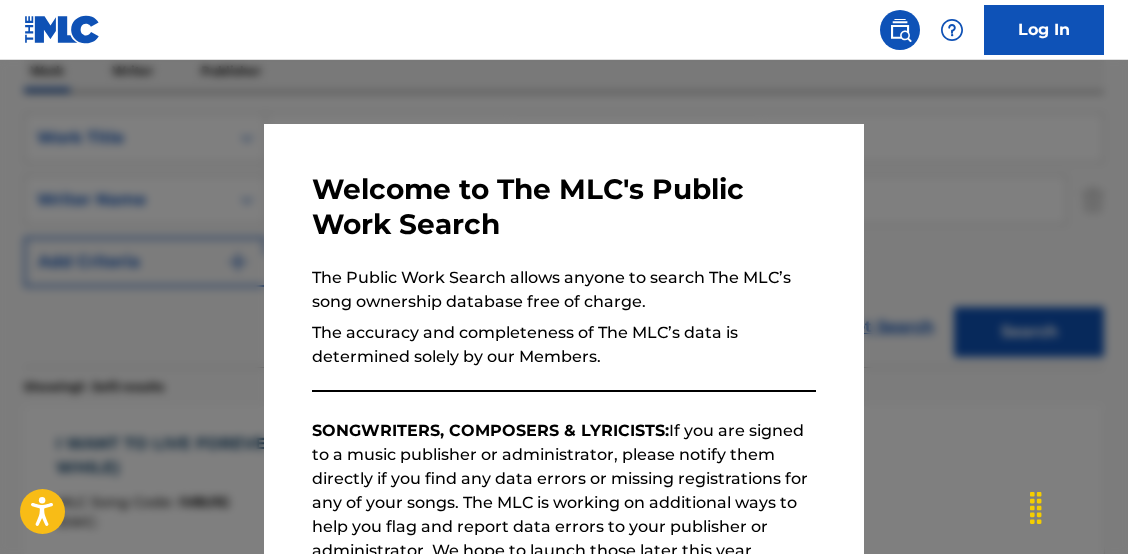 click at bounding box center (564, 337) 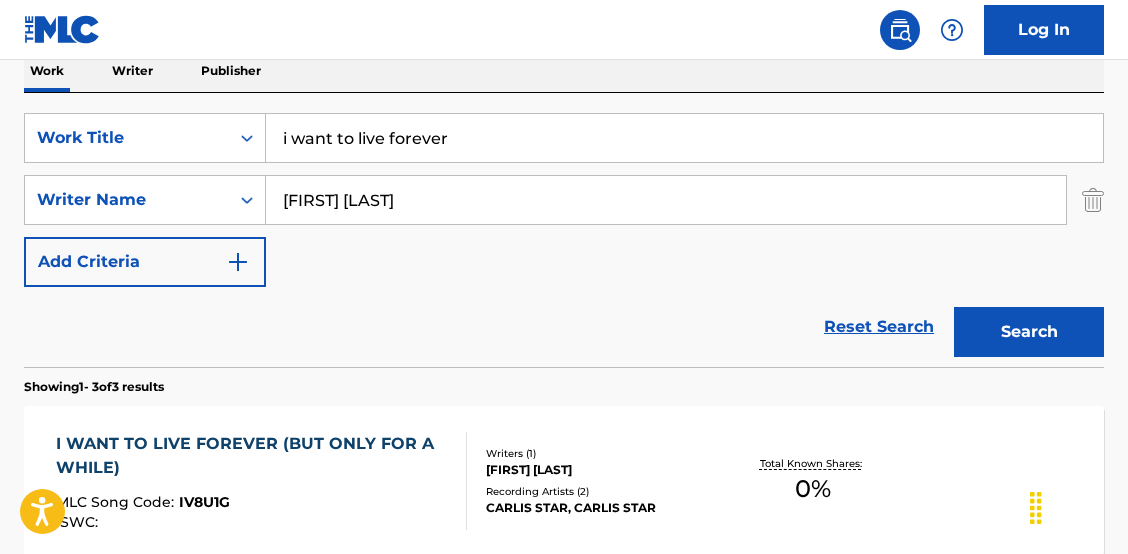 scroll, scrollTop: 265, scrollLeft: 0, axis: vertical 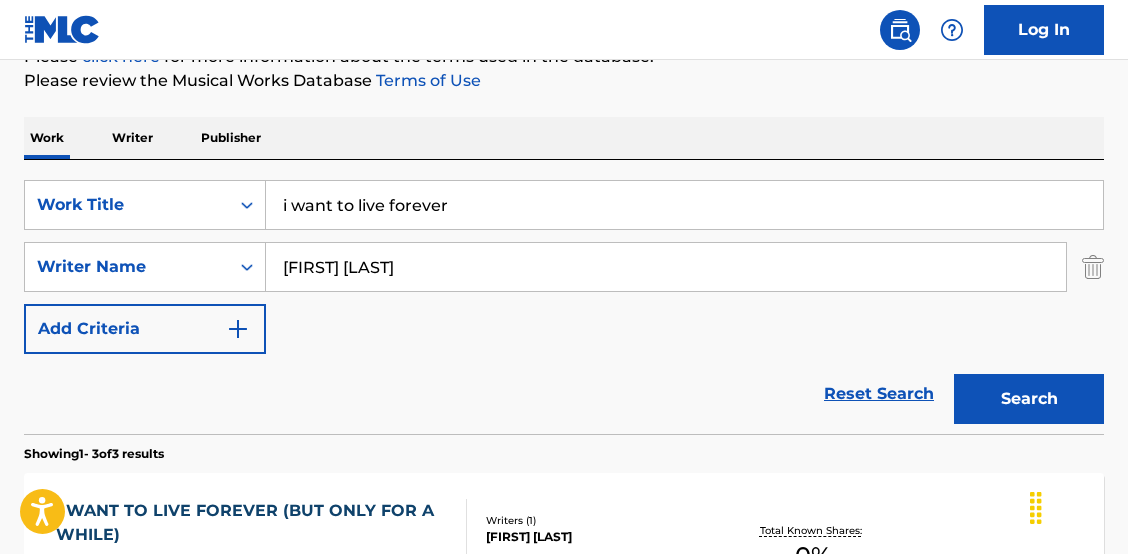 drag, startPoint x: 456, startPoint y: 189, endPoint x: -33, endPoint y: 16, distance: 518.7003 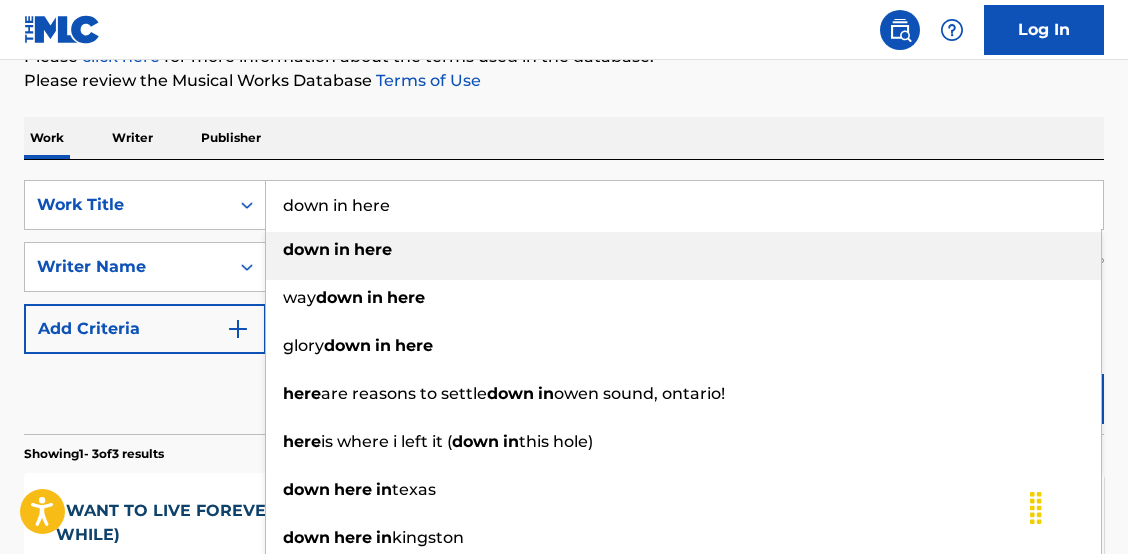 type on "down in here" 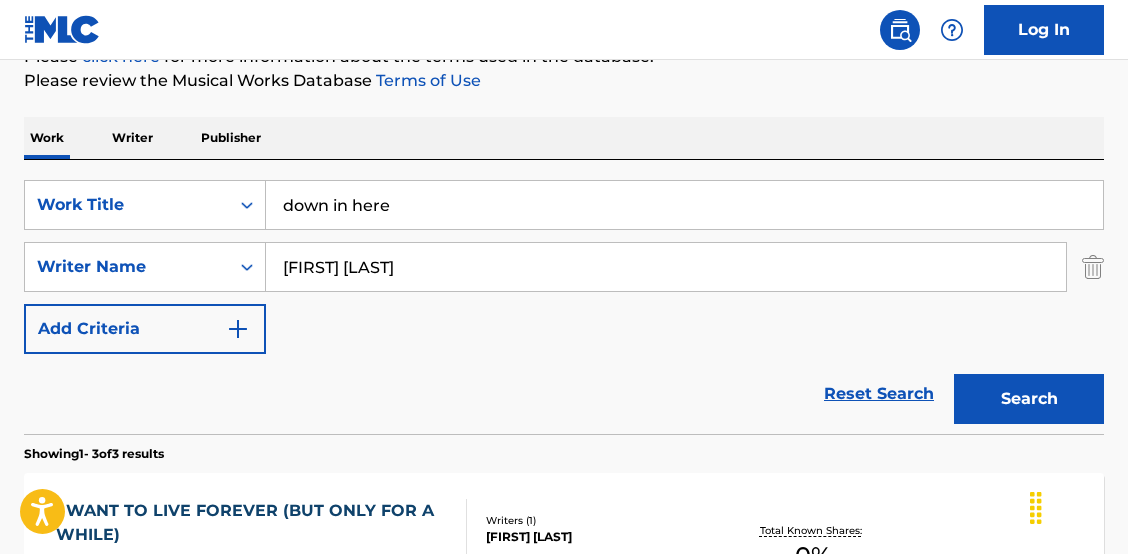 click on "Search" at bounding box center (1029, 399) 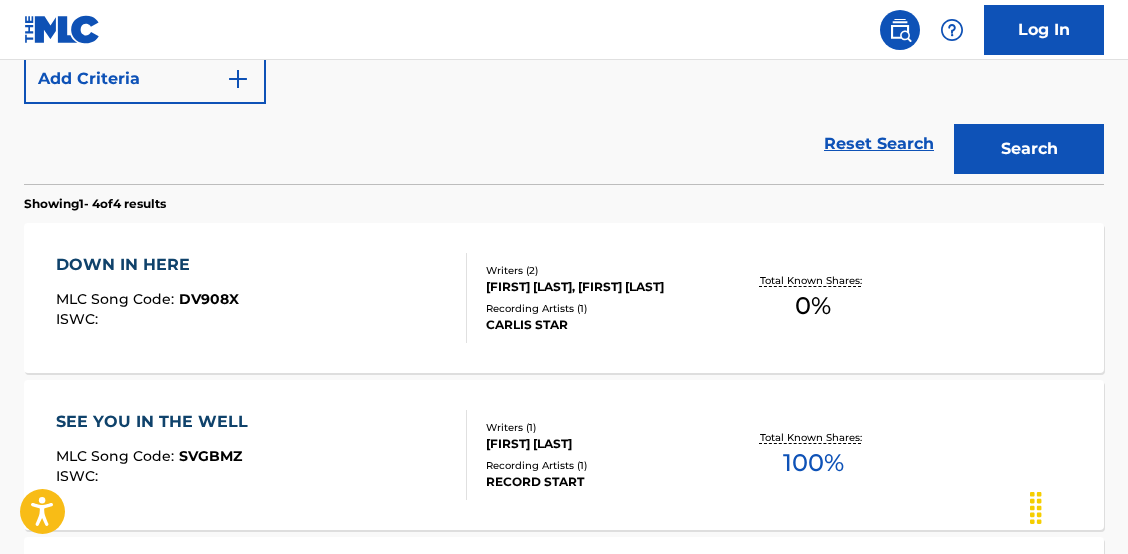 scroll, scrollTop: 520, scrollLeft: 0, axis: vertical 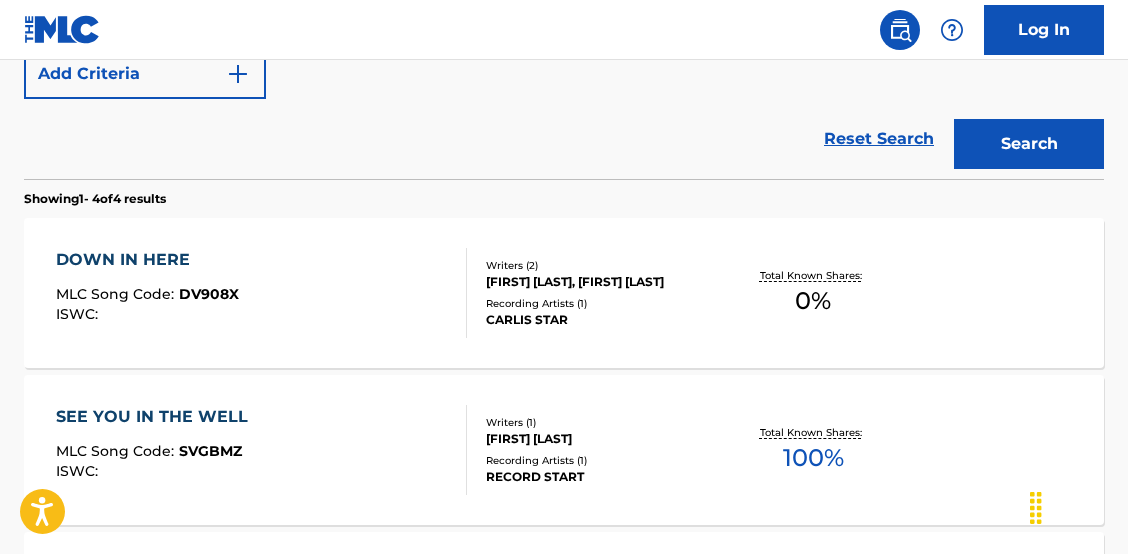 click on "Total Known Shares: 0 %" at bounding box center (813, 293) 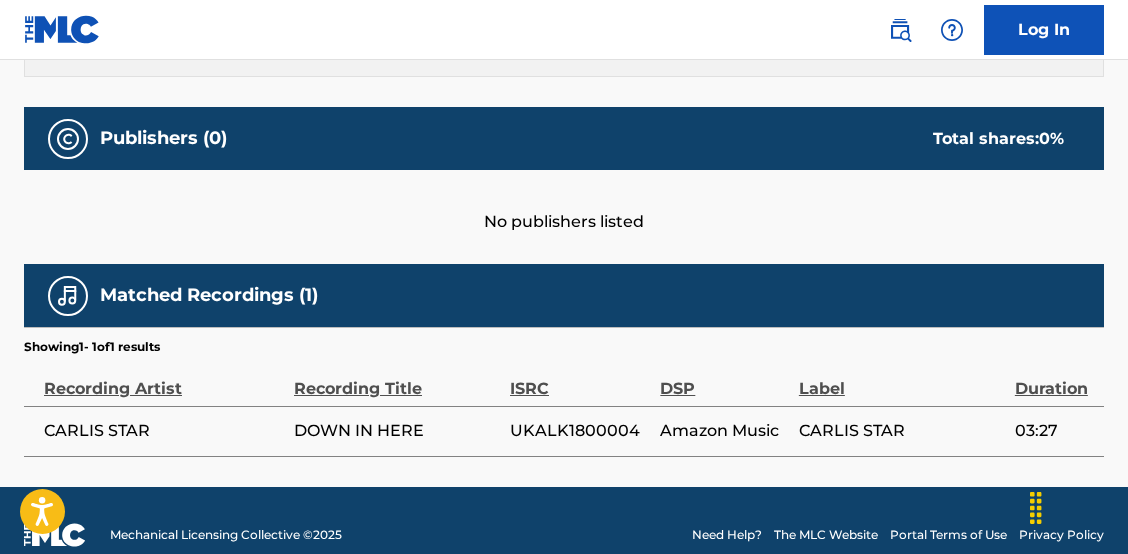 scroll, scrollTop: 836, scrollLeft: 0, axis: vertical 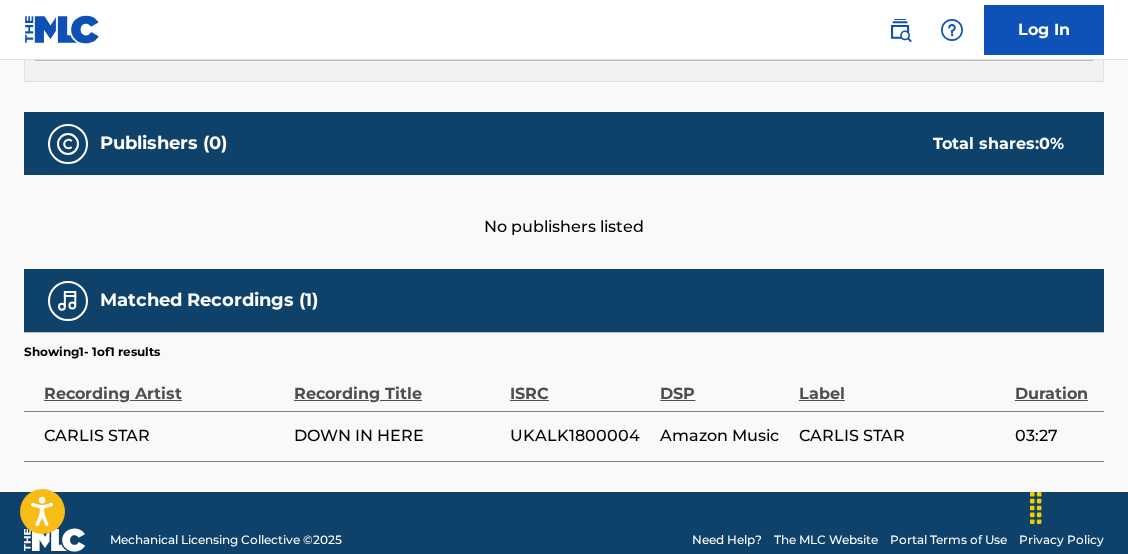 click on "UKALK1800004" at bounding box center (580, 436) 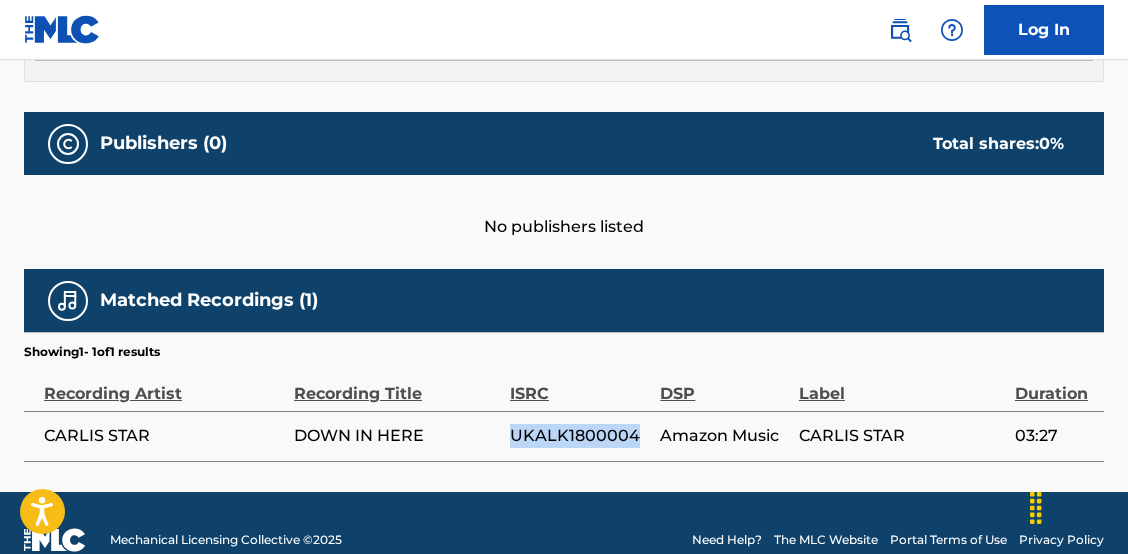 click on "UKALK1800004" at bounding box center [580, 436] 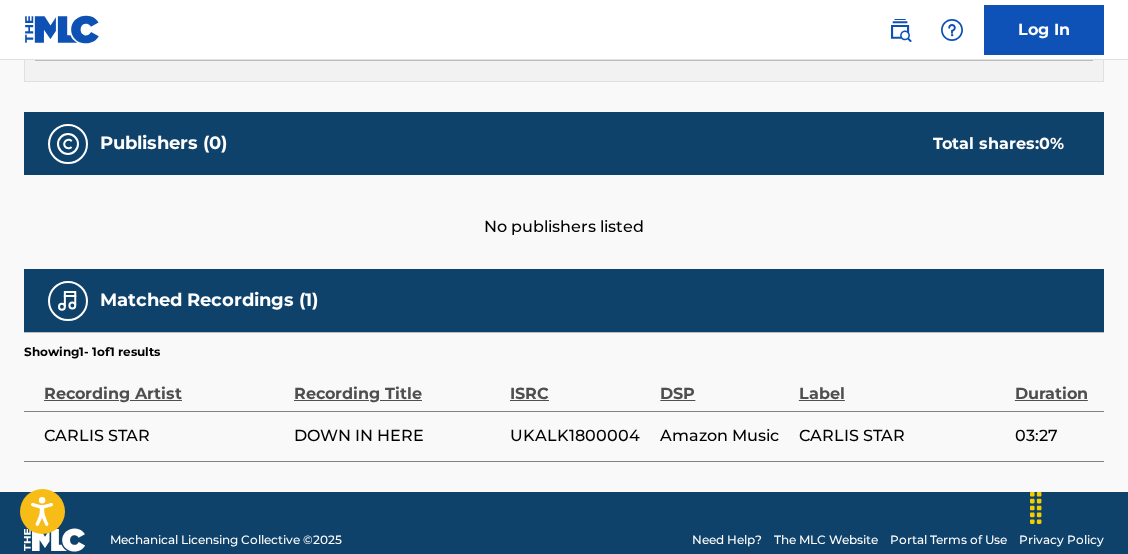 click on "< Back to public search results Copy work link DOWN IN HERE     Work Detail   Member Work Identifier -- MLC Song Code DV908X ISWC -- Duration --:-- Language -- Alternative Titles No Alternative Titles Writers   (2) Writer Name Writer IPI Writer Role [FIRST] [LAST] -- Composer [FIRST] [LAST] -- Composer Publishers   (0) Total shares:  0 % No publishers listed Matched Recordings   (1) Showing  1  -   1  of  1   results   Recording Artist Recording Title ISRC DSP Label Duration CARLIS STAR DOWN IN HERE UKALK1800004 Amazon Music CARLIS STAR 03:27" at bounding box center (564, -132) 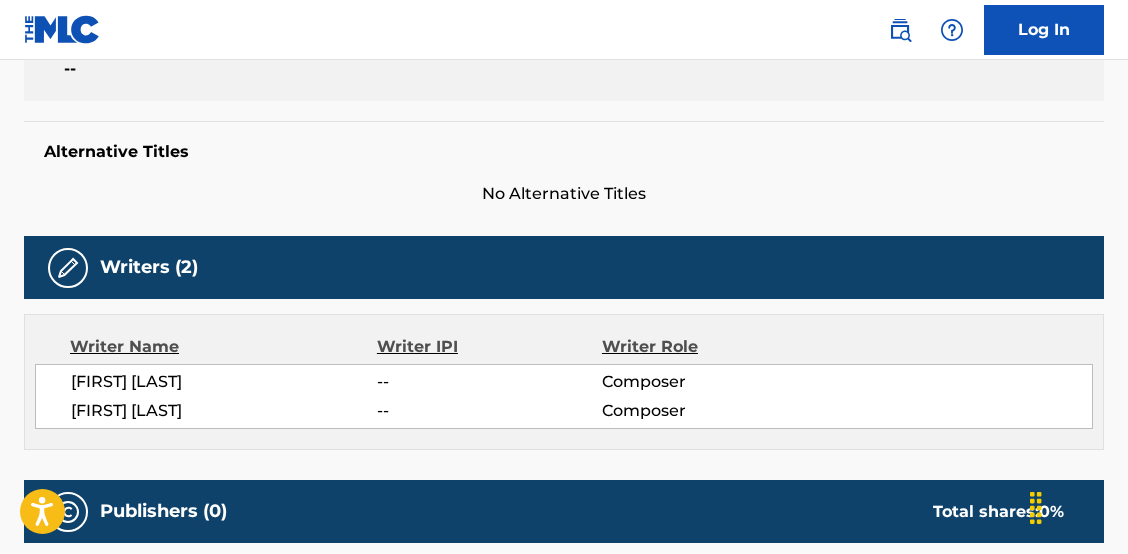 scroll, scrollTop: 422, scrollLeft: 0, axis: vertical 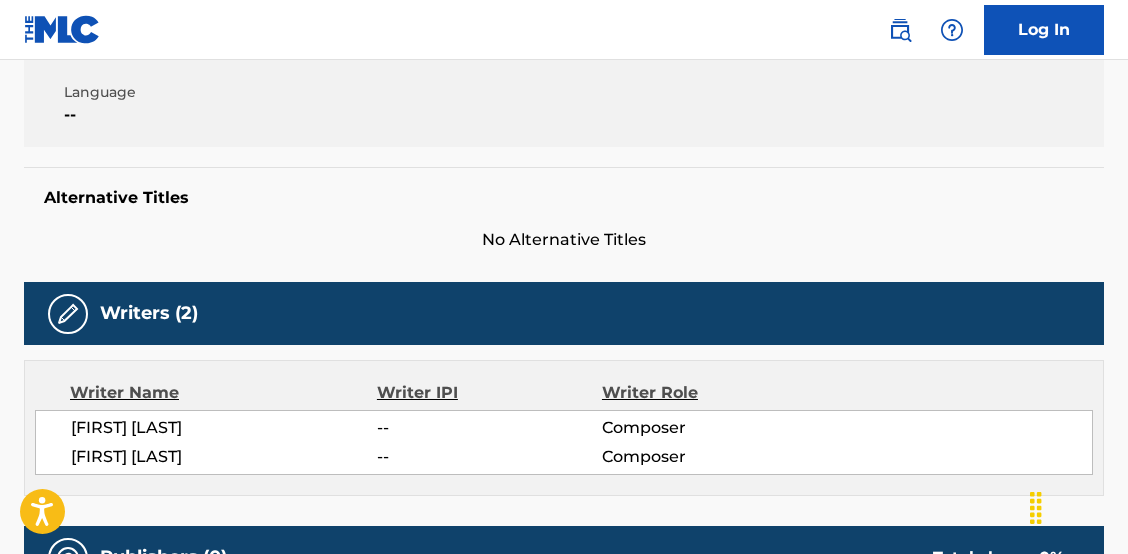click on "Alternative Titles No Alternative Titles" at bounding box center (564, 209) 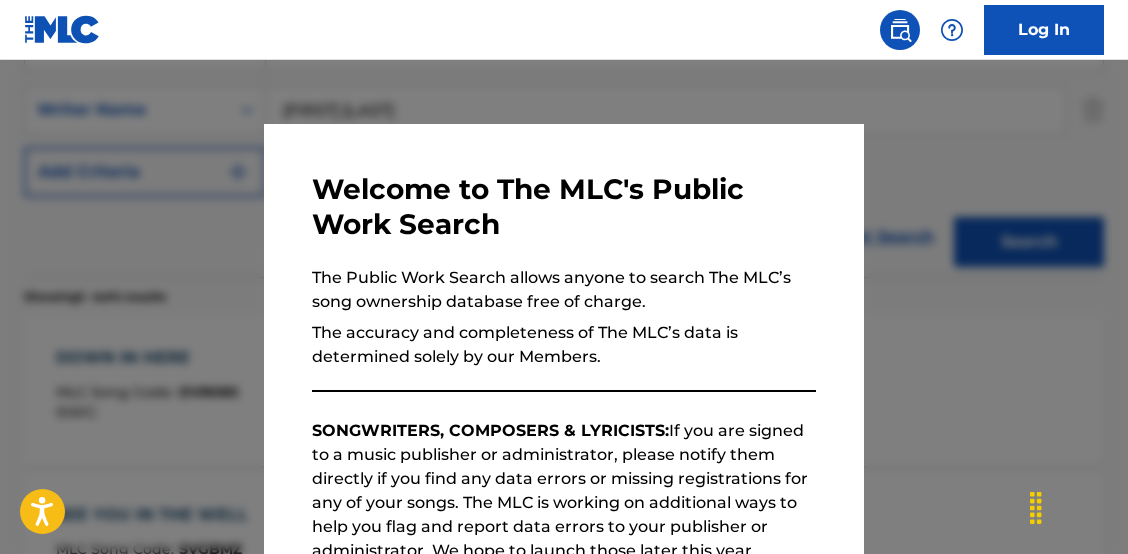 scroll, scrollTop: 633, scrollLeft: 0, axis: vertical 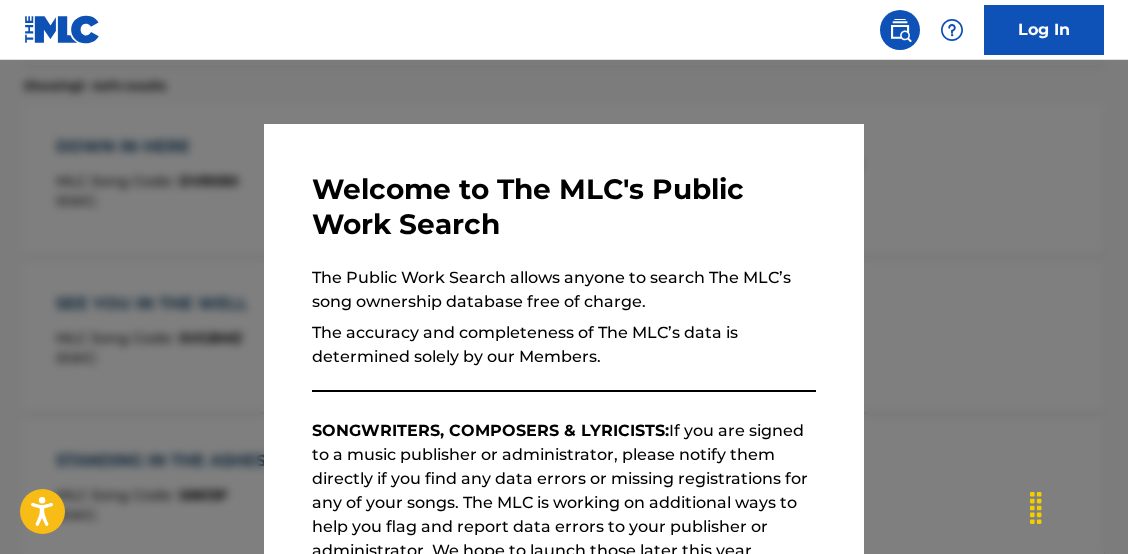 click at bounding box center [564, 337] 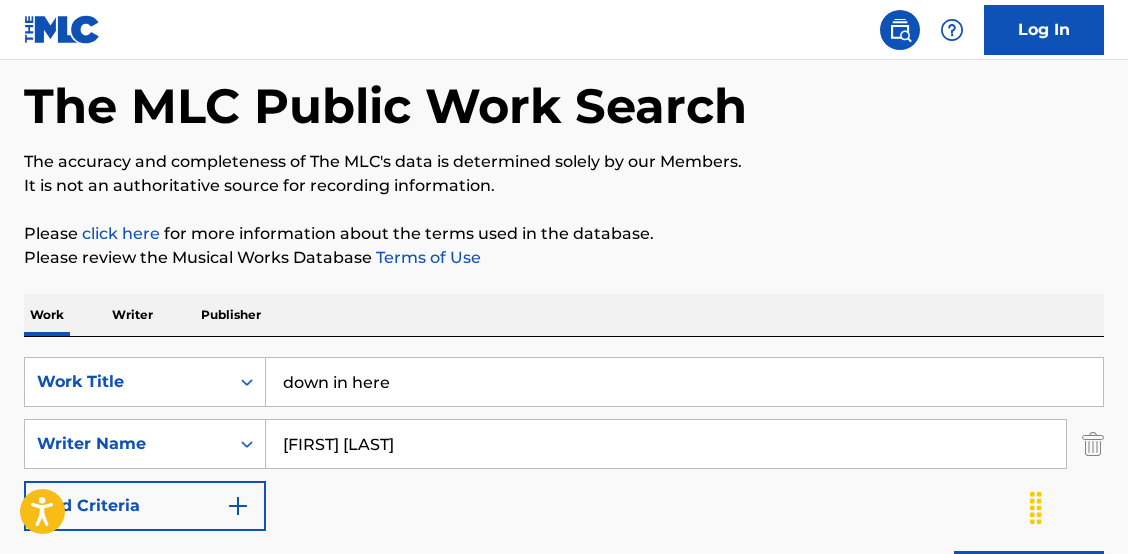 scroll, scrollTop: 99, scrollLeft: 0, axis: vertical 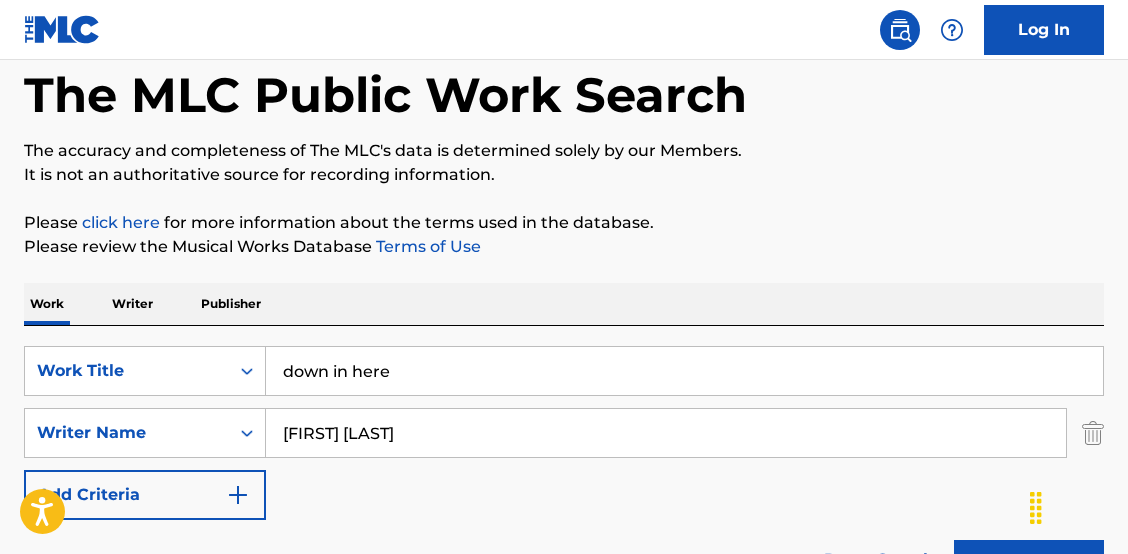 drag, startPoint x: 458, startPoint y: 364, endPoint x: -37, endPoint y: 289, distance: 500.64957 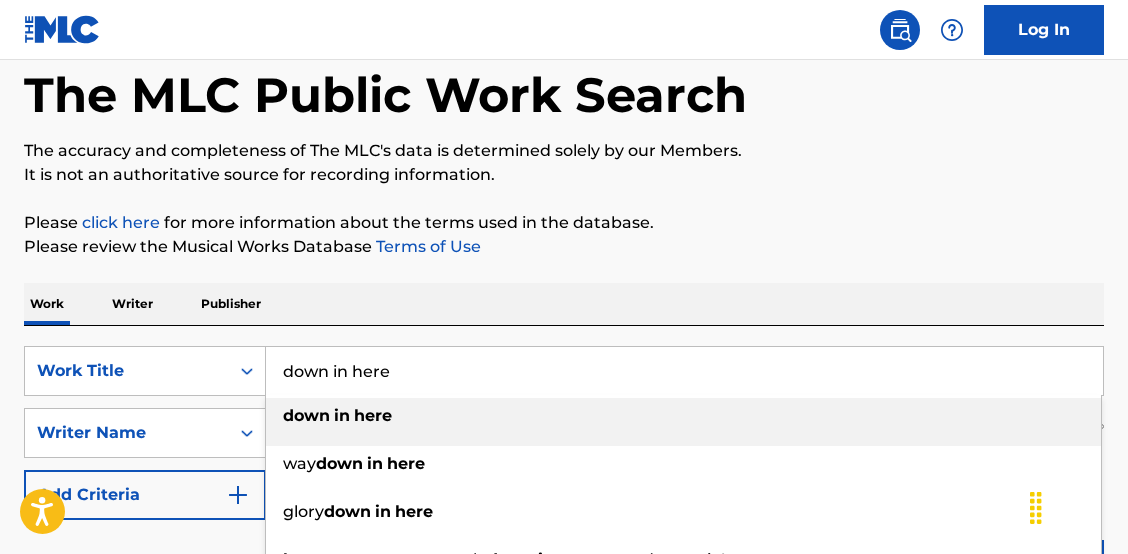 drag, startPoint x: 444, startPoint y: 363, endPoint x: 43, endPoint y: 240, distance: 419.4401 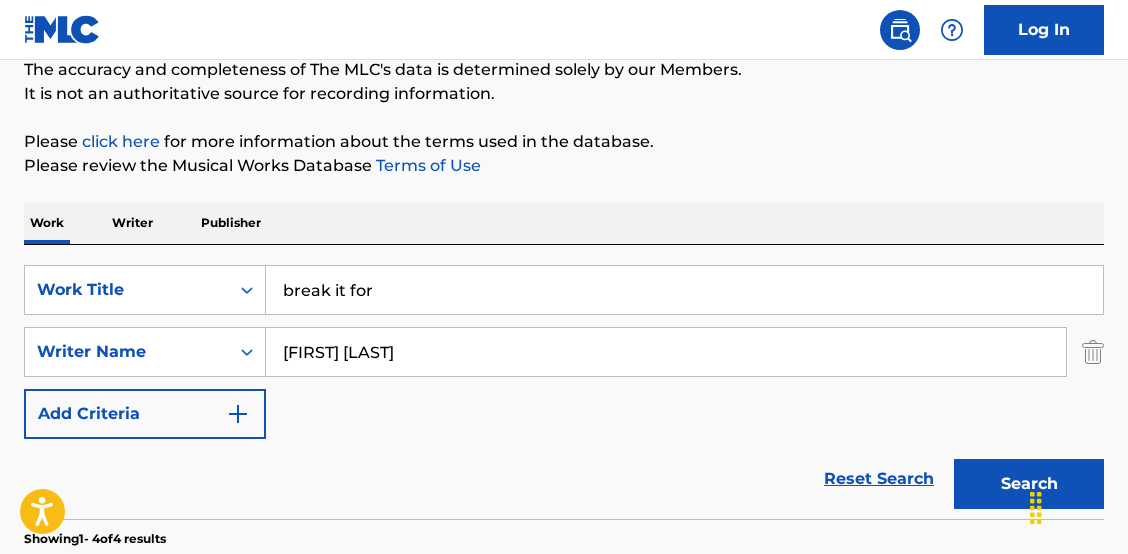 scroll, scrollTop: 281, scrollLeft: 0, axis: vertical 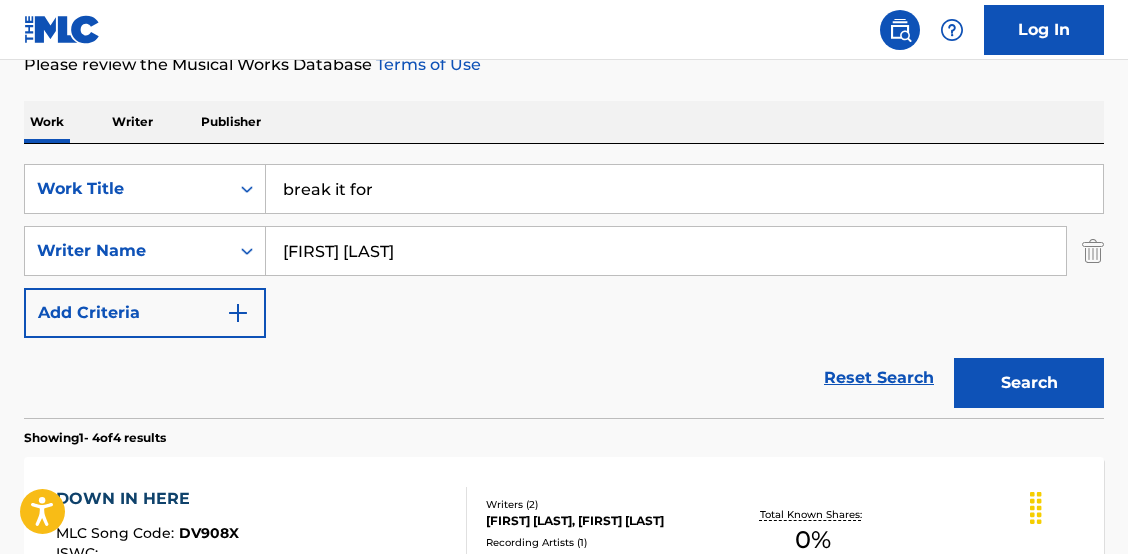 type on "break it for" 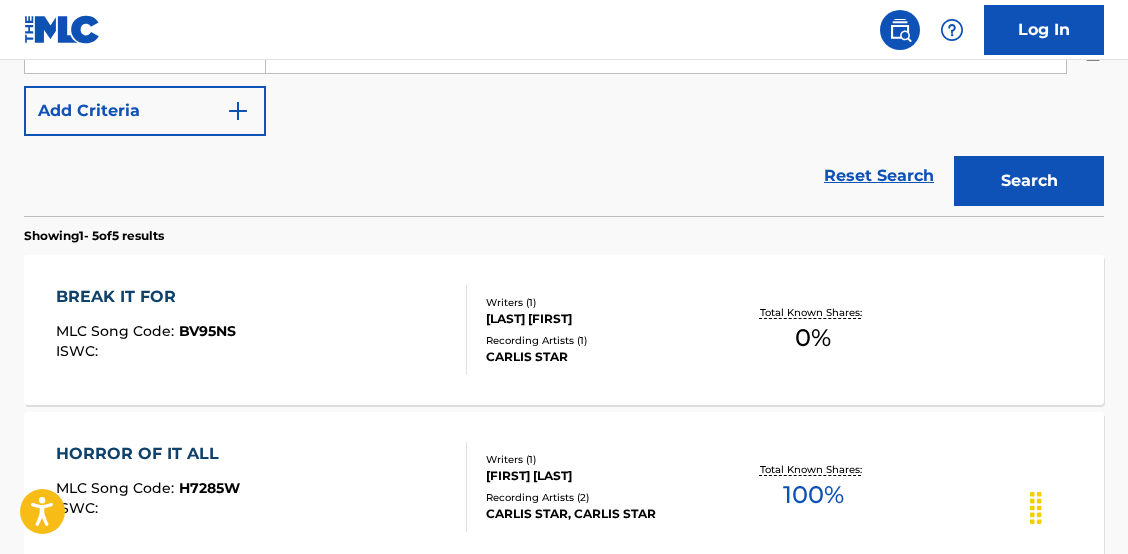 scroll, scrollTop: 488, scrollLeft: 0, axis: vertical 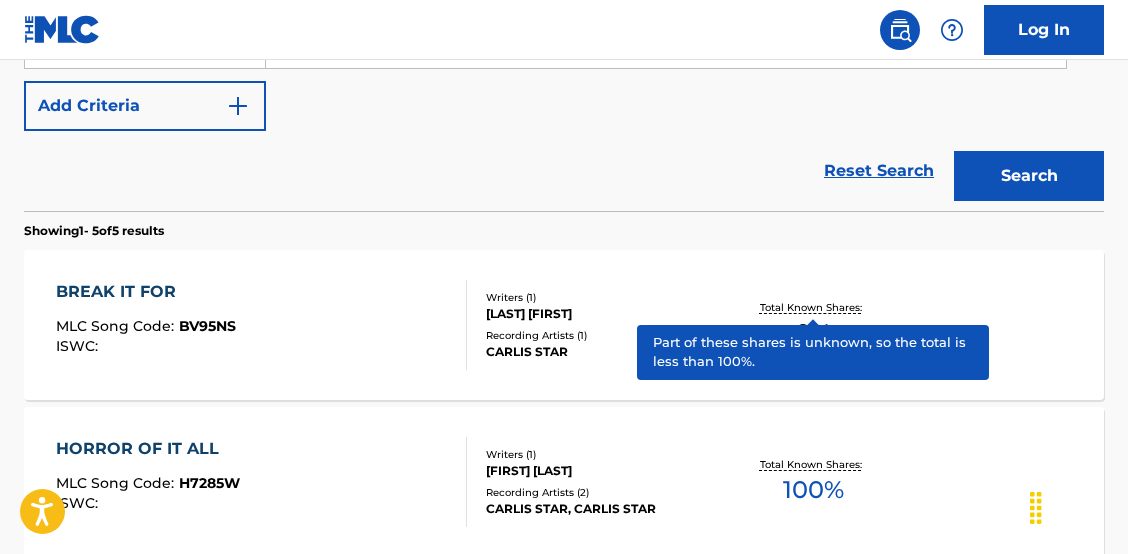 click on "Total Known Shares:" at bounding box center [813, 307] 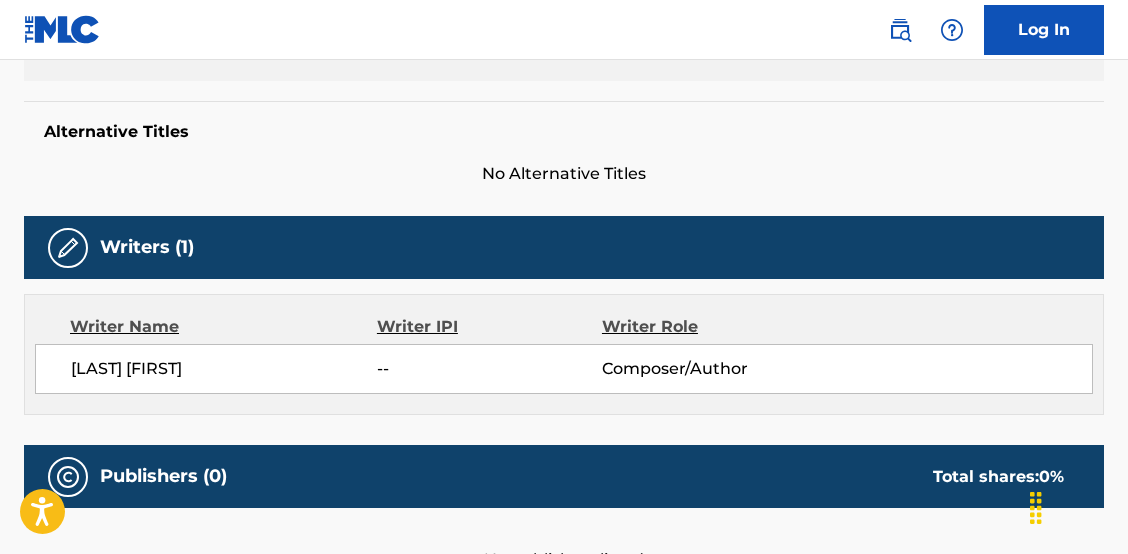 scroll, scrollTop: 0, scrollLeft: 0, axis: both 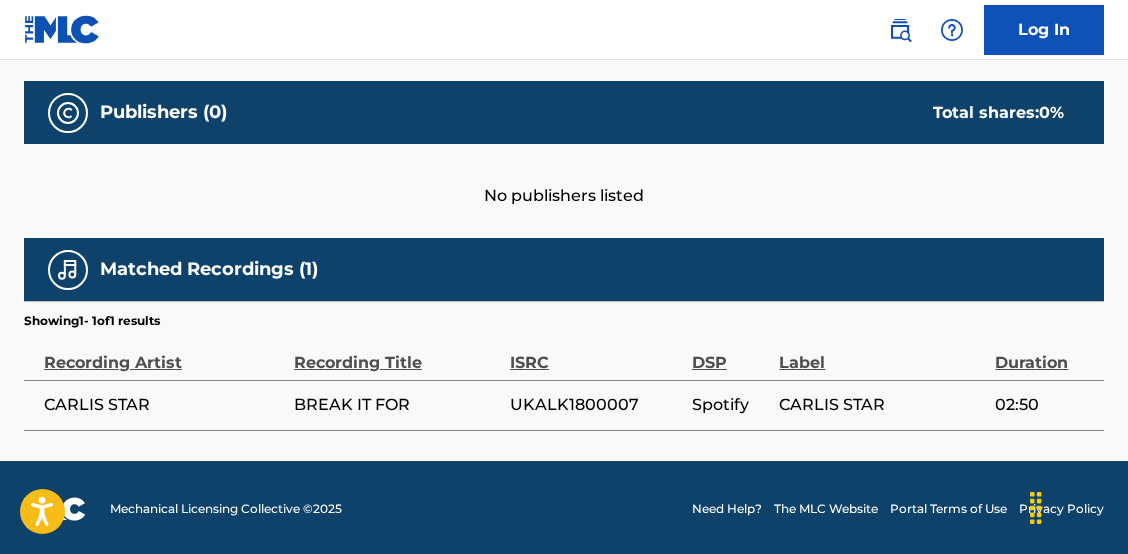 click on "UKALK1800007" at bounding box center [596, 405] 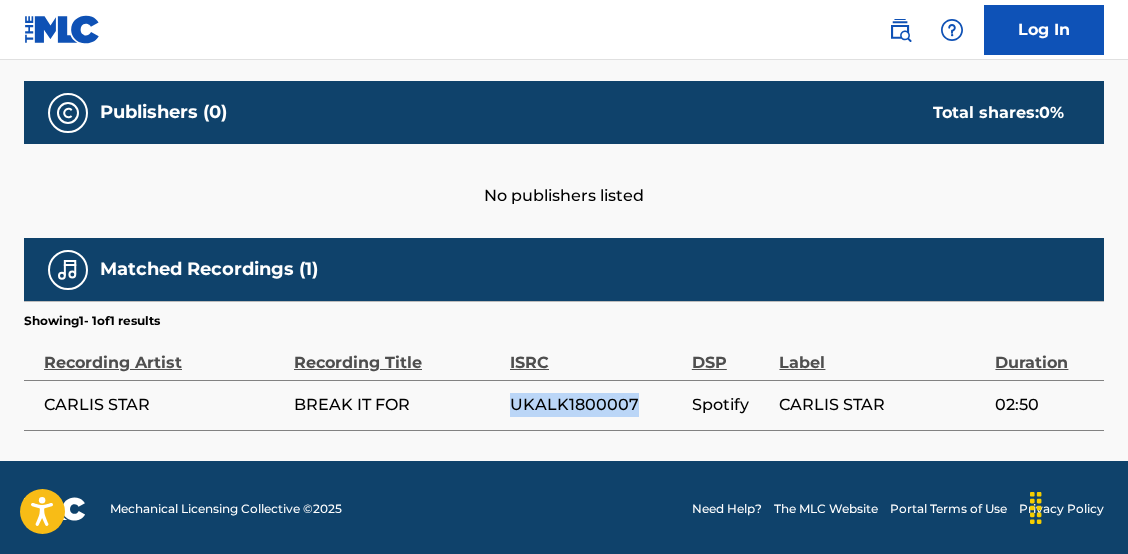 click on "UKALK1800007" at bounding box center [596, 405] 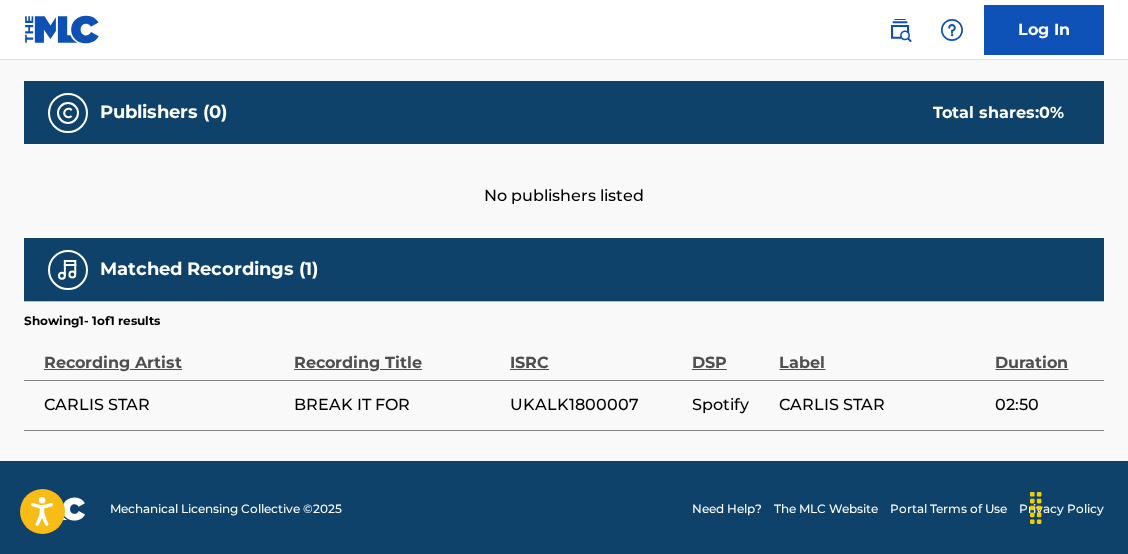 click on "No publishers listed" at bounding box center [564, 176] 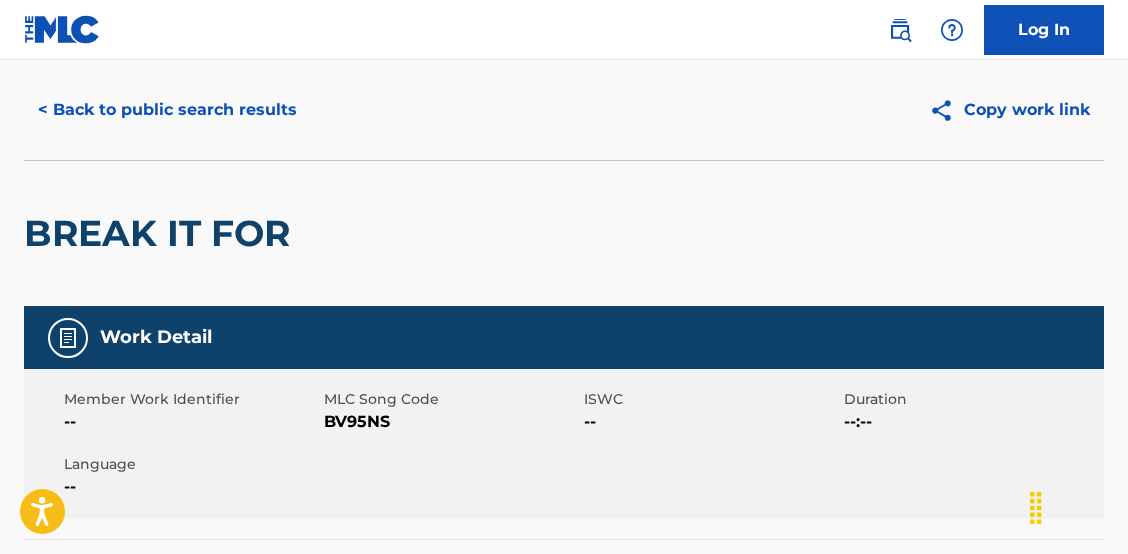 scroll, scrollTop: 0, scrollLeft: 0, axis: both 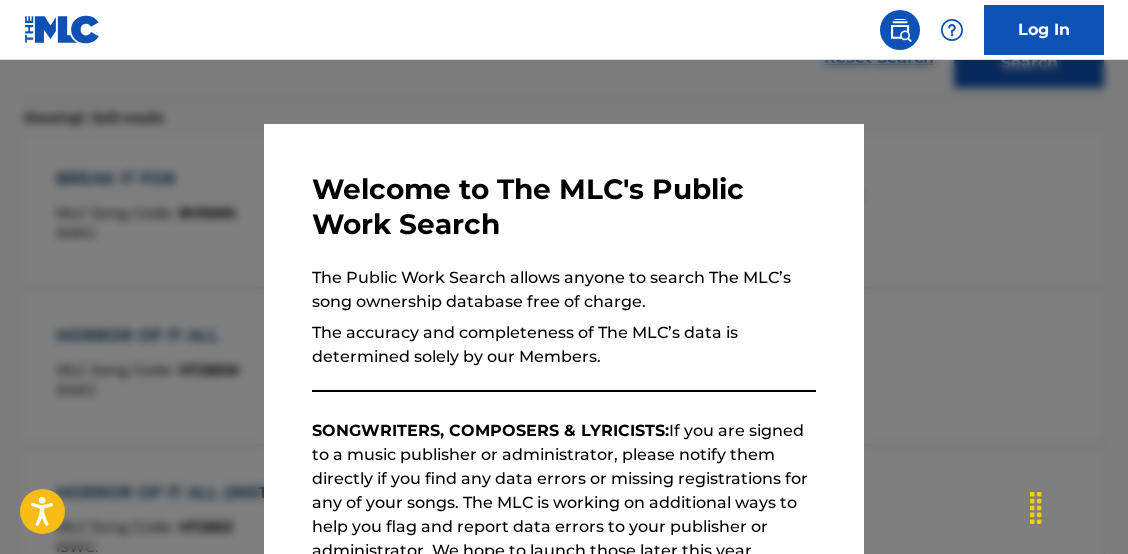 drag, startPoint x: 1057, startPoint y: 269, endPoint x: 1026, endPoint y: 279, distance: 32.572994 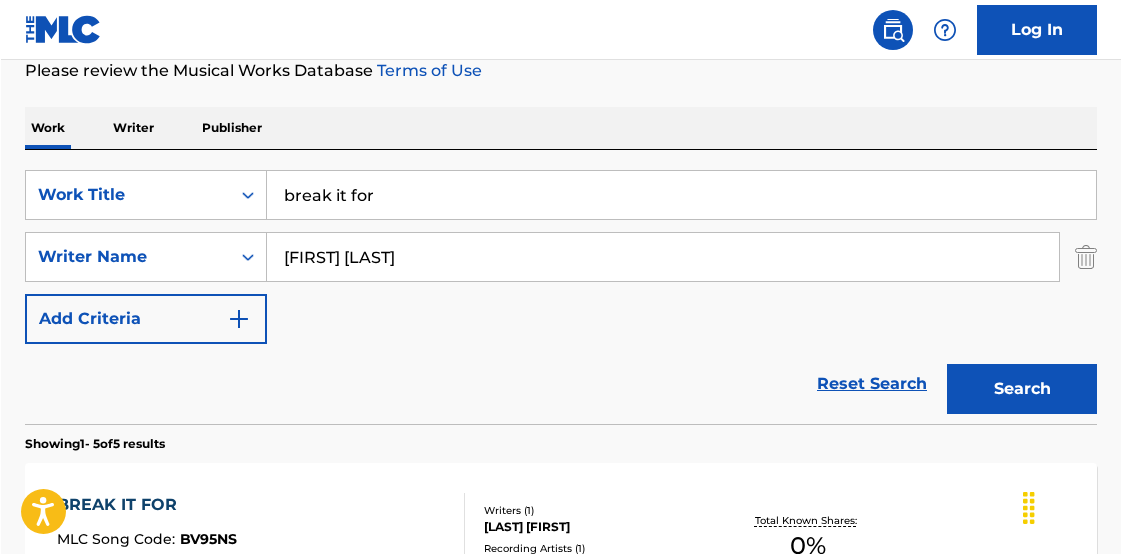 scroll, scrollTop: 262, scrollLeft: 0, axis: vertical 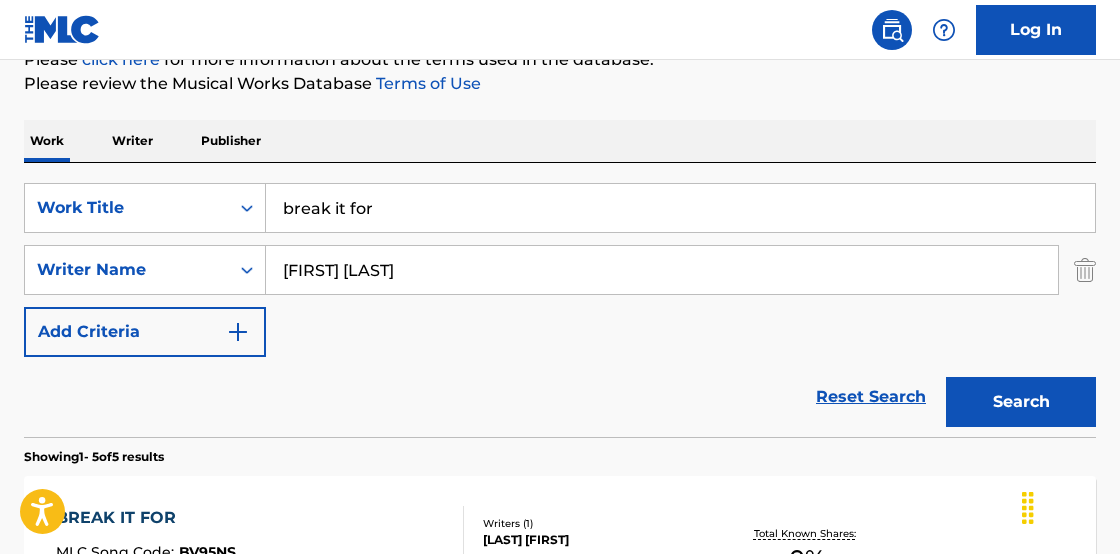 drag, startPoint x: 464, startPoint y: 210, endPoint x: 70, endPoint y: 124, distance: 403.27658 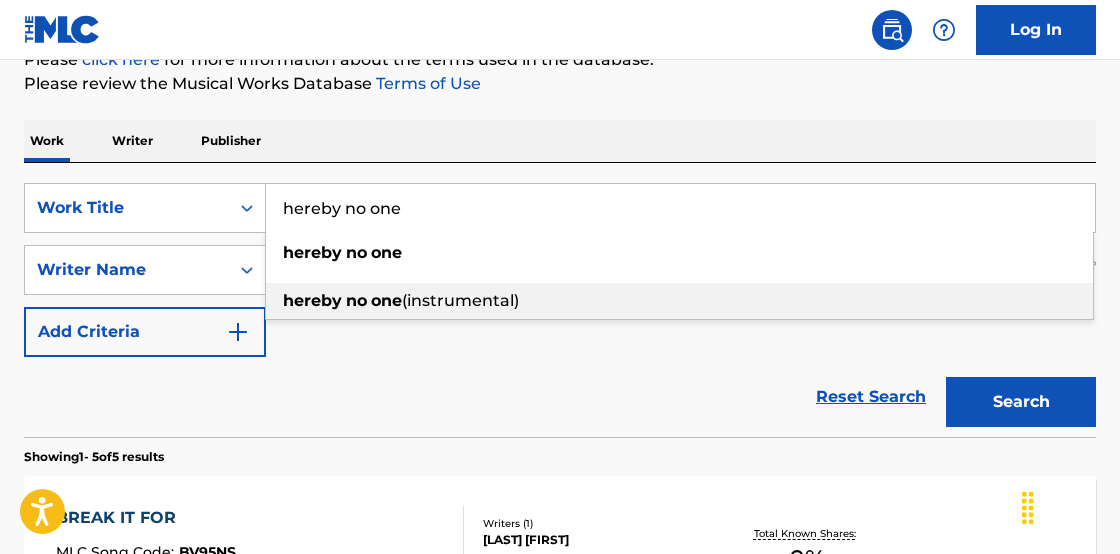 type on "hereby no one" 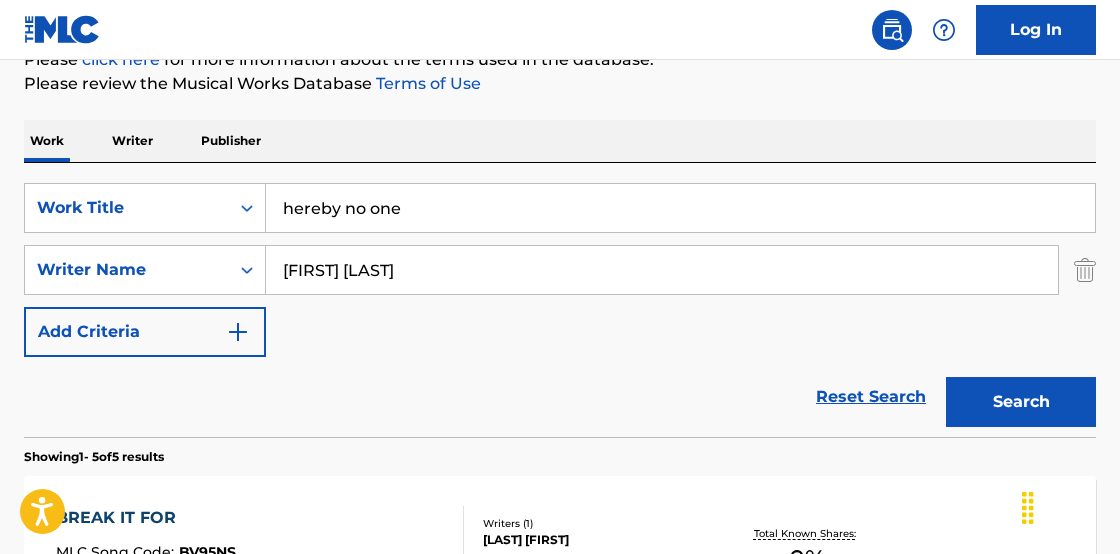 click on "Search" at bounding box center [1021, 402] 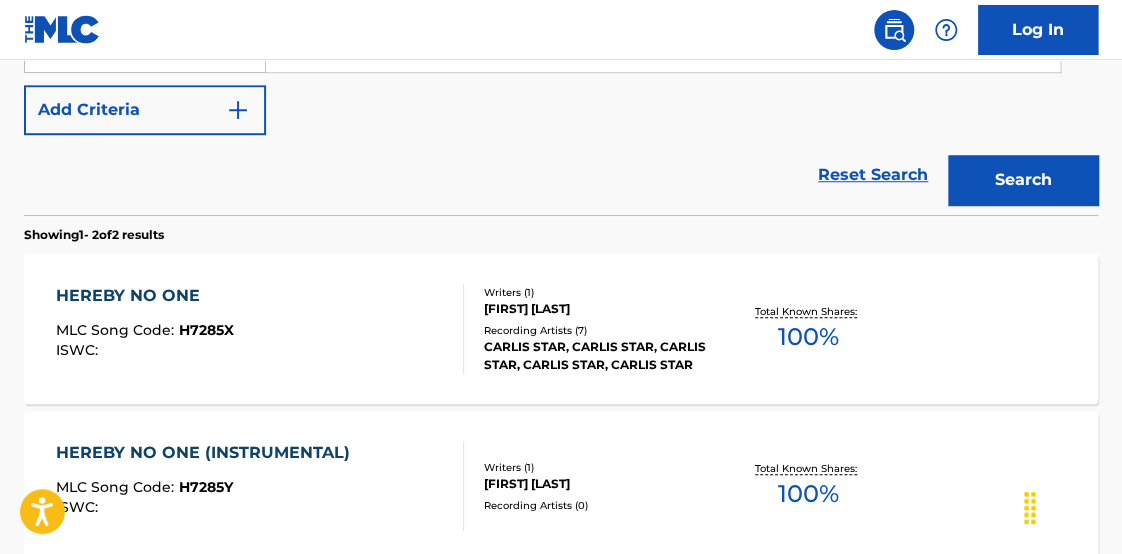 scroll, scrollTop: 474, scrollLeft: 0, axis: vertical 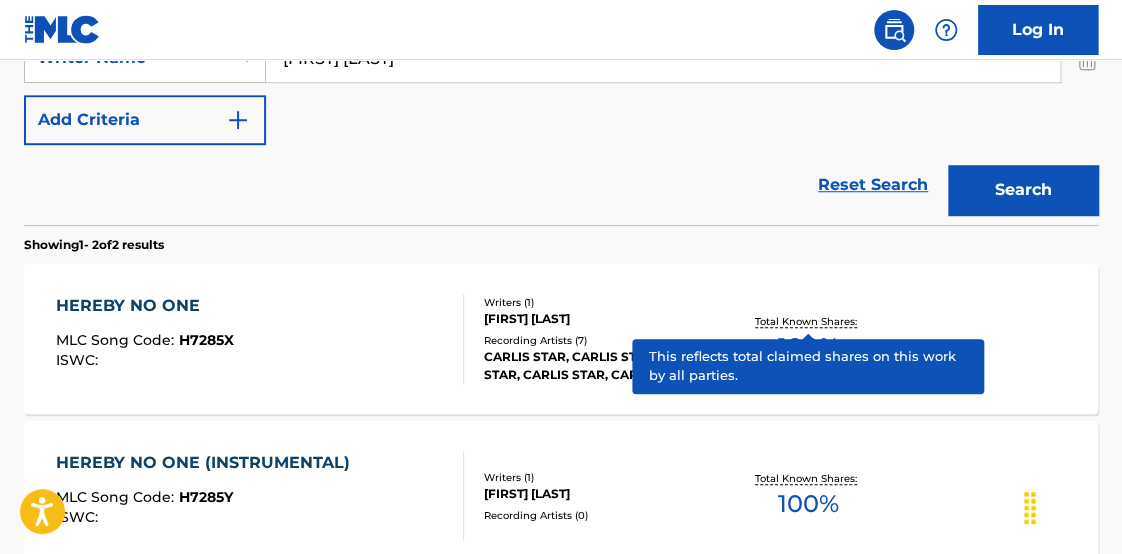 click on "Total Known Shares: 100 %" at bounding box center (808, 339) 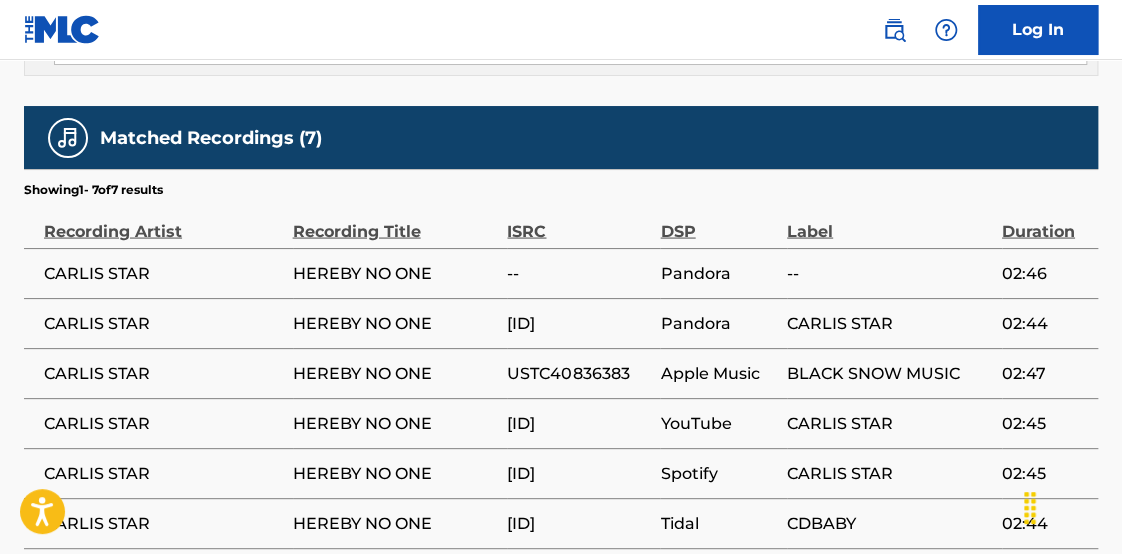 scroll, scrollTop: 1509, scrollLeft: 0, axis: vertical 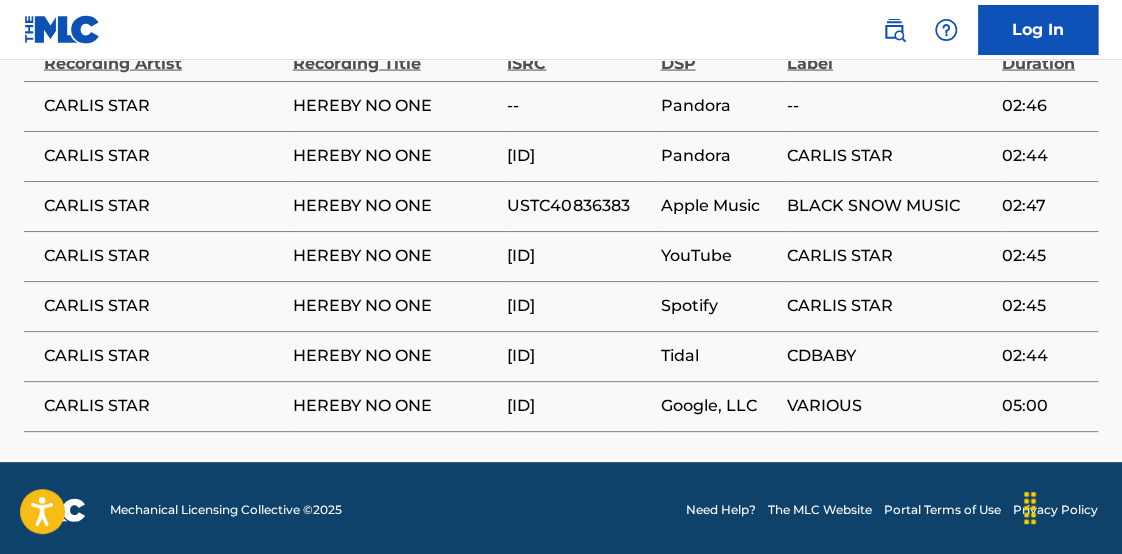 click on "USTC40836383" at bounding box center (578, 206) 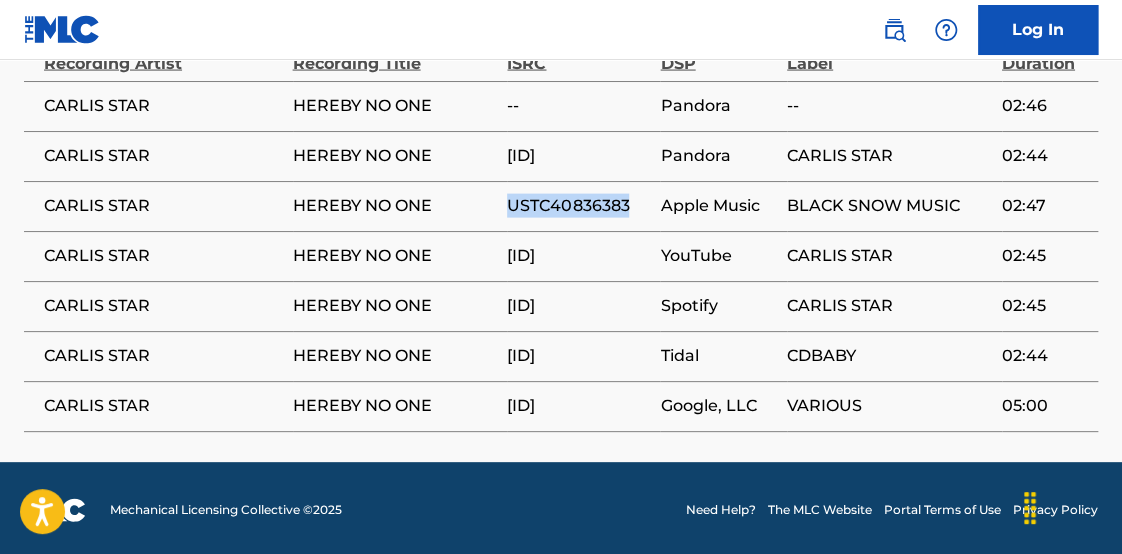 click on "USTC40836383" at bounding box center [578, 206] 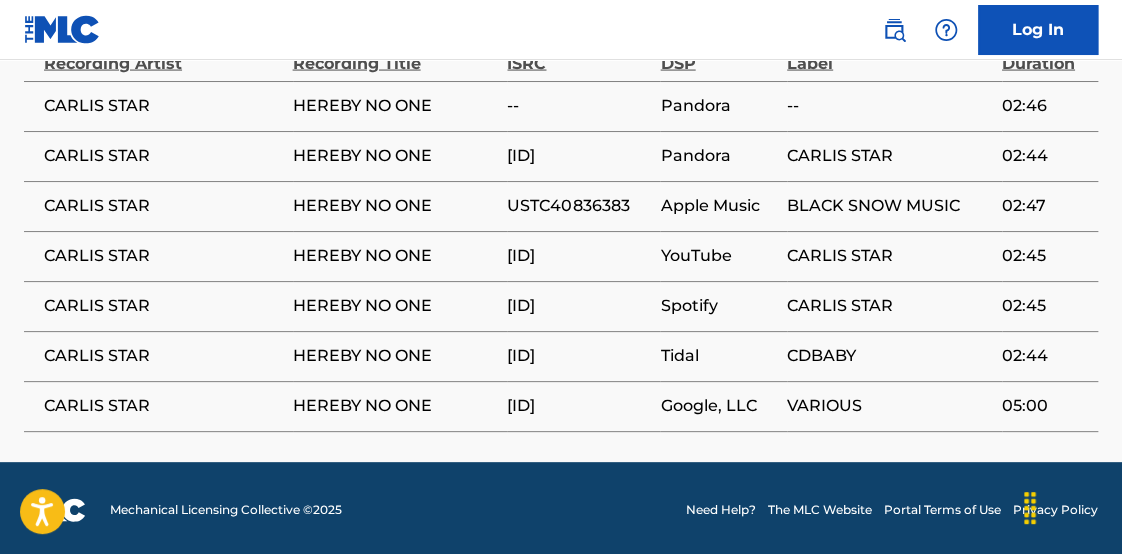 drag, startPoint x: 557, startPoint y: 203, endPoint x: 540, endPoint y: 207, distance: 17.464249 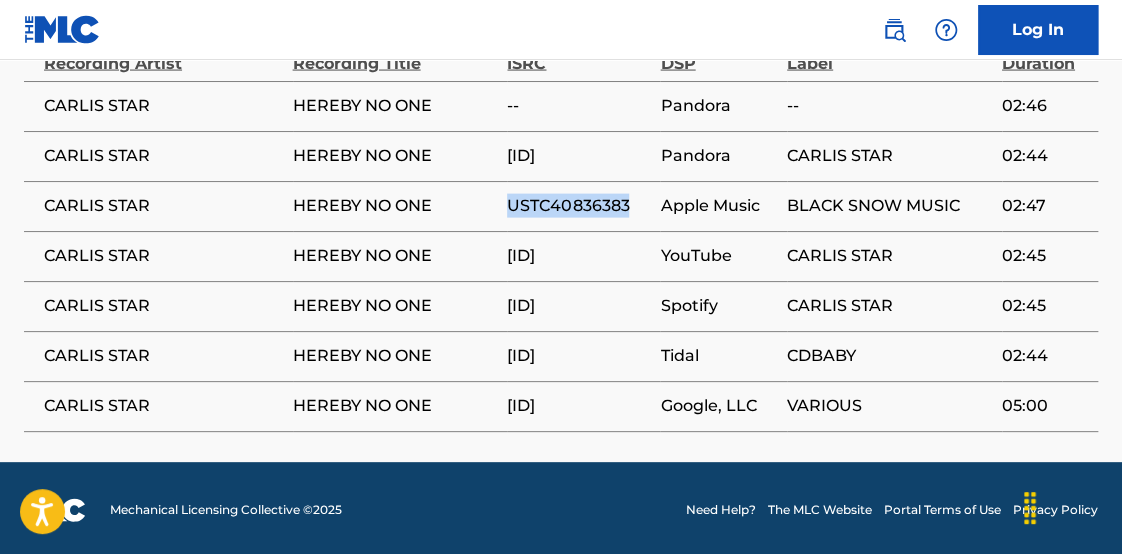 click on "USTC40836383" at bounding box center (578, 206) 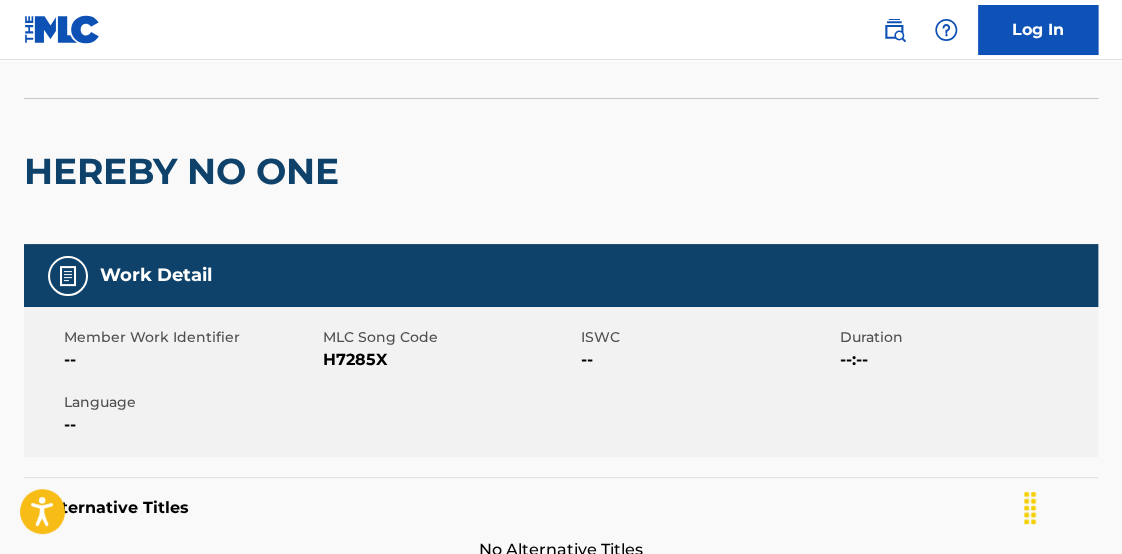 scroll, scrollTop: 0, scrollLeft: 0, axis: both 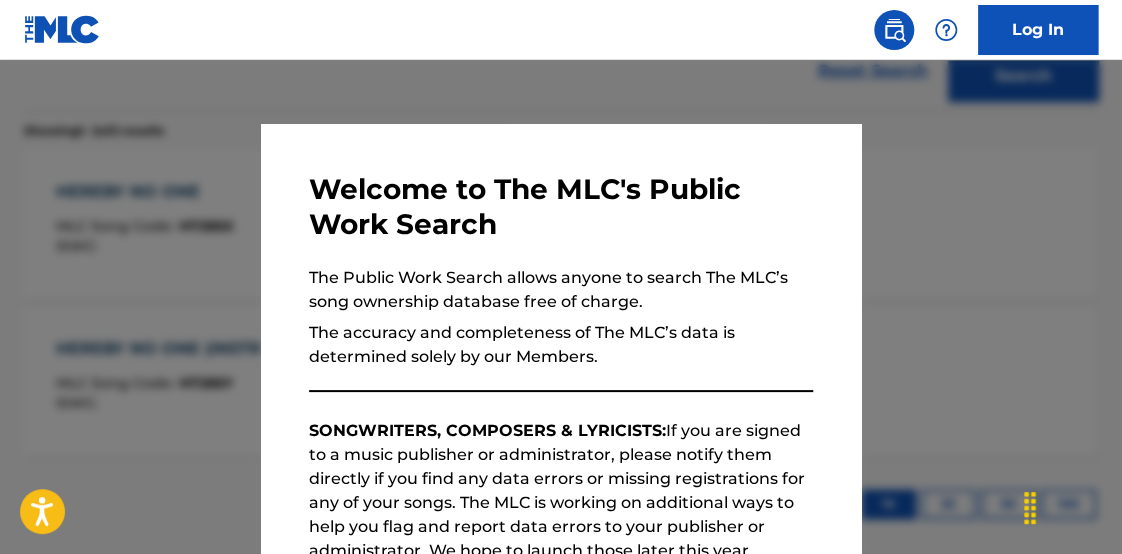 drag, startPoint x: 994, startPoint y: 151, endPoint x: 1080, endPoint y: 215, distance: 107.200745 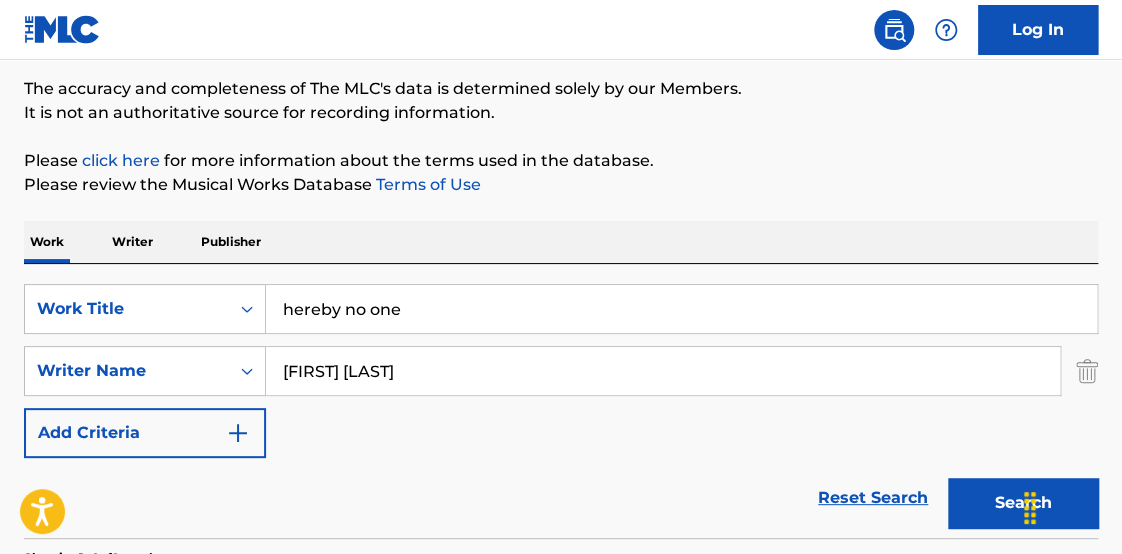 scroll, scrollTop: 176, scrollLeft: 0, axis: vertical 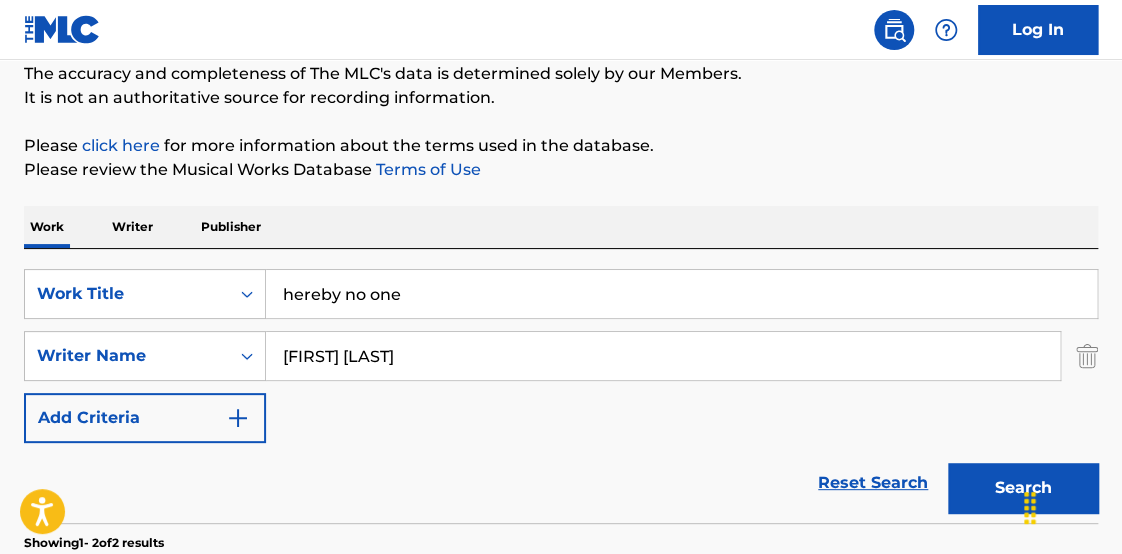 click on "The MLC Public Work Search The accuracy and completeness of The MLC's data is determined solely by our Members. It is not an authoritative source for recording information. Please   click here   for more information about the terms used in the database. Please review the Musical Works Database   Terms of Use Work Writer Publisher SearchWithCriteriac6125ace-0b40-40df-9503-2b362888738b Work Title hereby no one SearchWithCriteria56169352-264c-4d91-b80e-79766a2e95ea Writer Name [FIRST] [LAST] Add Criteria Reset Search Search Showing  1  -   2  of  2   results   HEREBY NO ONE MLC Song Code : H7285X ISWC : Writers ( 1 ) [FIRST] [LAST] Recording Artists ( 7 ) CARLIS STAR, CARLIS STAR, CARLIS STAR, CARLIS STAR, CARLIS STAR Total Known Shares: 100 % HEREBY NO ONE (INSTRUMENTAL) MLC Song Code : H7285Y ISWC : Writers ( 1 ) [FIRST] [LAST] Recording Artists ( 0 ) Total Known Shares: 100 % Results Per Page: 10 25 50 100" at bounding box center (561, 448) 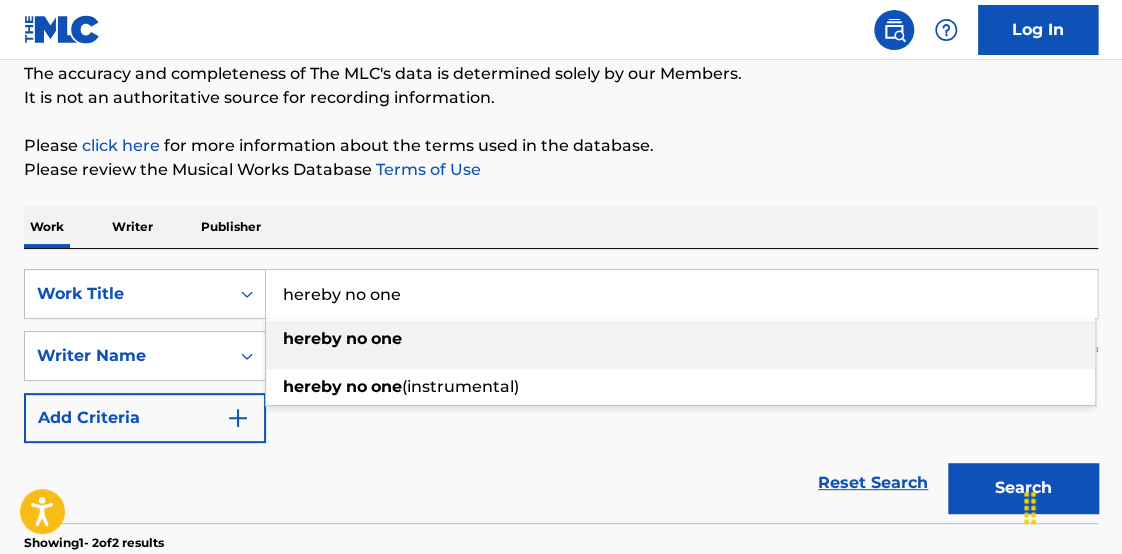 type on "O" 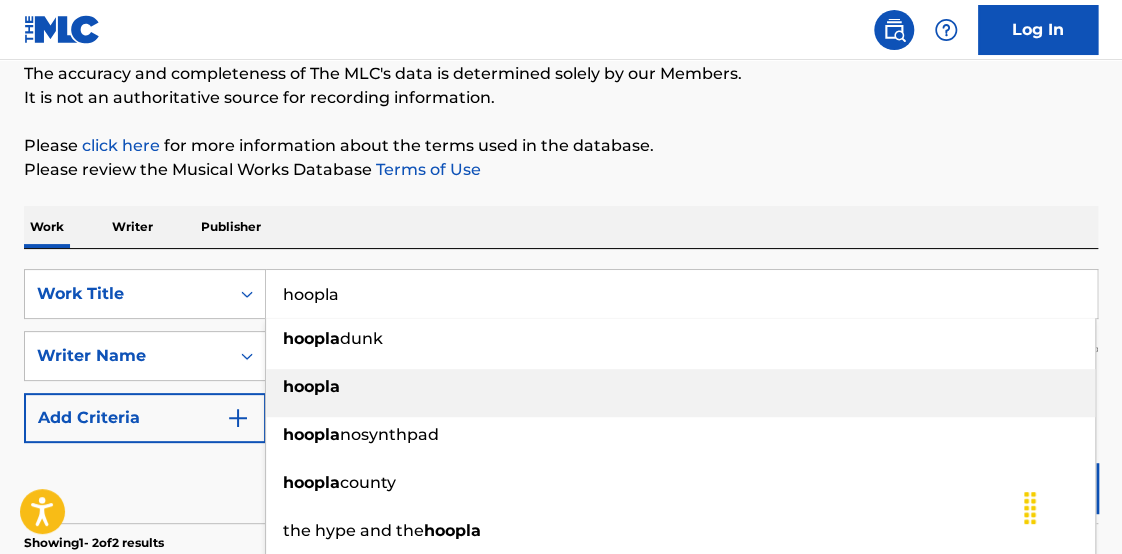type on "hoopla" 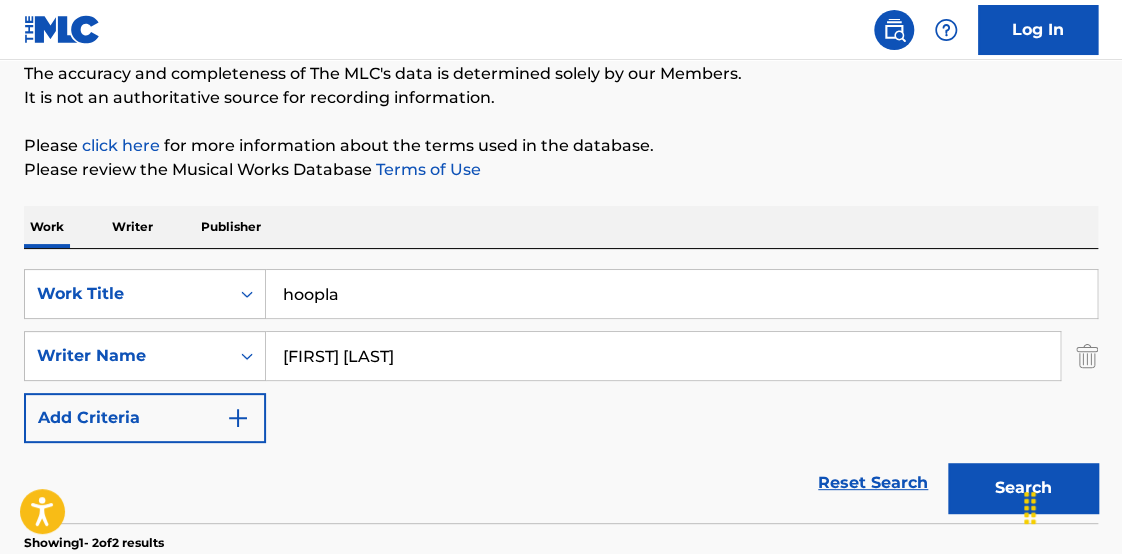 drag, startPoint x: 980, startPoint y: 493, endPoint x: 979, endPoint y: 466, distance: 27.018513 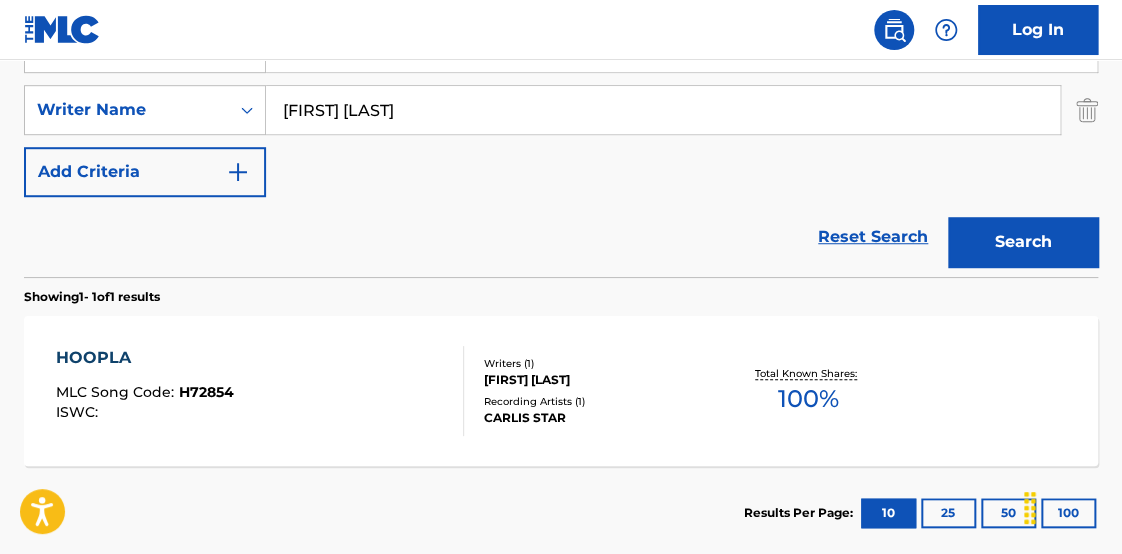 scroll, scrollTop: 424, scrollLeft: 0, axis: vertical 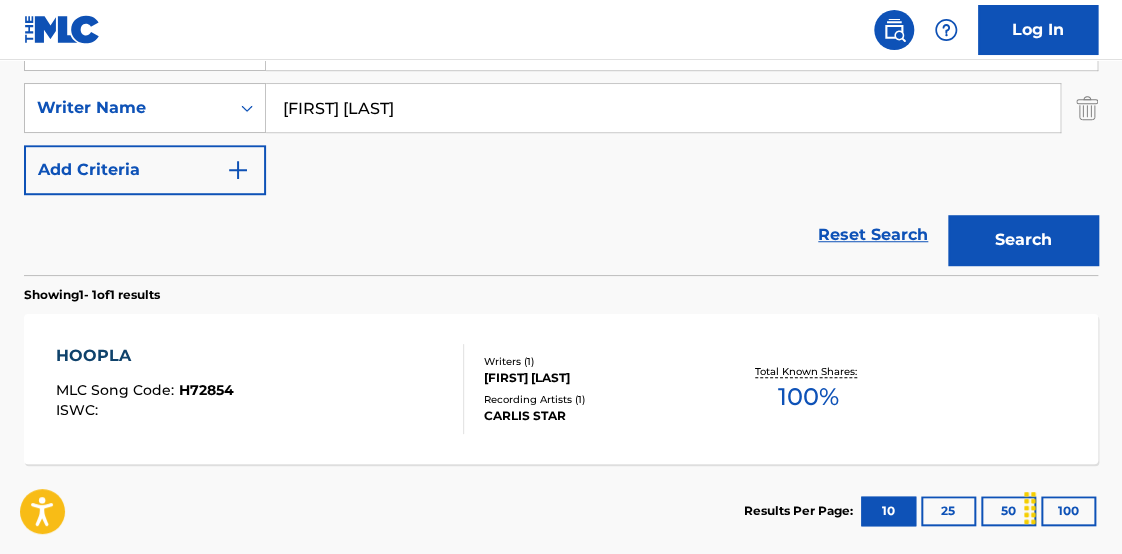 click on "Total Known Shares: 100 %" at bounding box center (808, 389) 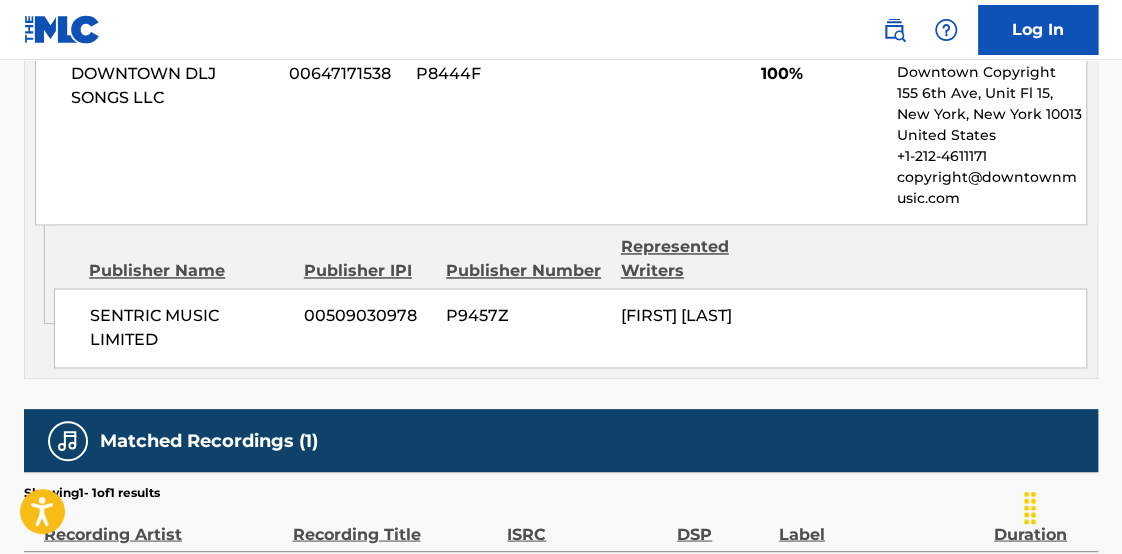scroll, scrollTop: 1209, scrollLeft: 0, axis: vertical 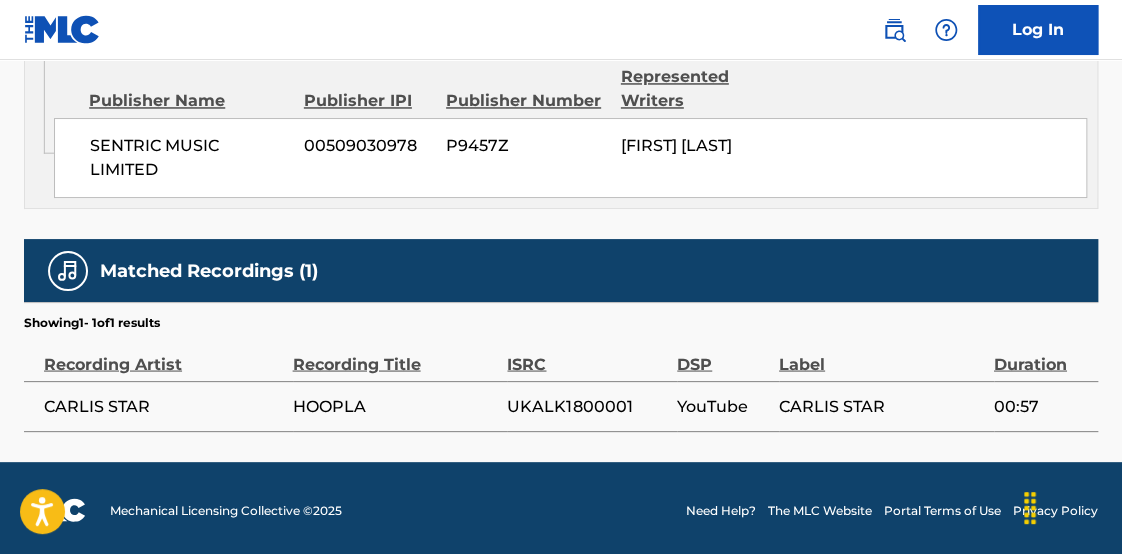 click on "UKALK1800001" at bounding box center (587, 406) 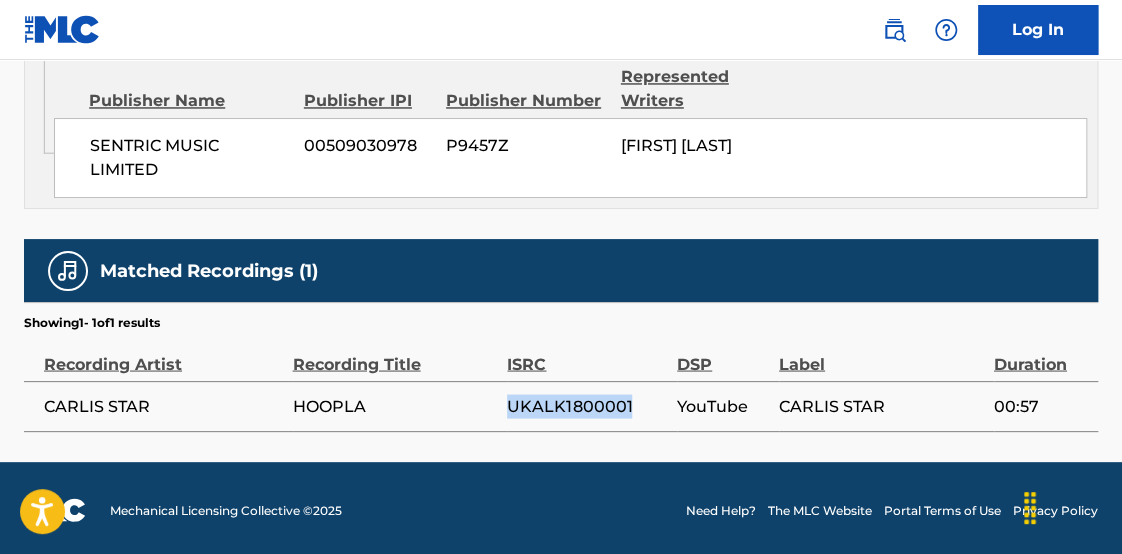 click on "UKALK1800001" at bounding box center [587, 406] 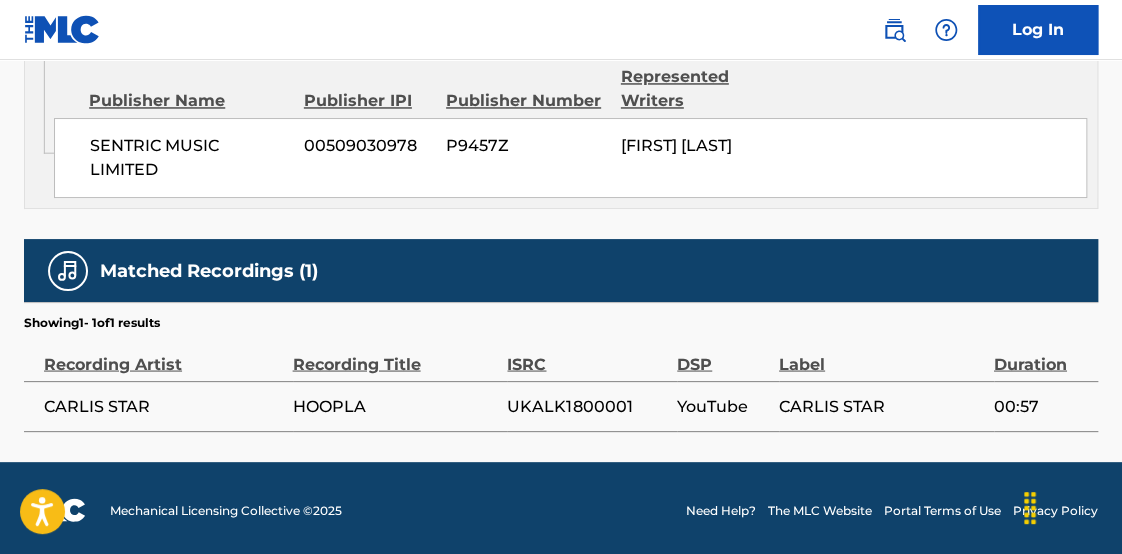 click on "SENTRIC MUSIC LIMITED 00509030978 P9457Z [FIRST] [LAST]" at bounding box center [570, 158] 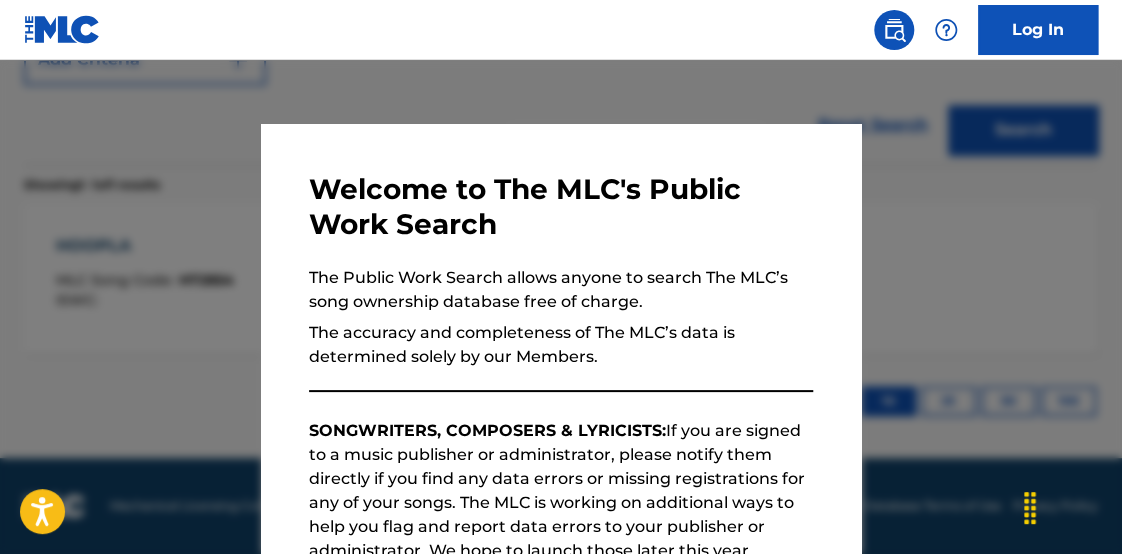 scroll, scrollTop: 533, scrollLeft: 0, axis: vertical 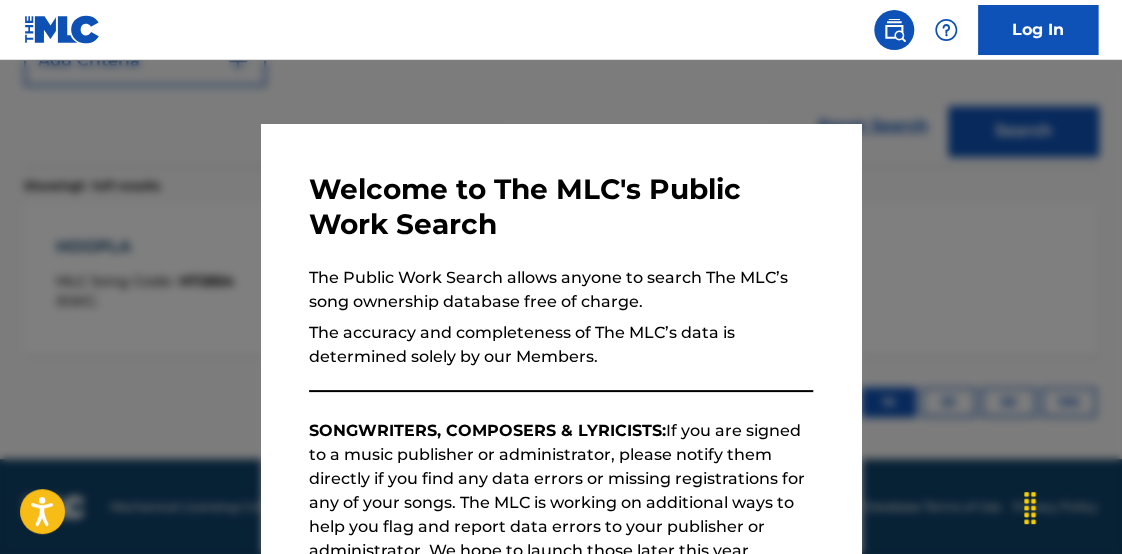 click at bounding box center (561, 337) 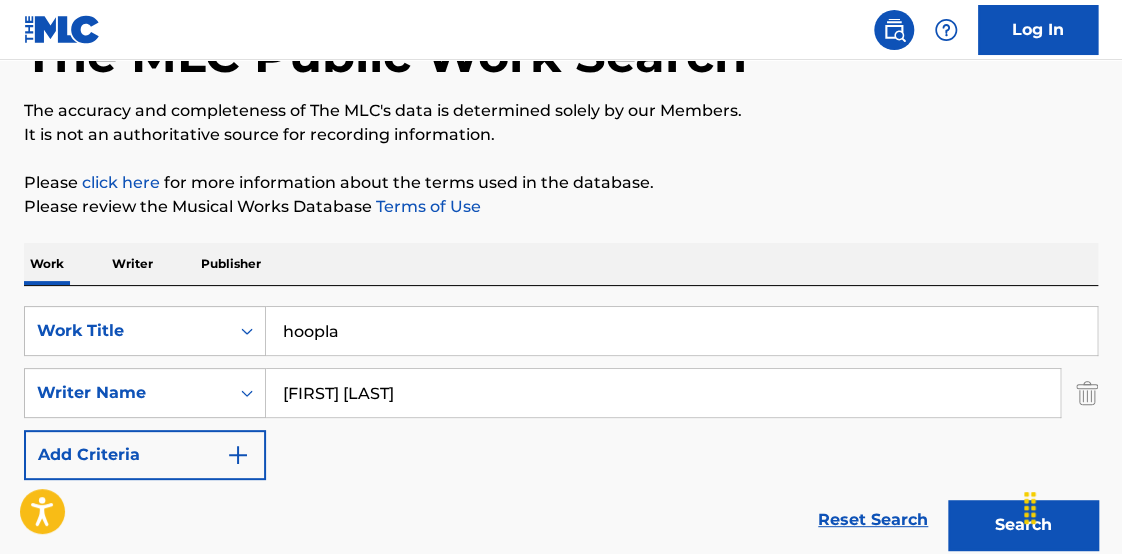 scroll, scrollTop: 104, scrollLeft: 0, axis: vertical 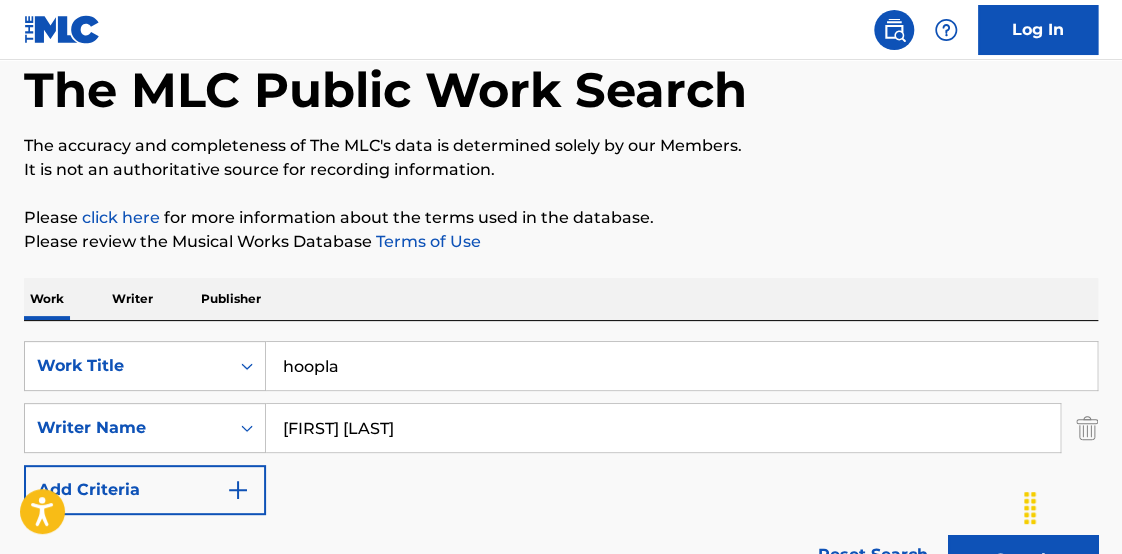 drag, startPoint x: 263, startPoint y: 319, endPoint x: 99, endPoint y: 215, distance: 194.19577 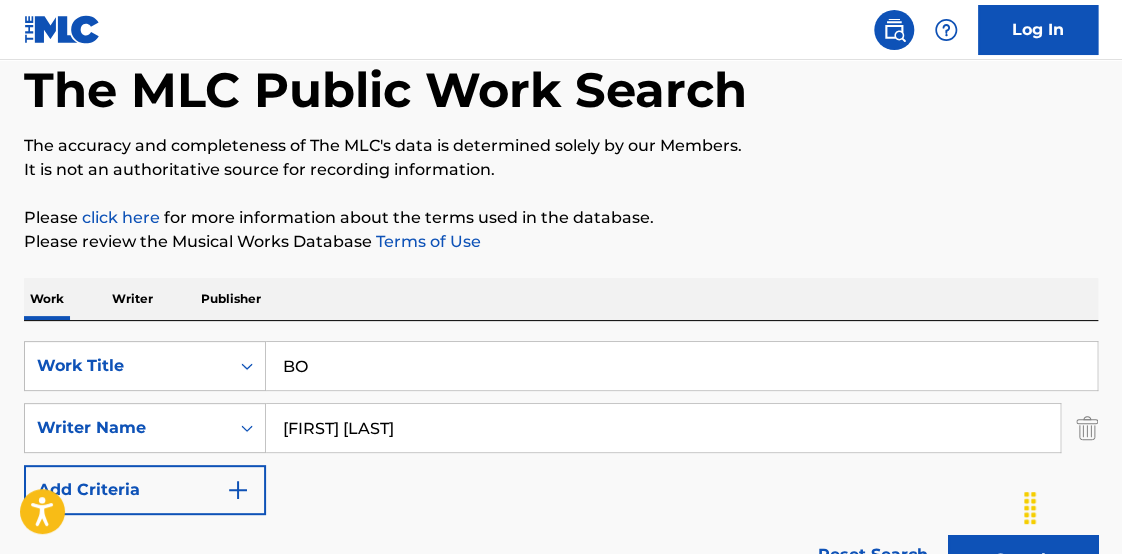type on "B" 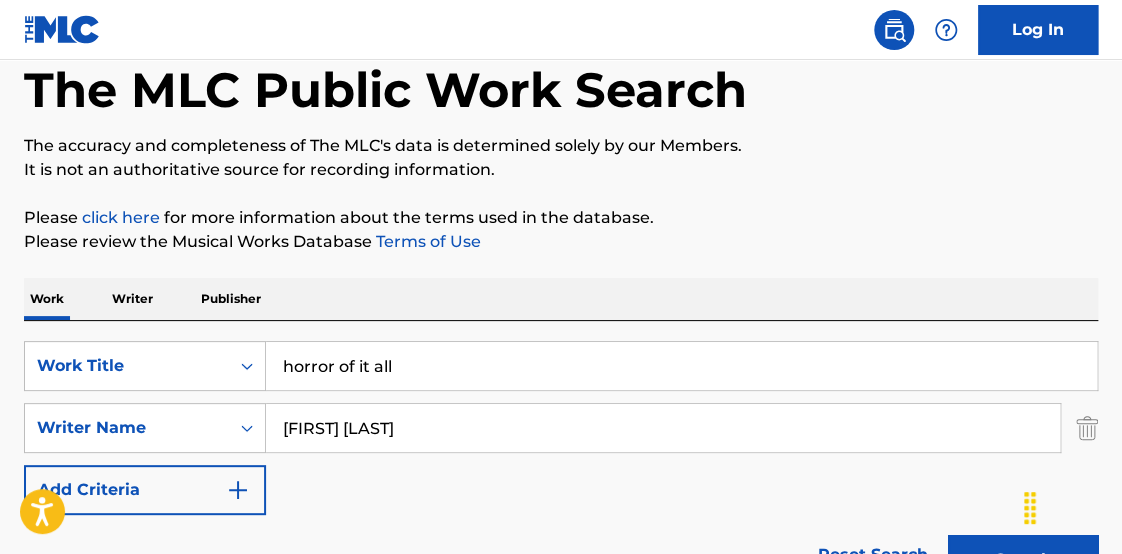 type on "horror of it all" 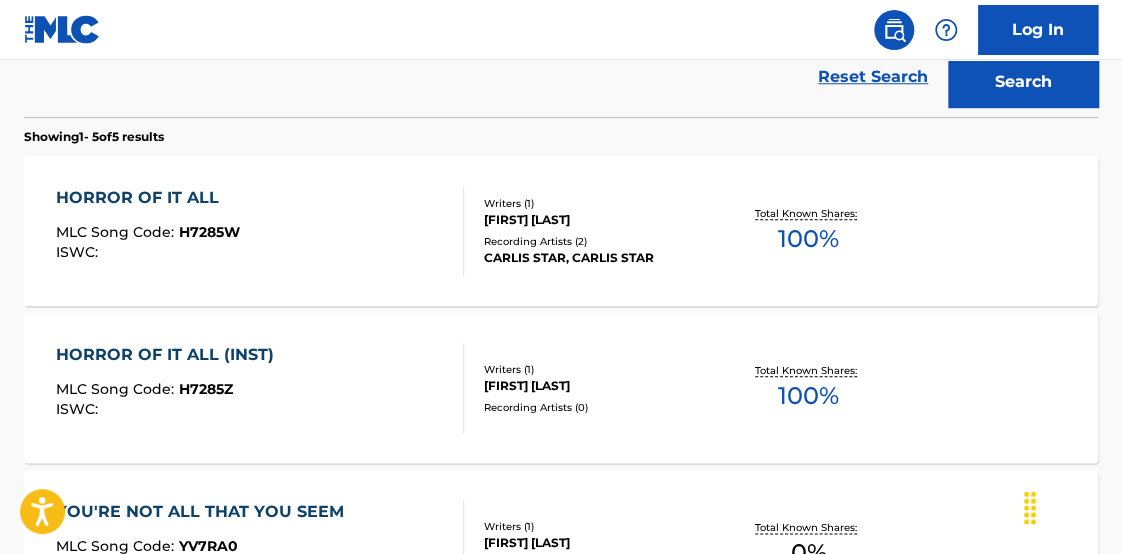 scroll, scrollTop: 589, scrollLeft: 0, axis: vertical 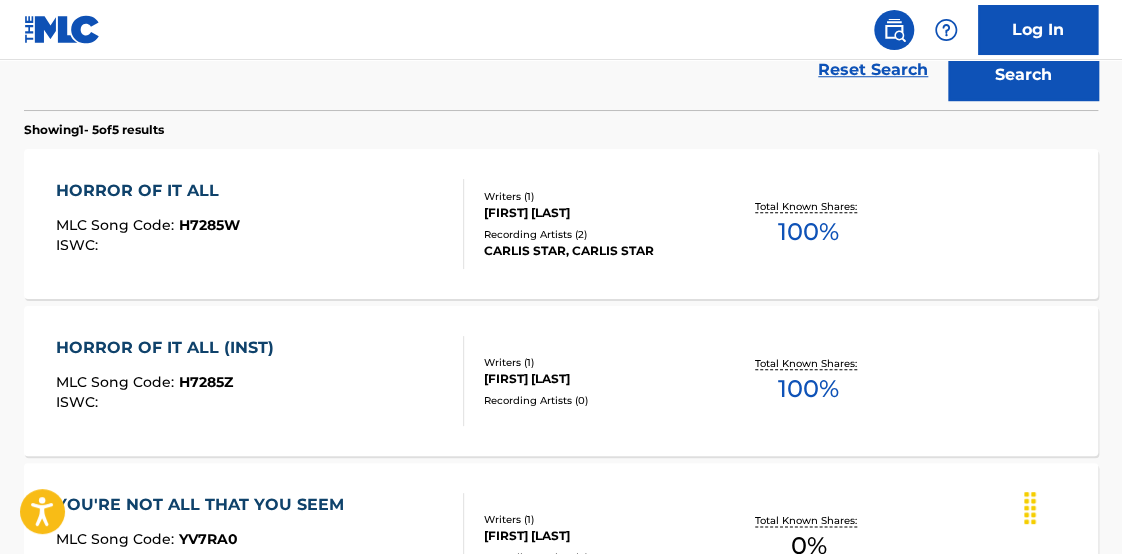 click on "Total Known Shares: 100 %" at bounding box center [808, 224] 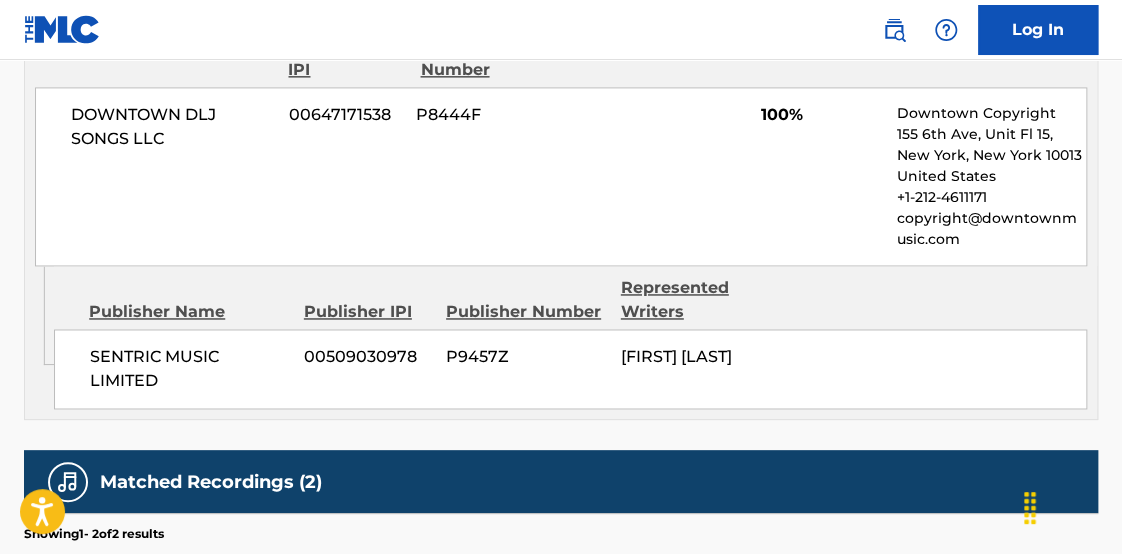 scroll, scrollTop: 1260, scrollLeft: 0, axis: vertical 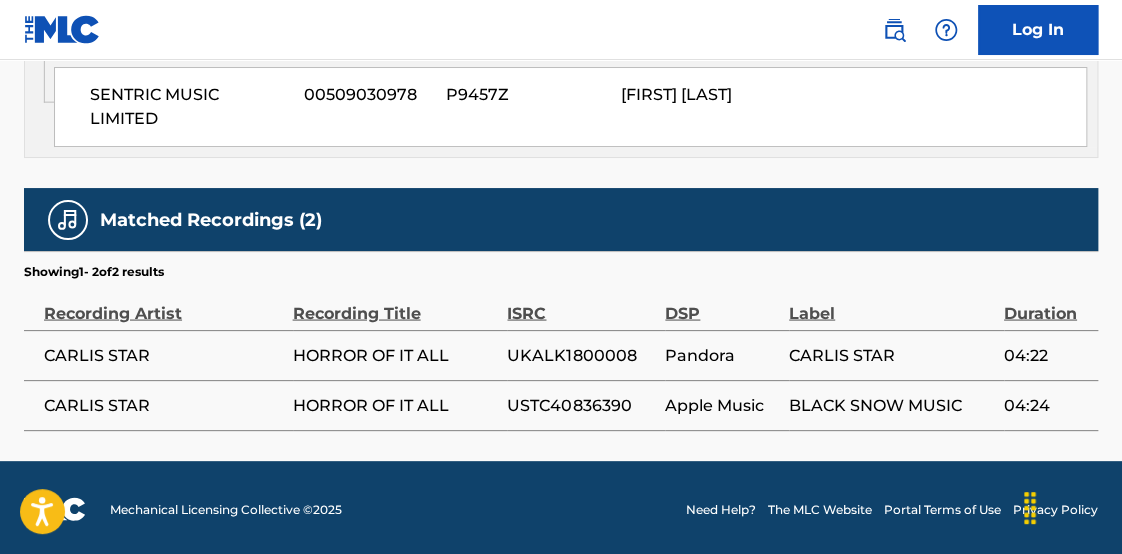 click on "UKALK1800008" at bounding box center (581, 355) 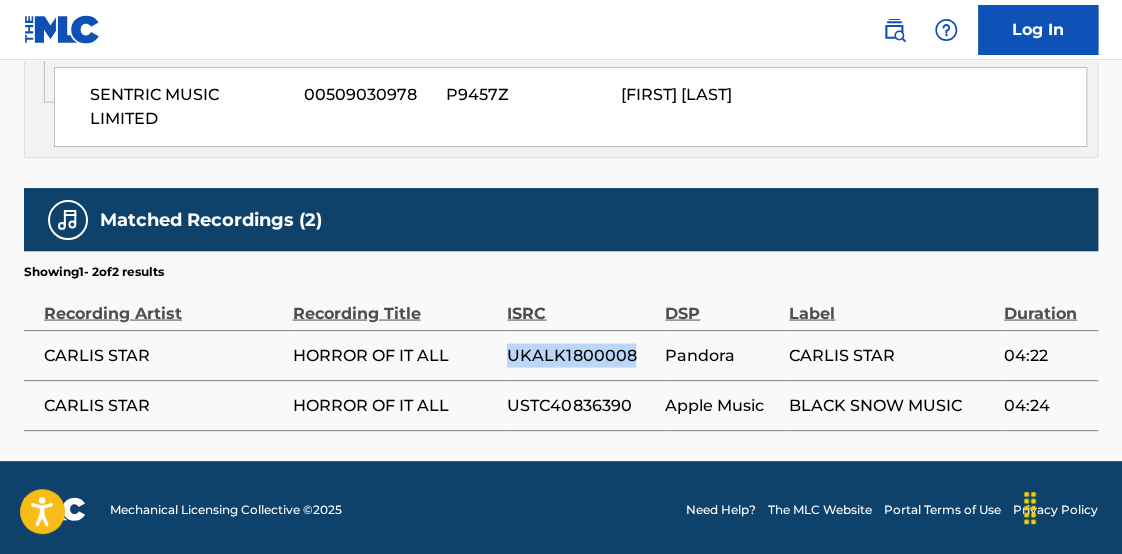 click on "UKALK1800008" at bounding box center [581, 355] 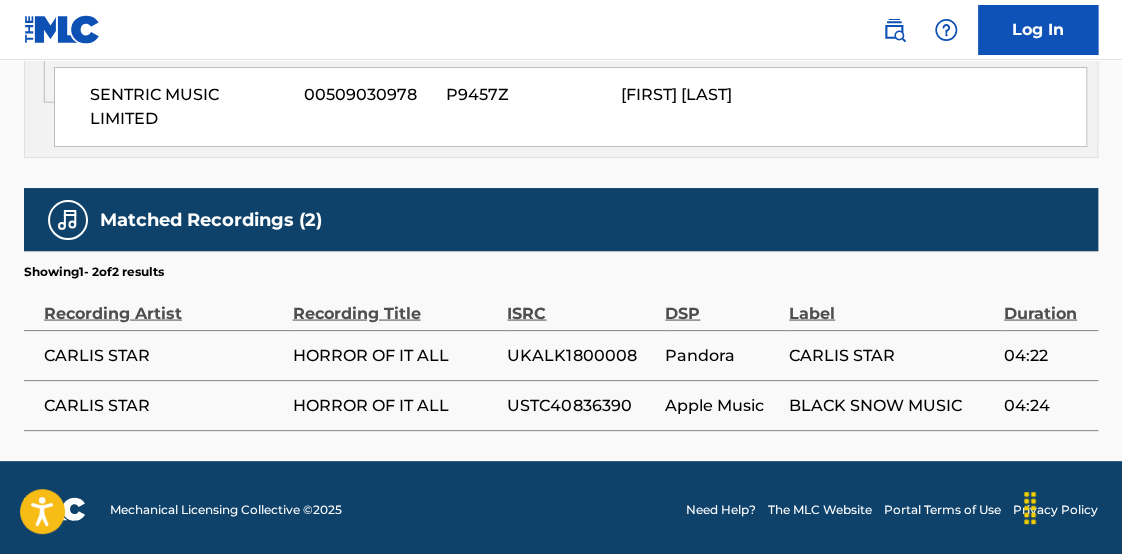 click on "Matched Recordings   (2)" at bounding box center [561, 219] 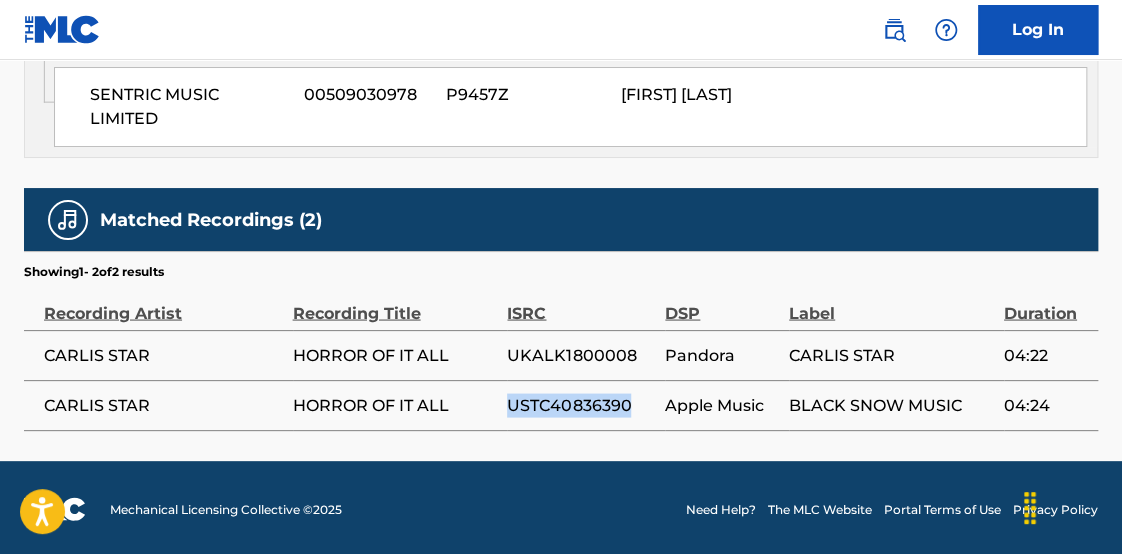 click on "USTC40836390" at bounding box center (581, 405) 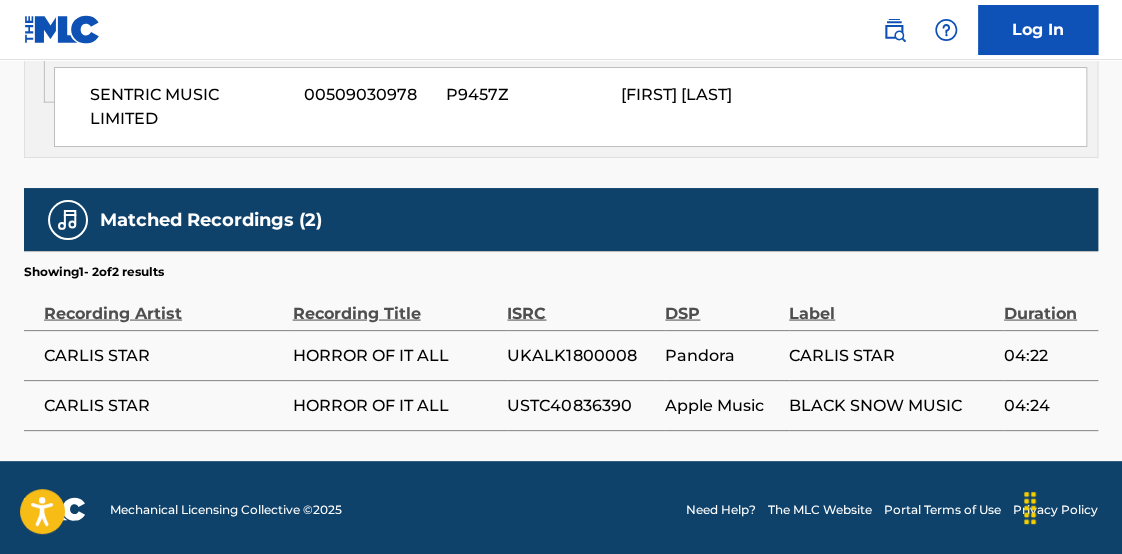 drag, startPoint x: 967, startPoint y: 130, endPoint x: 916, endPoint y: 118, distance: 52.392746 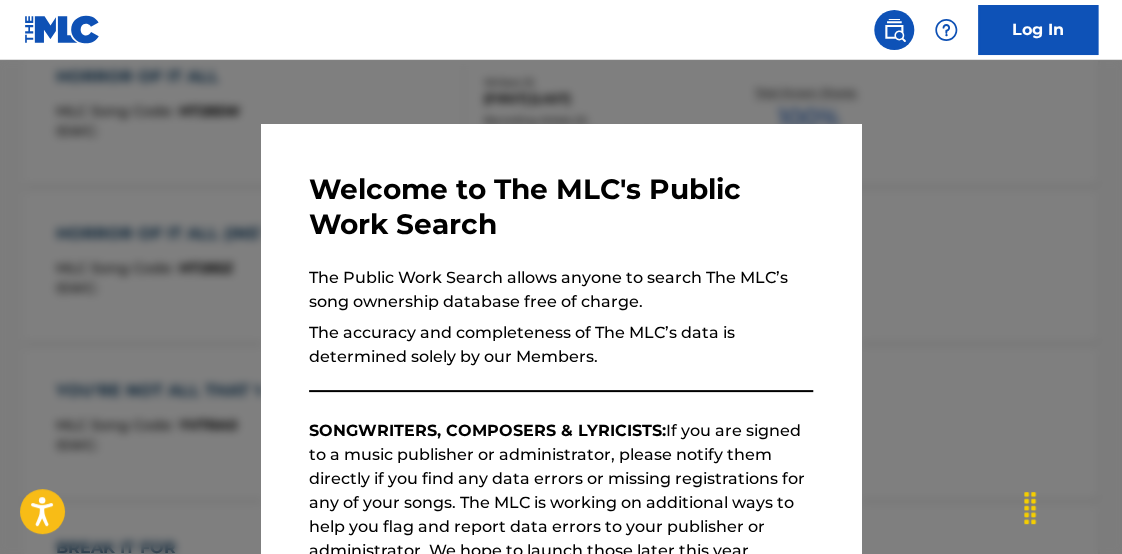 click on "Accessibility Screen-Reader Guide, Feedback, and Issue Reporting | New window Consent Details [#IABV2SETTINGS#] About This website uses cookies We use cookies to personalise content and ads, to provide social media features and to analyse our traffic. We also share information about your use of our site with our social media, advertising and analytics partners who may combine it with other information that you’ve provided to them or that they’ve collected from your use of their services. You consent to our cookies if you continue to use our website. Consent Selection Necessary   Preferences   Statistics   Marketing   Show details Details Necessary    41   Necessary cookies help make a website usable by enabling basic functions like page navigation and access to secure areas of the website. The website cannot function properly without these cookies.  Meta Platforms, Inc. 3 Learn more about this provider lastExternalReferrer Detects how the user reached the website by registering their last URL-address. 4 3" at bounding box center (561, -426) 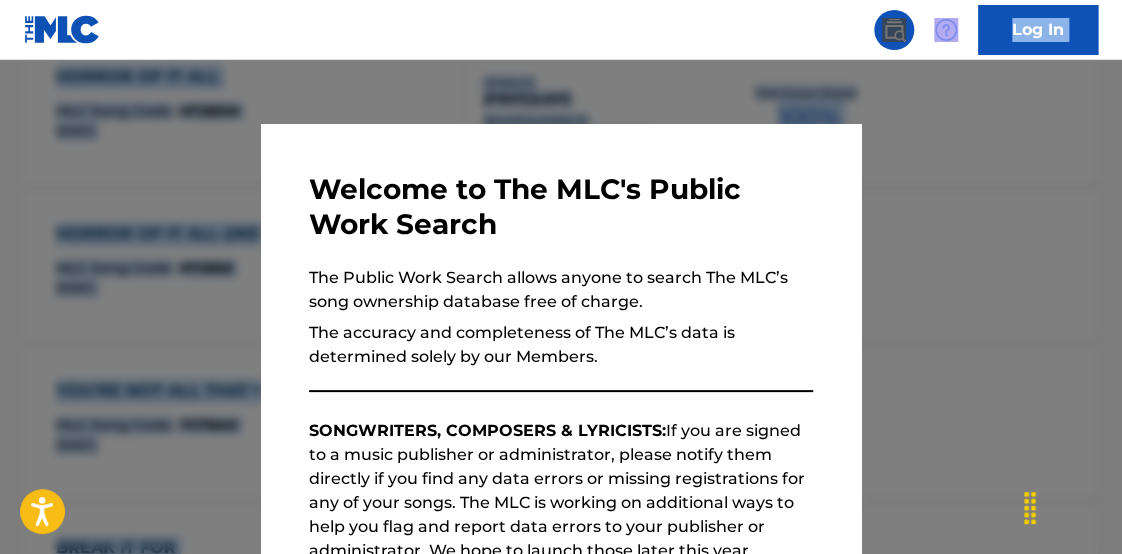 click at bounding box center (561, 337) 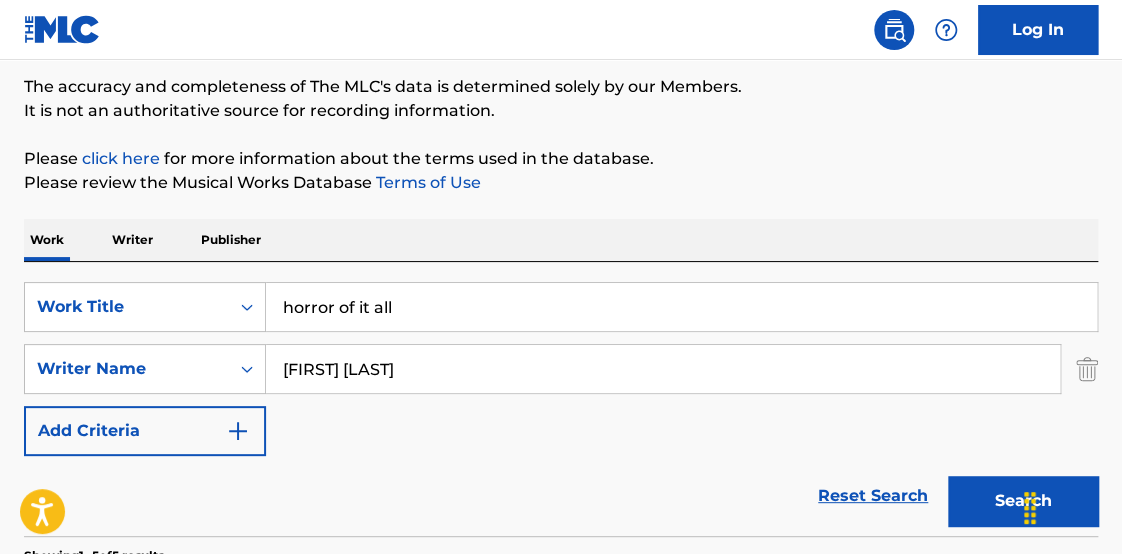 scroll, scrollTop: 138, scrollLeft: 0, axis: vertical 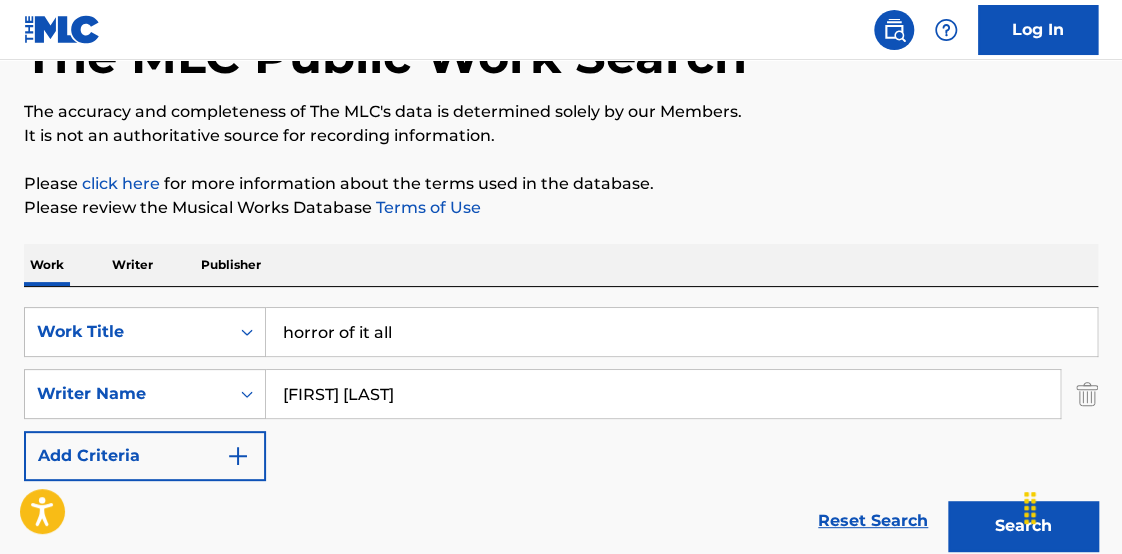 drag, startPoint x: 7, startPoint y: 276, endPoint x: -8, endPoint y: 270, distance: 16.155495 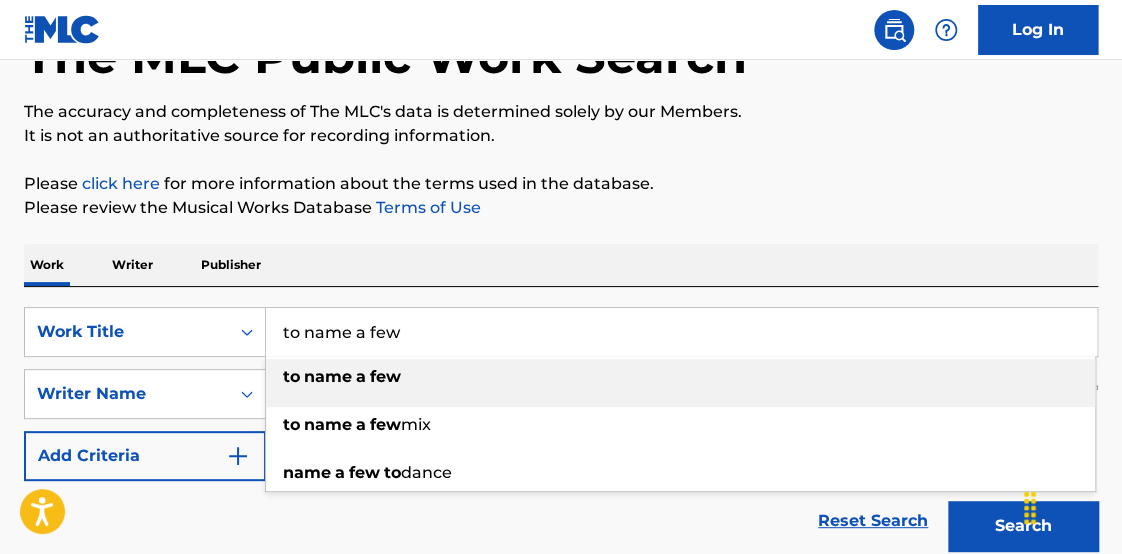 type on "to name a few" 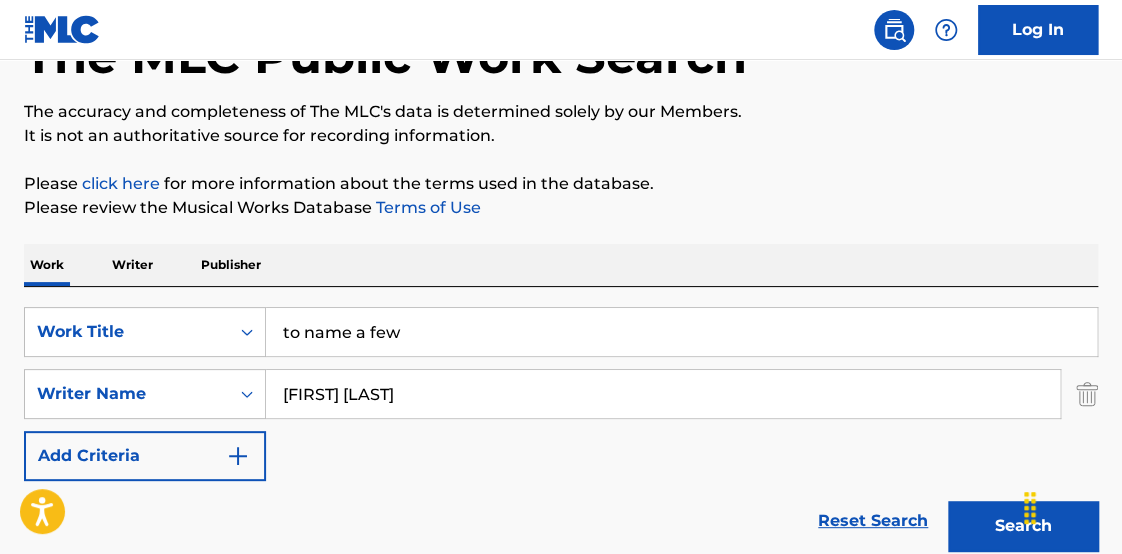 click on "Search" at bounding box center (1023, 526) 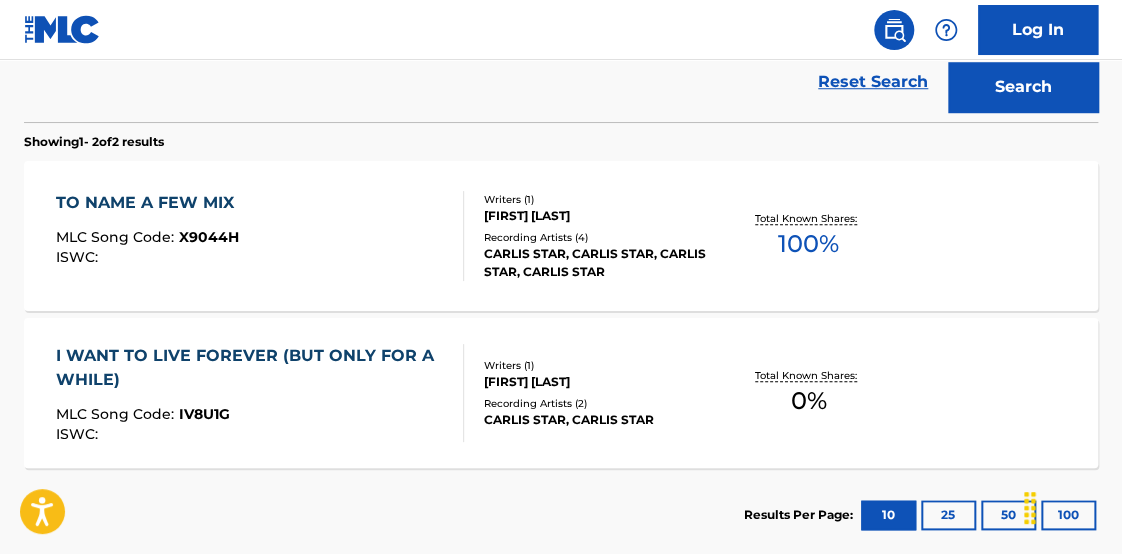scroll, scrollTop: 573, scrollLeft: 0, axis: vertical 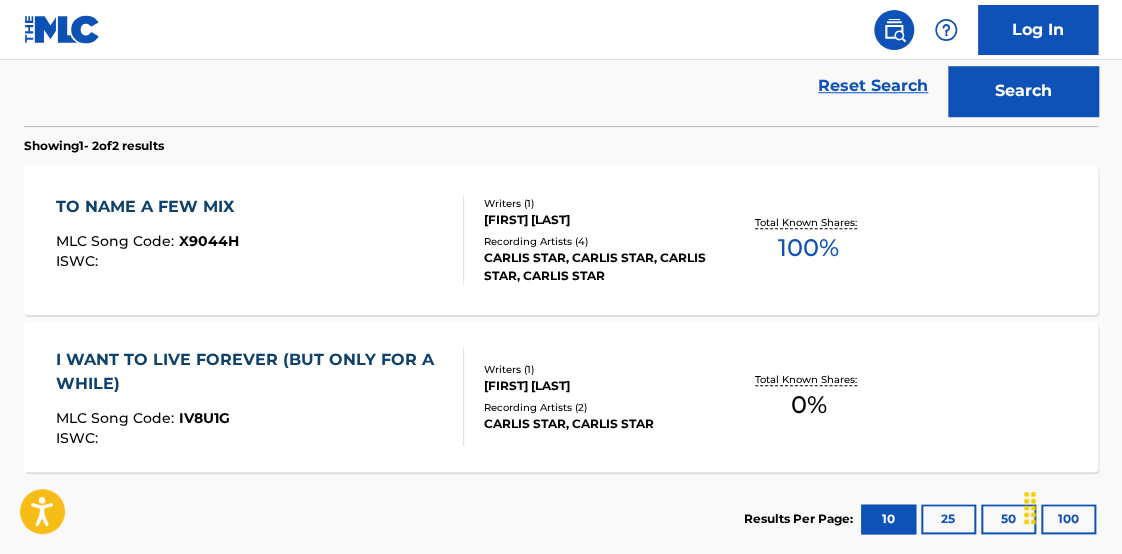 click on "100 %" at bounding box center [808, 248] 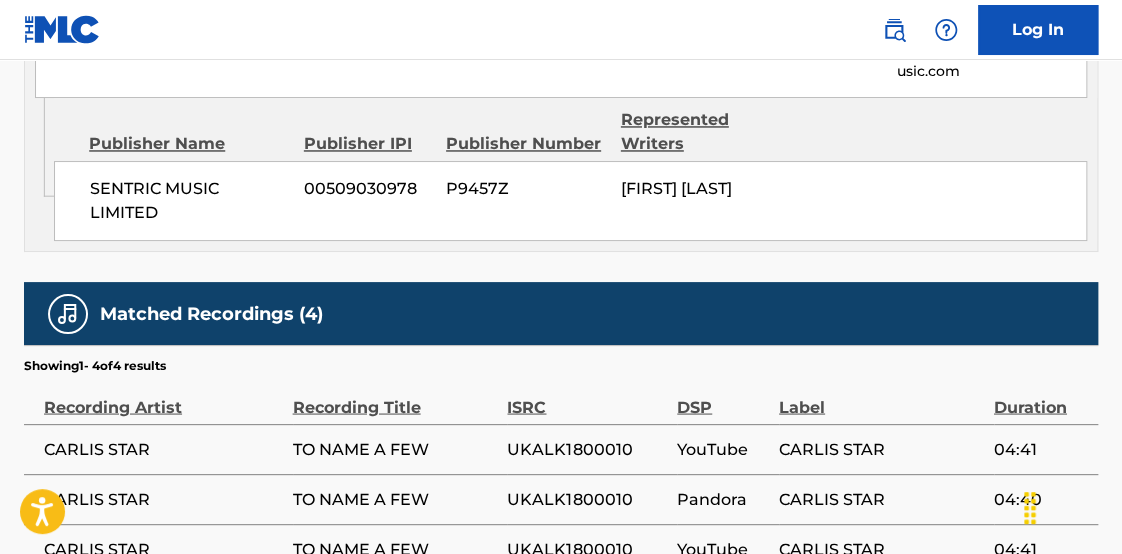 scroll, scrollTop: 1360, scrollLeft: 0, axis: vertical 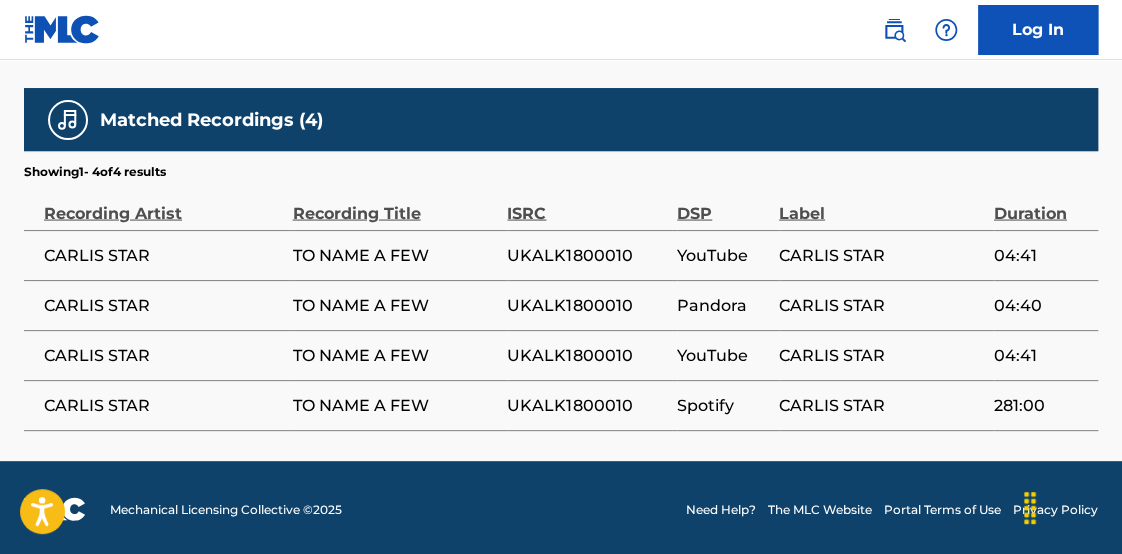 click on "UKALK1800010" at bounding box center [587, 255] 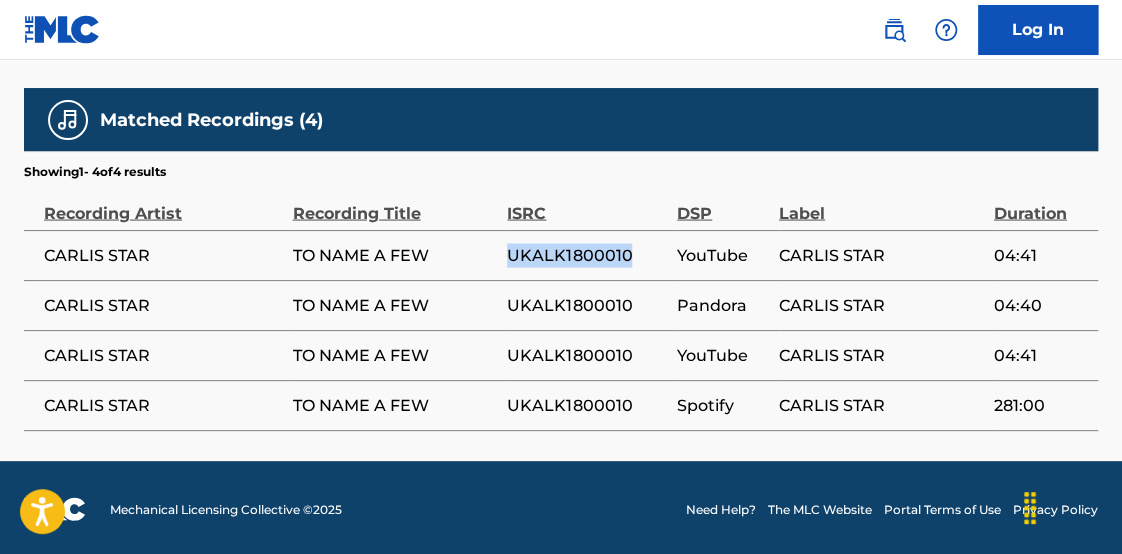 click on "UKALK1800010" at bounding box center (587, 255) 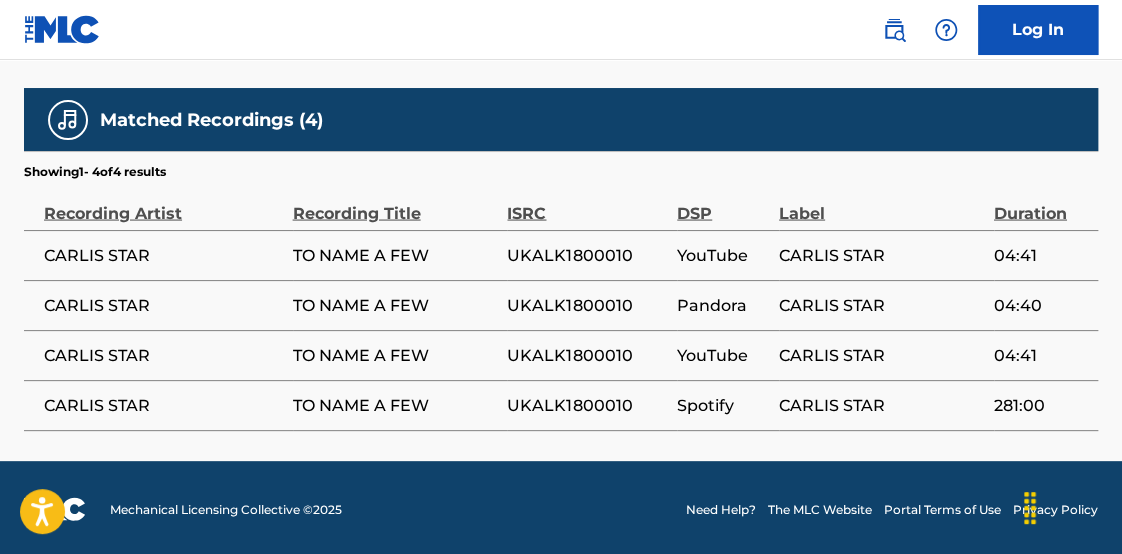 drag, startPoint x: 588, startPoint y: 252, endPoint x: 578, endPoint y: 254, distance: 10.198039 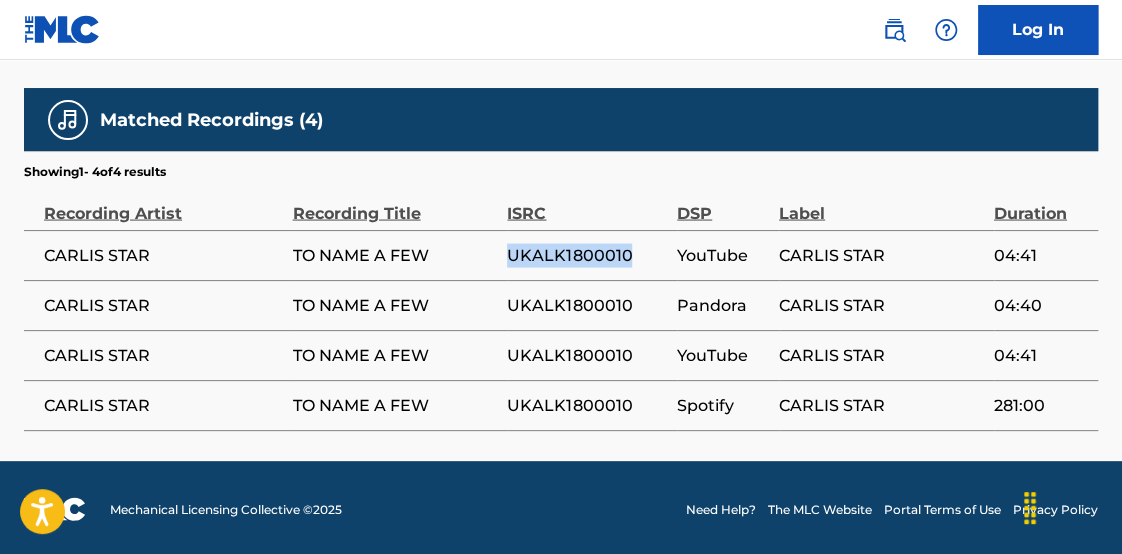 click on "UKALK1800010" at bounding box center (587, 255) 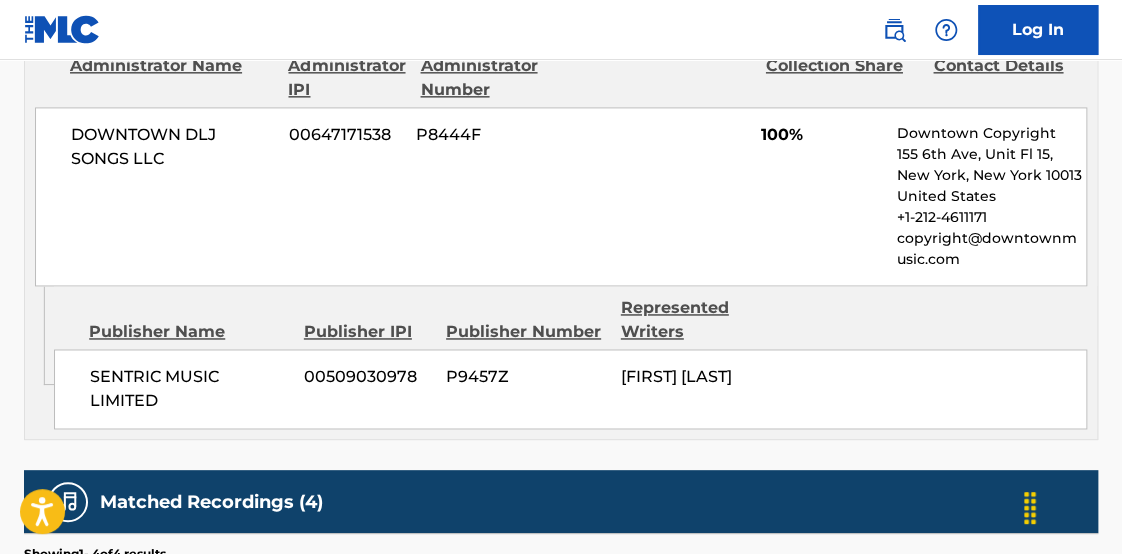 scroll, scrollTop: 972, scrollLeft: 0, axis: vertical 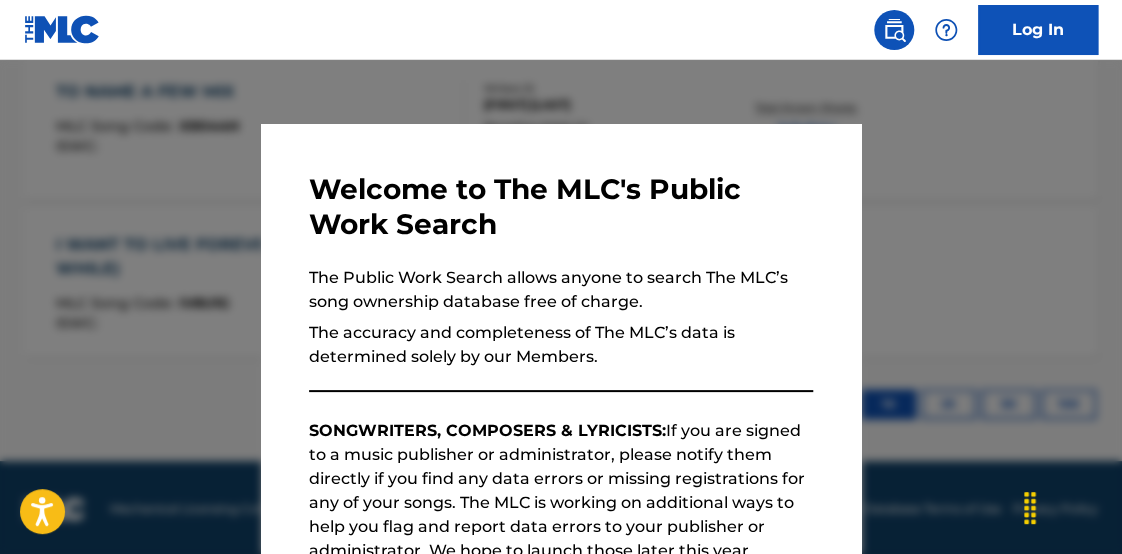 drag, startPoint x: 319, startPoint y: 73, endPoint x: 452, endPoint y: 137, distance: 147.59743 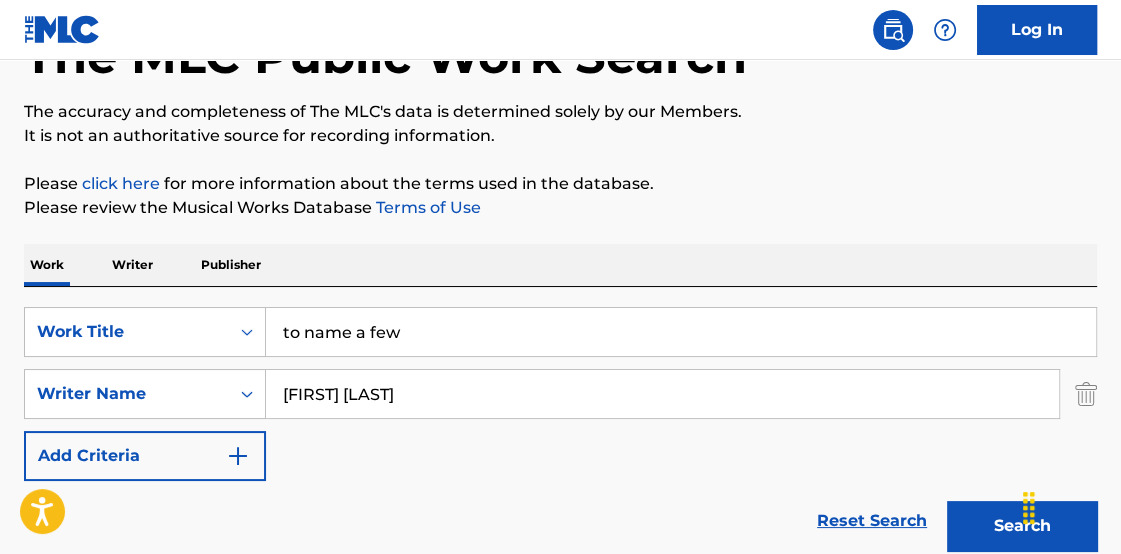 scroll, scrollTop: 178, scrollLeft: 0, axis: vertical 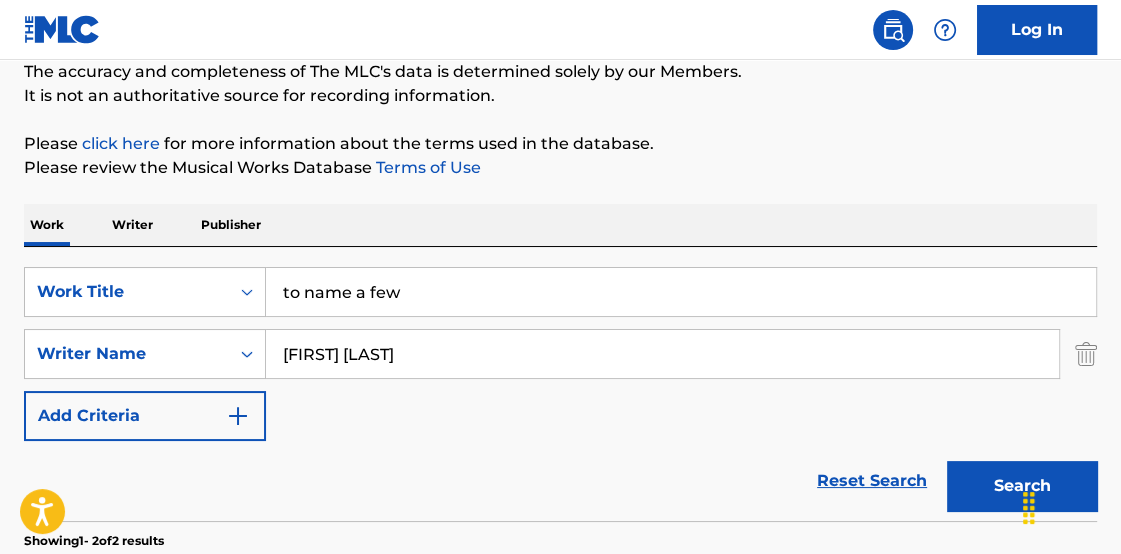 drag, startPoint x: 395, startPoint y: 274, endPoint x: 408, endPoint y: 276, distance: 13.152946 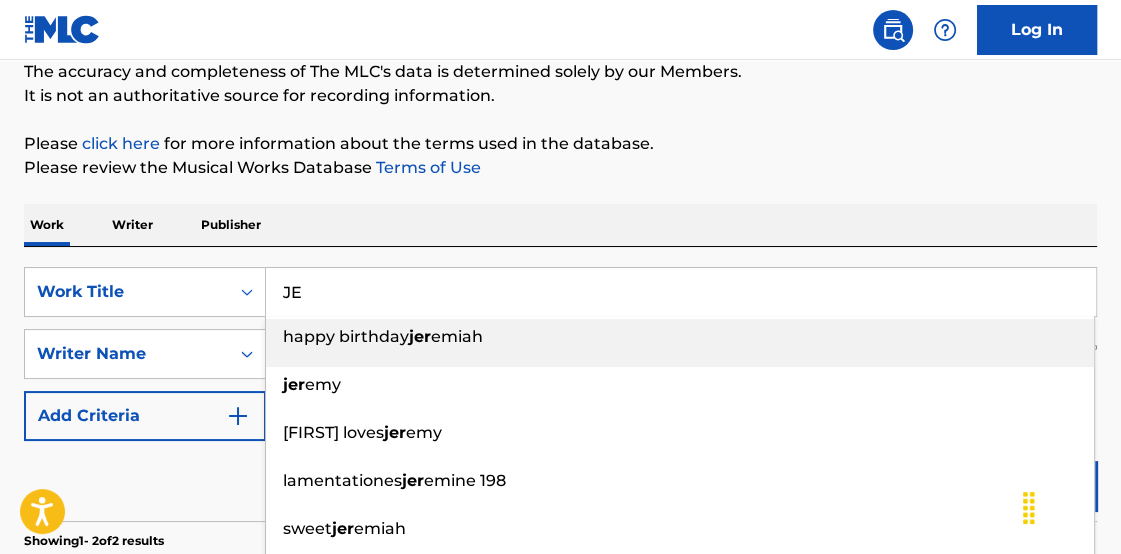 type on "J" 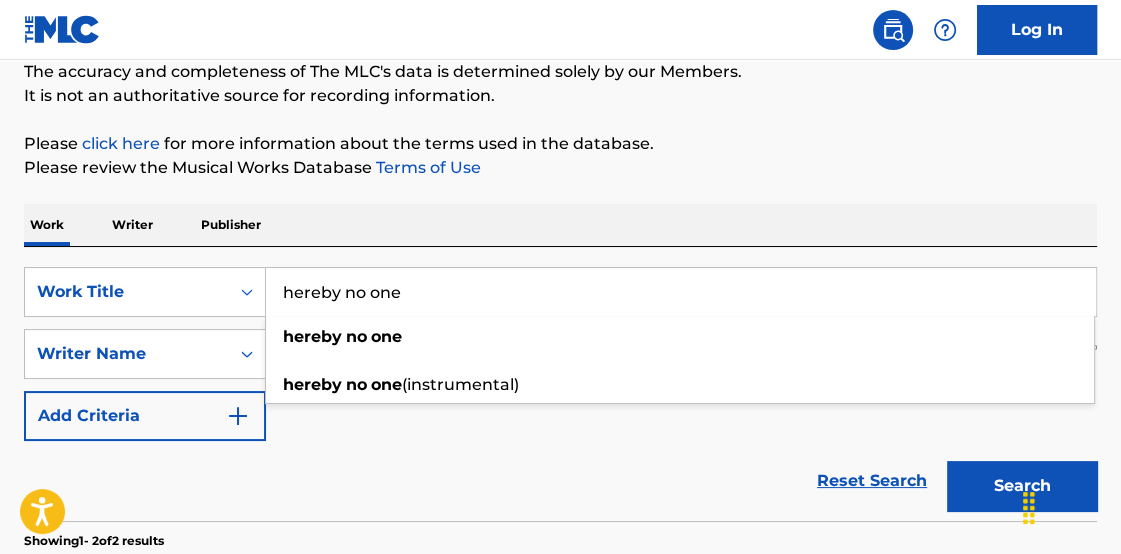 type on "hereby no one" 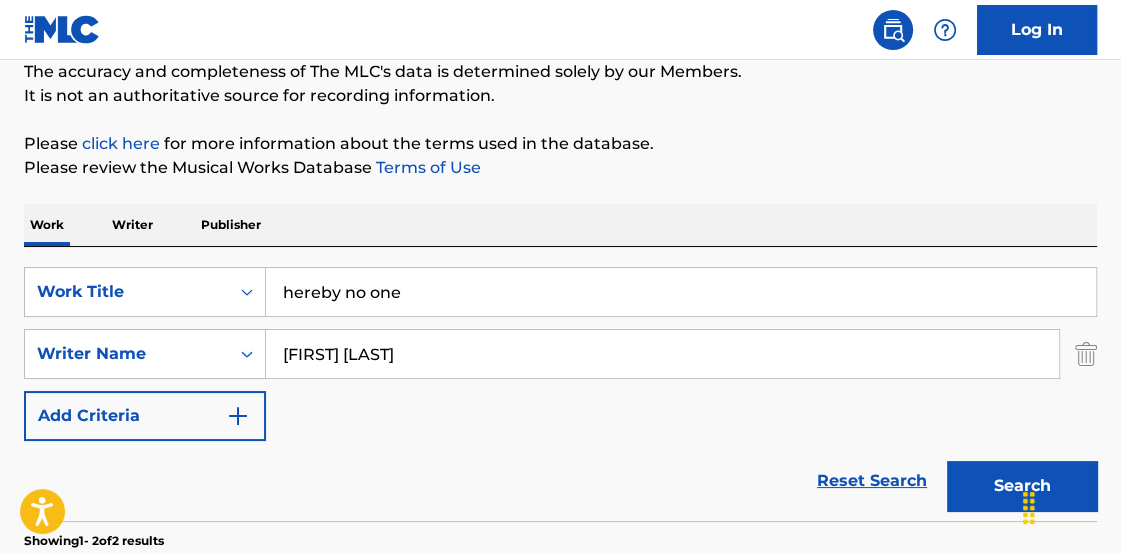 click on "Search" at bounding box center (1022, 486) 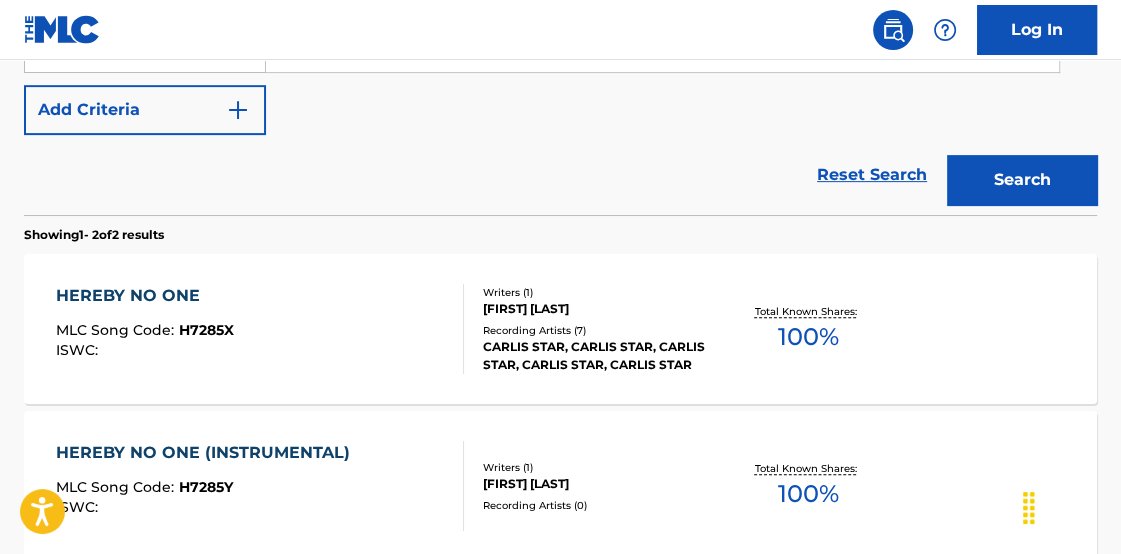 scroll, scrollTop: 480, scrollLeft: 0, axis: vertical 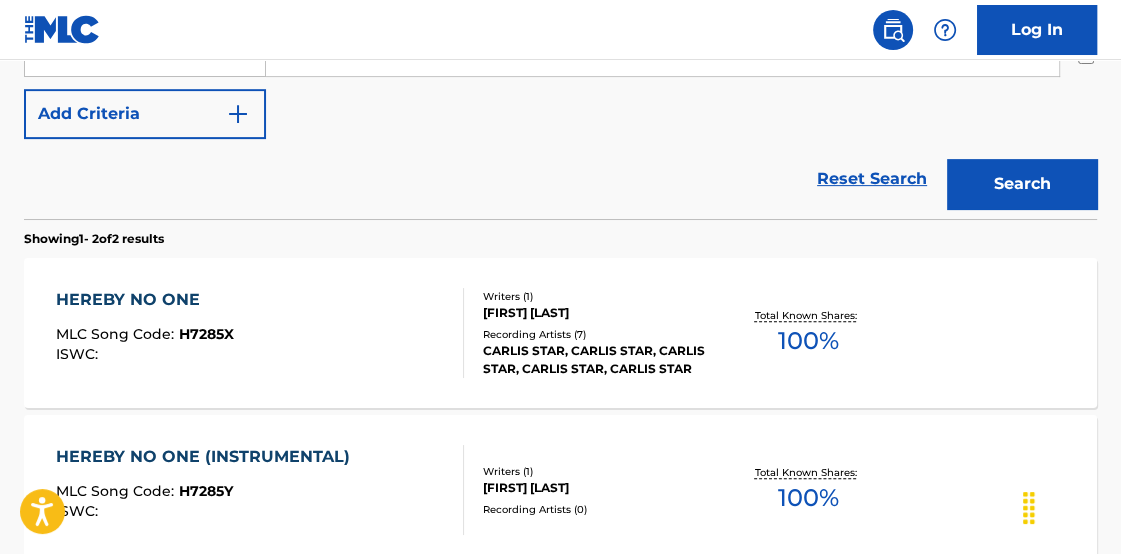 click on "HEREBY NO ONE MLC Song Code : H7285X ISWC : Writers ( 1 ) [FIRST] [LAST] Recording Artists ( 7 ) CARLIS STAR, CARLIS STAR, CARLIS STAR, CARLIS STAR, CARLIS STAR Total Known Shares: 100 %" at bounding box center [560, 333] 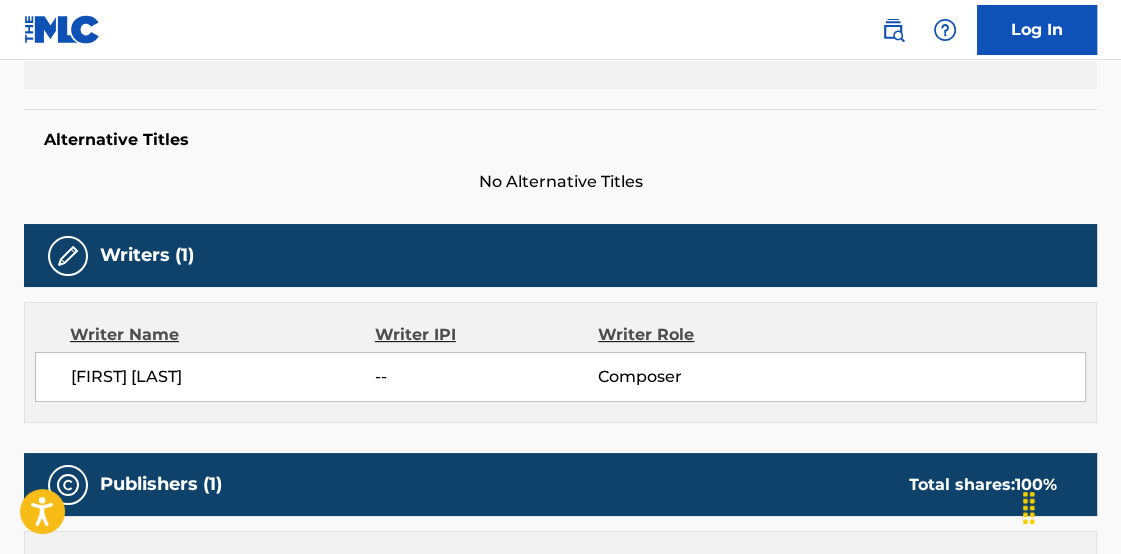scroll, scrollTop: 0, scrollLeft: 0, axis: both 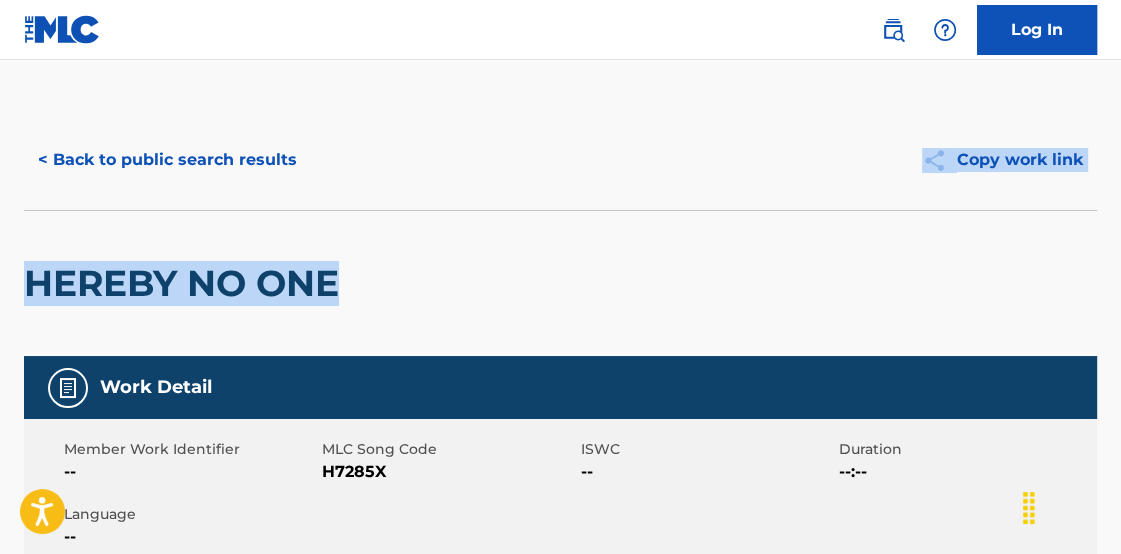 drag, startPoint x: 1126, startPoint y: 205, endPoint x: 1132, endPoint y: 311, distance: 106.16968 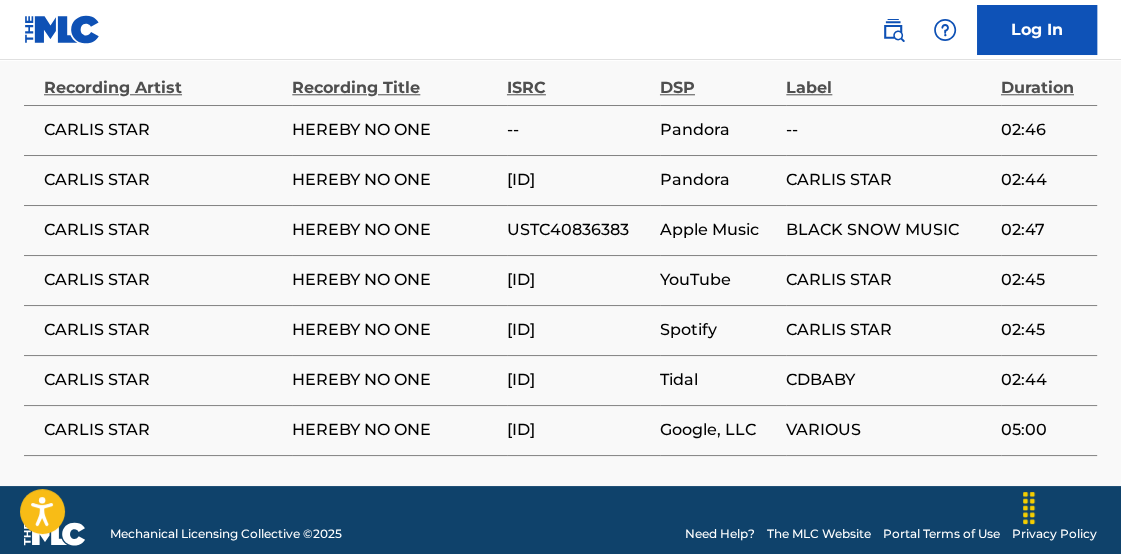 scroll, scrollTop: 1509, scrollLeft: 0, axis: vertical 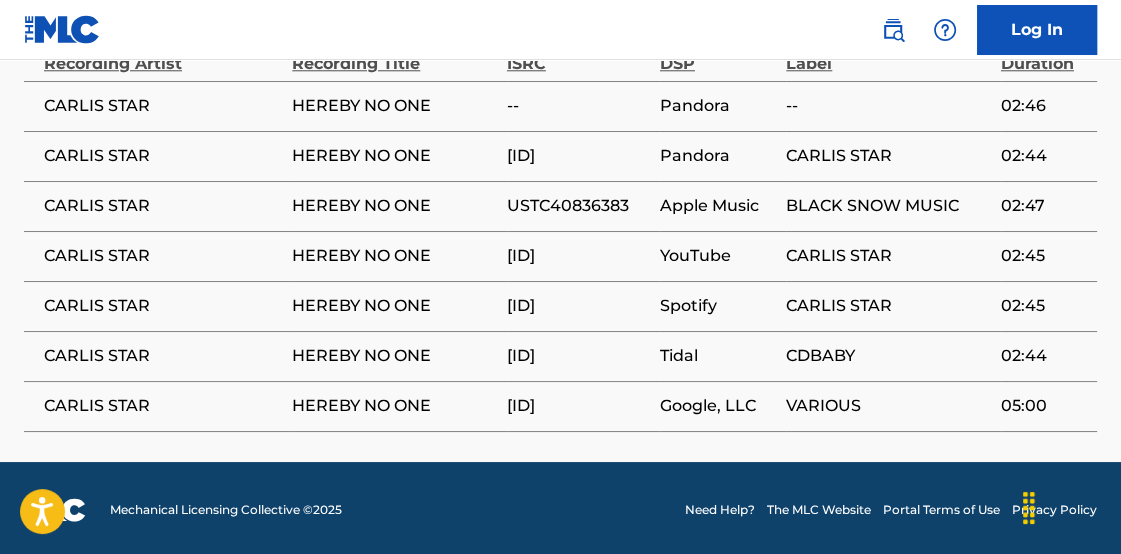 click on "[ID]" at bounding box center [578, 256] 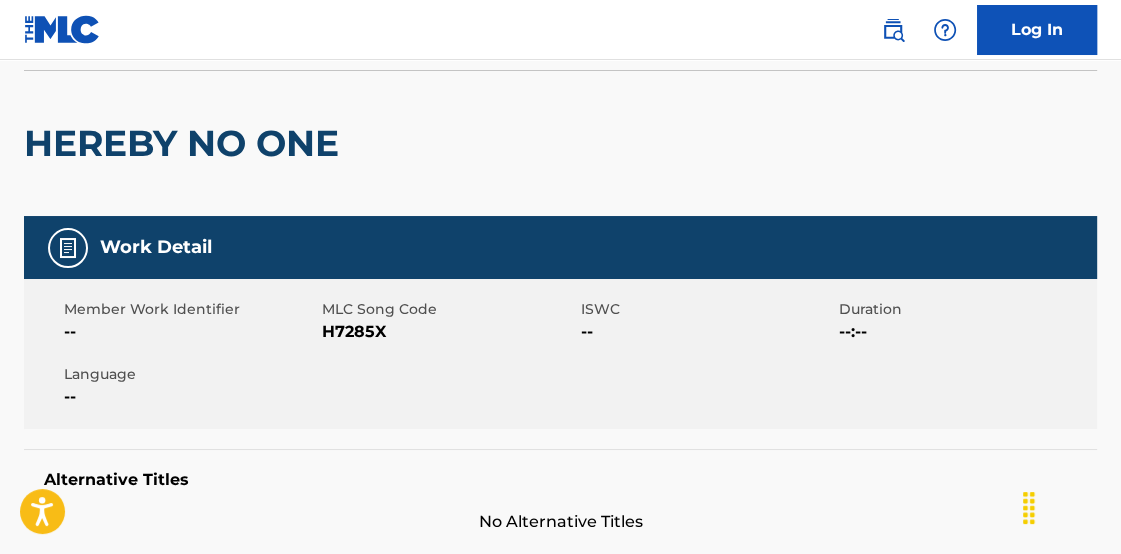 scroll, scrollTop: 0, scrollLeft: 0, axis: both 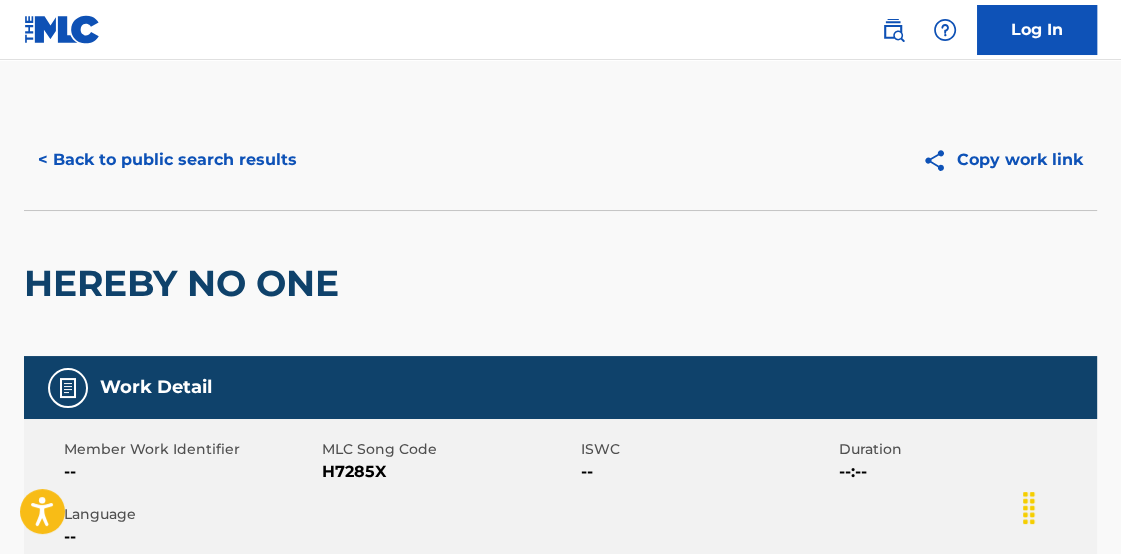 click on "HEREBY NO ONE" at bounding box center (560, 283) 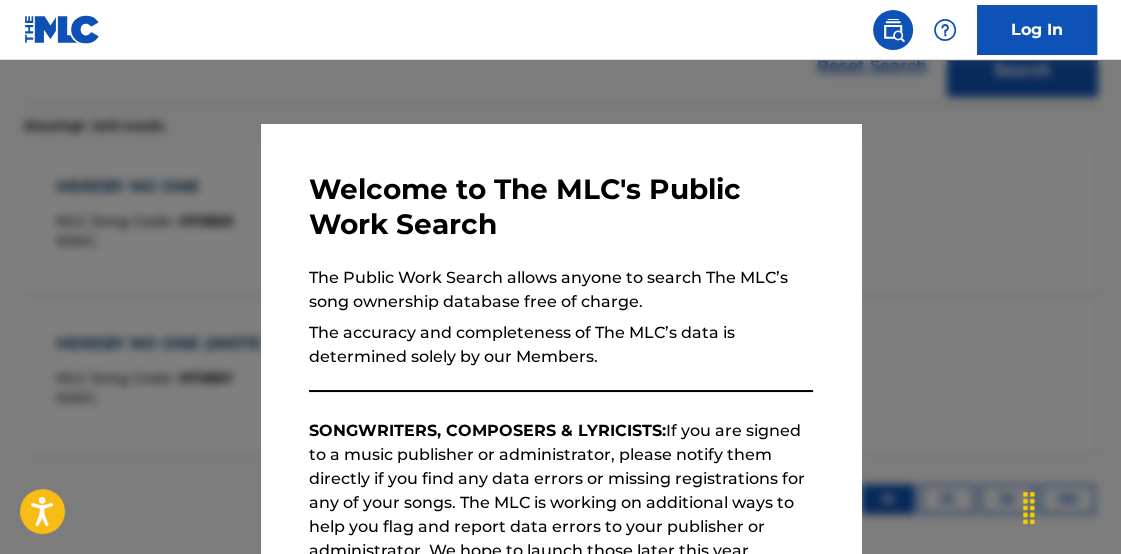 drag, startPoint x: 545, startPoint y: 82, endPoint x: 588, endPoint y: 87, distance: 43.289722 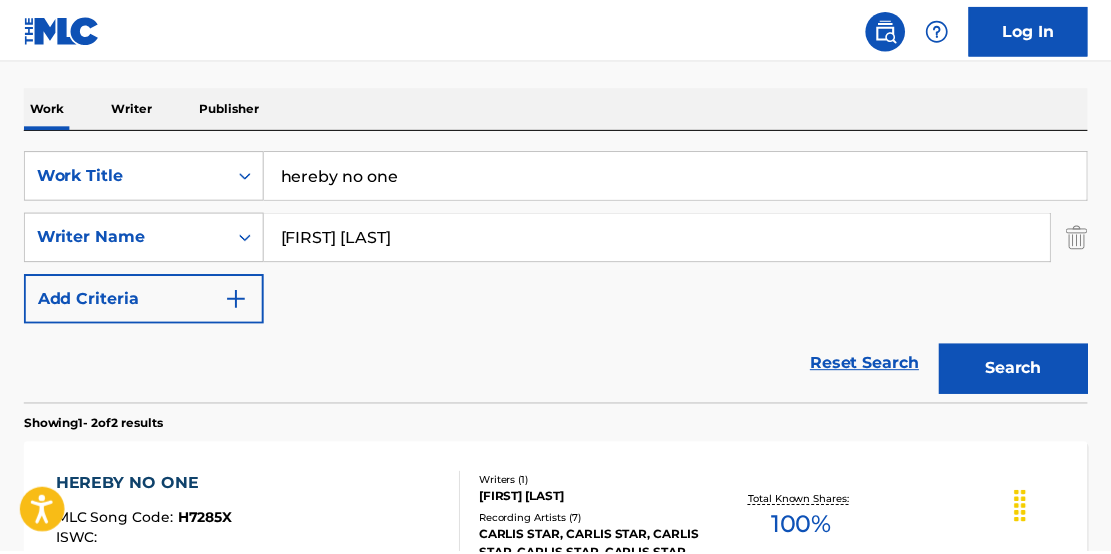 scroll, scrollTop: 214, scrollLeft: 0, axis: vertical 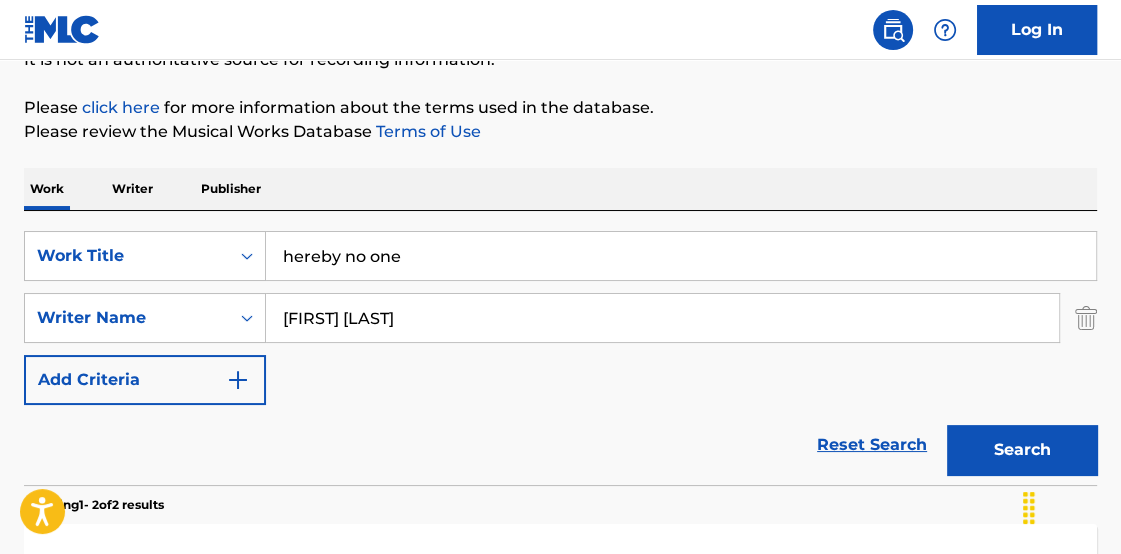 drag, startPoint x: 502, startPoint y: 263, endPoint x: -44, endPoint y: 115, distance: 565.7031 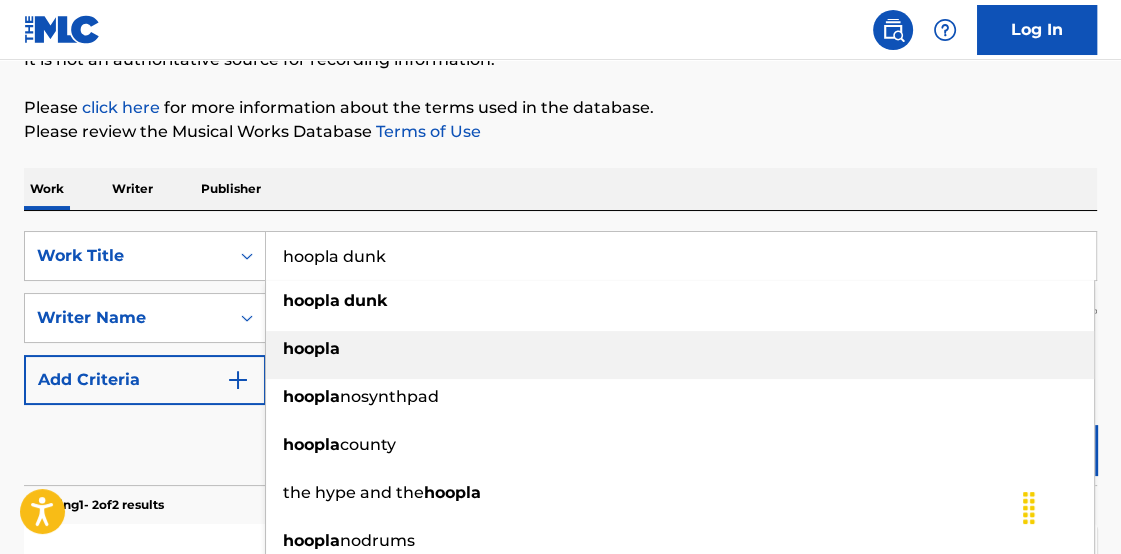 drag, startPoint x: 476, startPoint y: 352, endPoint x: 857, endPoint y: 374, distance: 381.63464 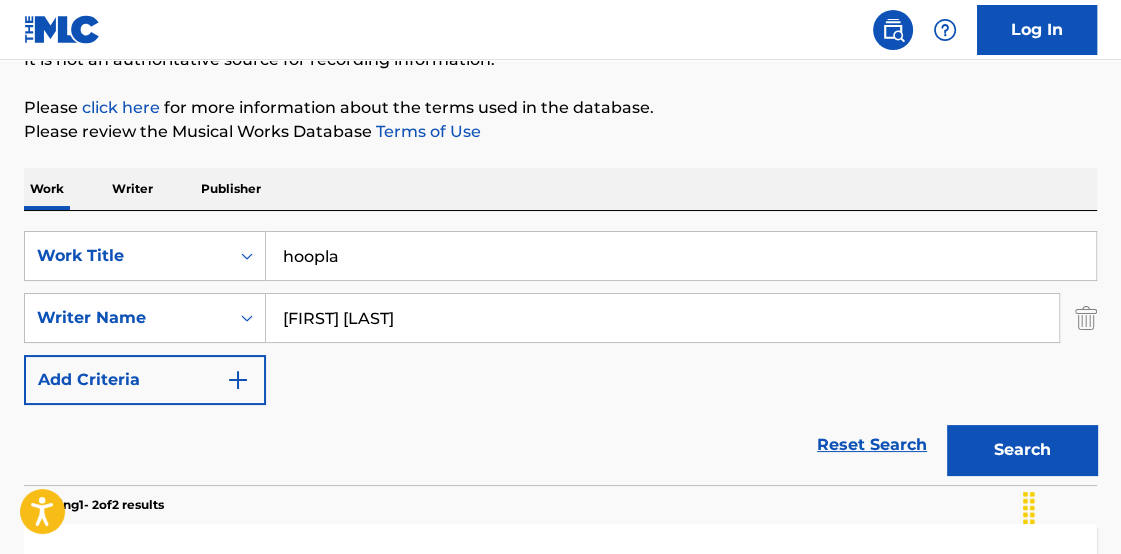 click on "Search" at bounding box center [1022, 450] 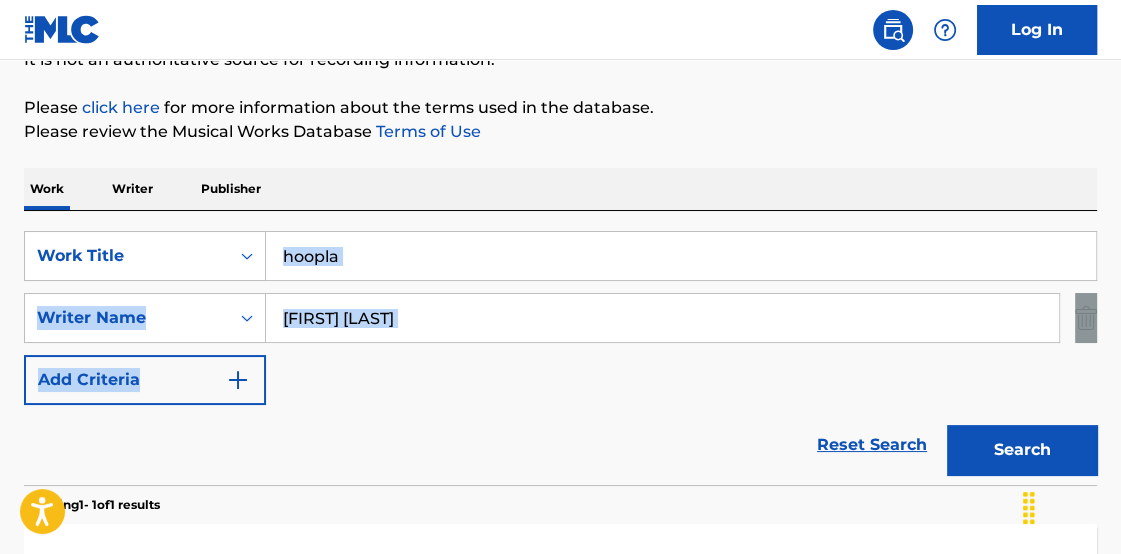drag, startPoint x: 1118, startPoint y: 283, endPoint x: 1120, endPoint y: 383, distance: 100.02 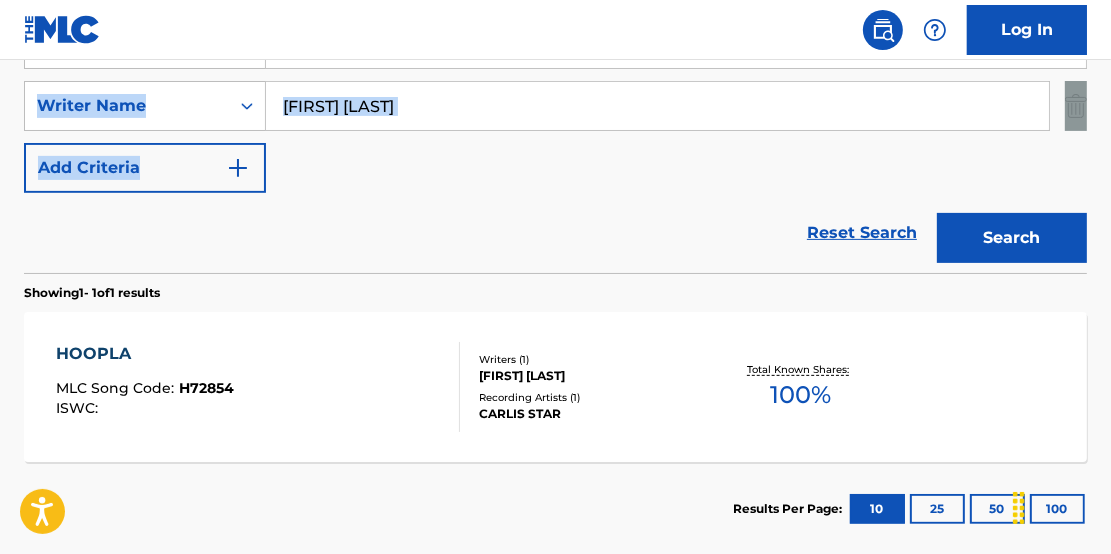 scroll, scrollTop: 481, scrollLeft: 0, axis: vertical 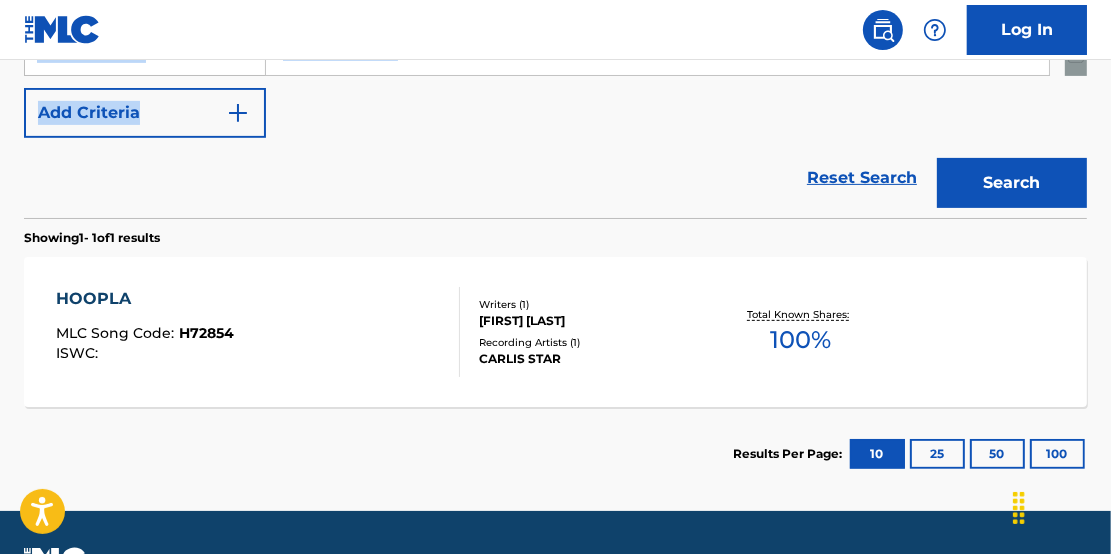 click on "100 %" at bounding box center [800, 340] 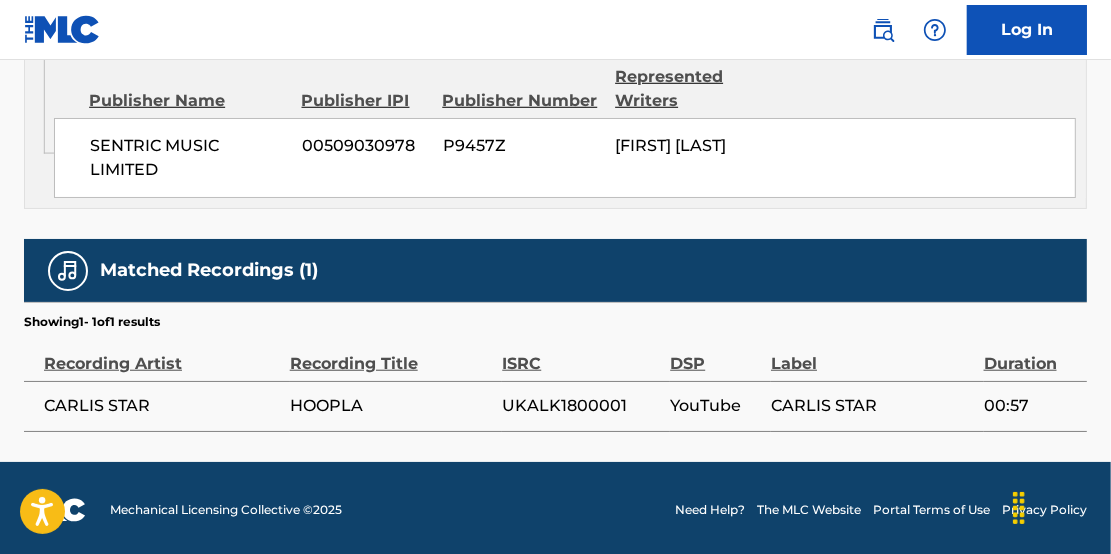 scroll, scrollTop: 1207, scrollLeft: 0, axis: vertical 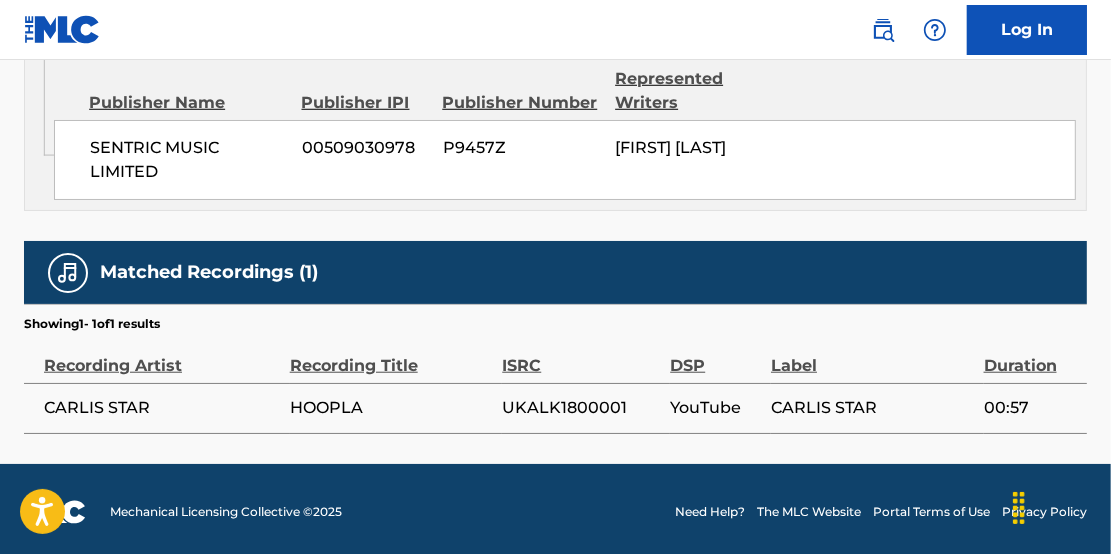 click on "Admin Original Publisher Connecting Line Publisher Name Publisher IPI Publisher Number Represented Writers SENTRIC MUSIC LIMITED 00509030978 P9457Z [FIRST] [LAST]" at bounding box center [555, 133] 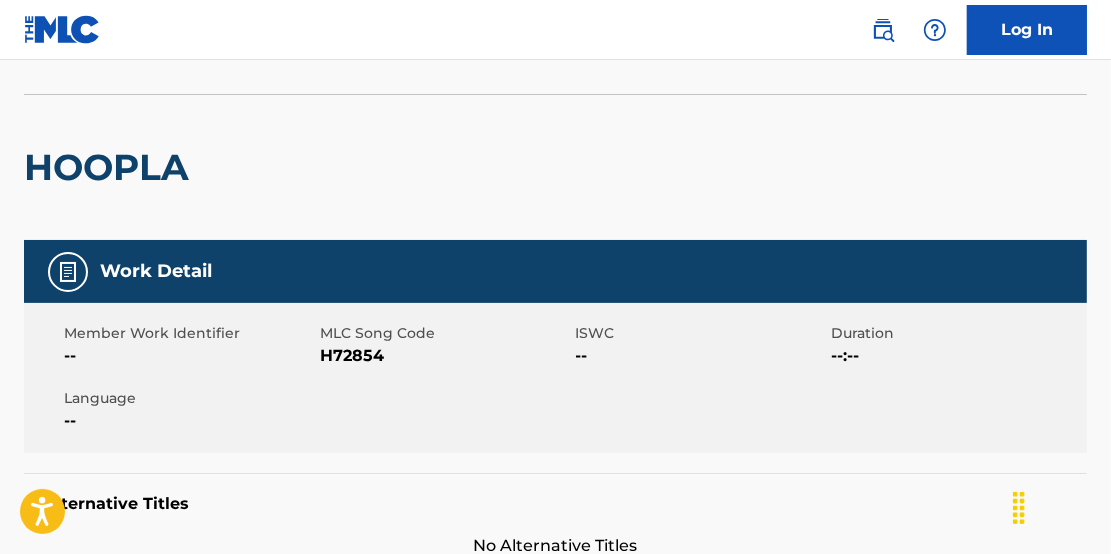 scroll, scrollTop: 0, scrollLeft: 0, axis: both 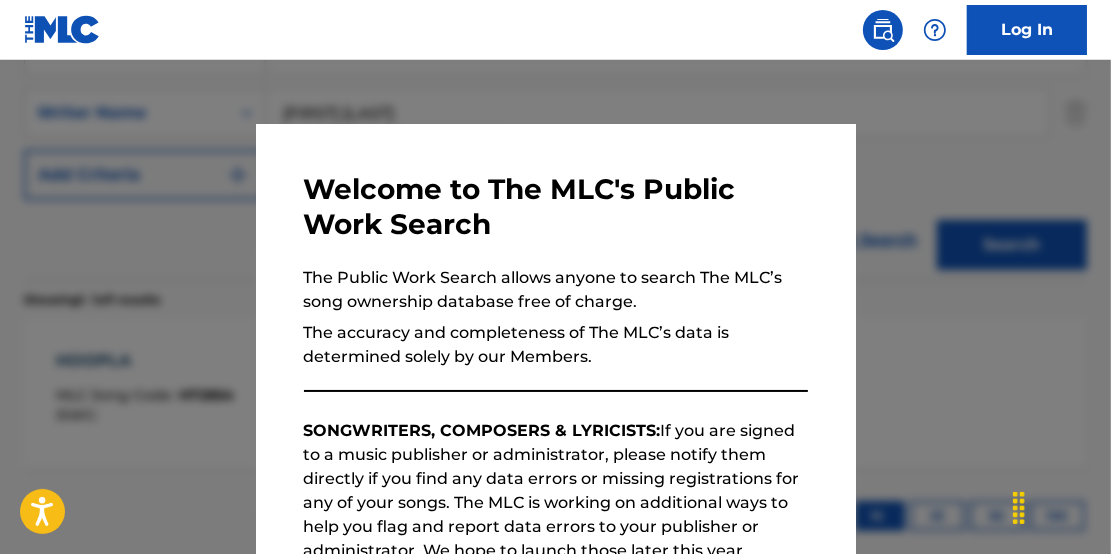 click at bounding box center (555, 337) 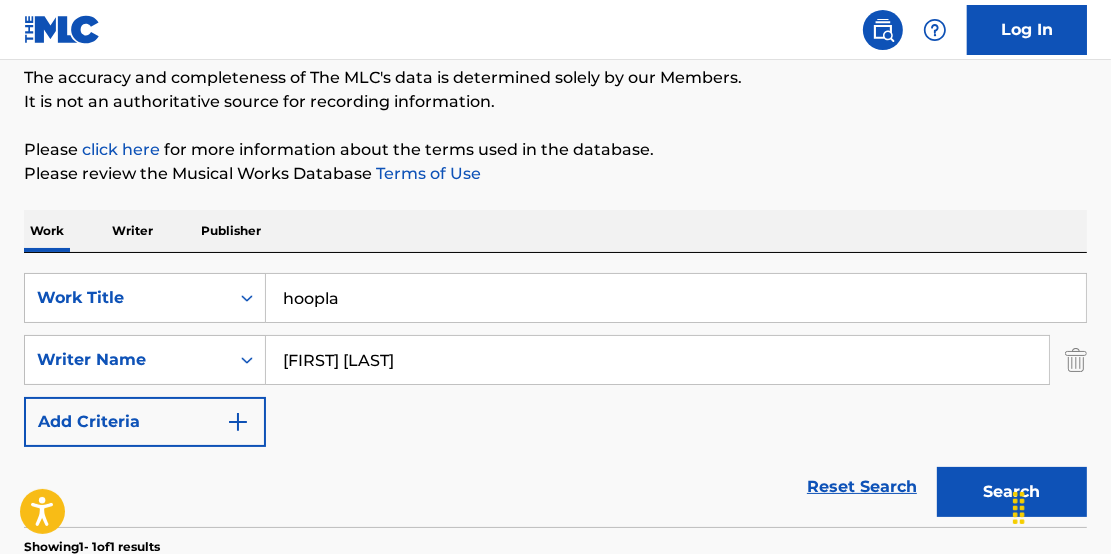 scroll, scrollTop: 184, scrollLeft: 0, axis: vertical 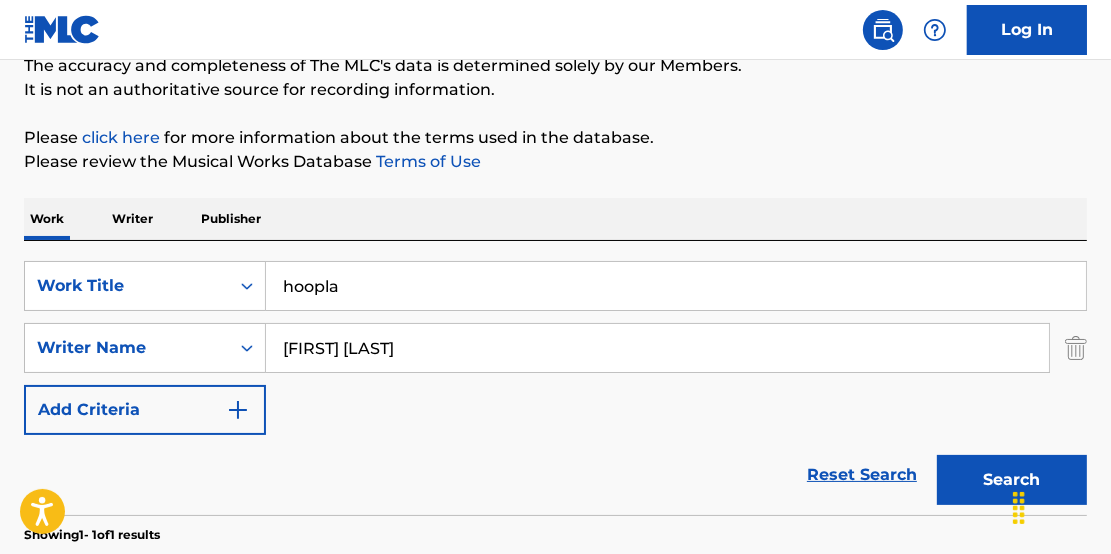click on "The MLC Public Work Search The accuracy and completeness of The MLC's data is determined solely by our Members. It is not an authoritative source for recording information. Please   click here   for more information about the terms used in the database. Please review the Musical Works Database   Terms of Use Work Writer Publisher SearchWithCriteriac6125ace-0b40-40df-9503-2b362888738b Work Title hoopla SearchWithCriteria56169352-264c-4d91-b80e-79766a2e95ea Writer Name [FIRST] [LAST] Add Criteria Reset Search Search Showing  1  -   1  of  1   results   HOOPLA MLC Song Code : H72854 ISWC : Writers ( 1 ) [FIRST] [LAST] Recording Artists ( 1 ) CARLIS STAR Total Known Shares: 100 % Results Per Page: 10 25 50 100" at bounding box center [555, 362] 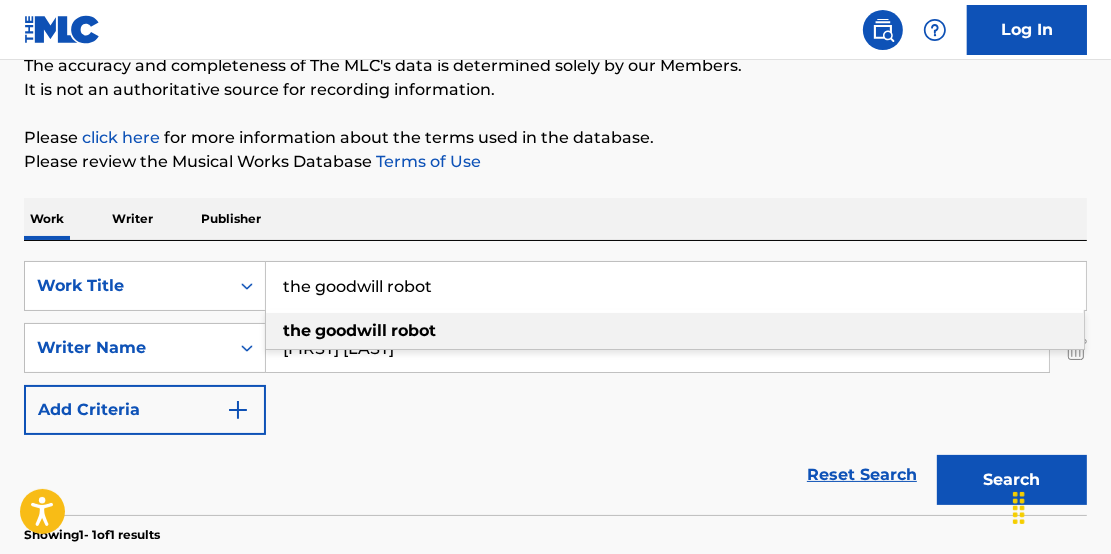 type on "the goodwill robot" 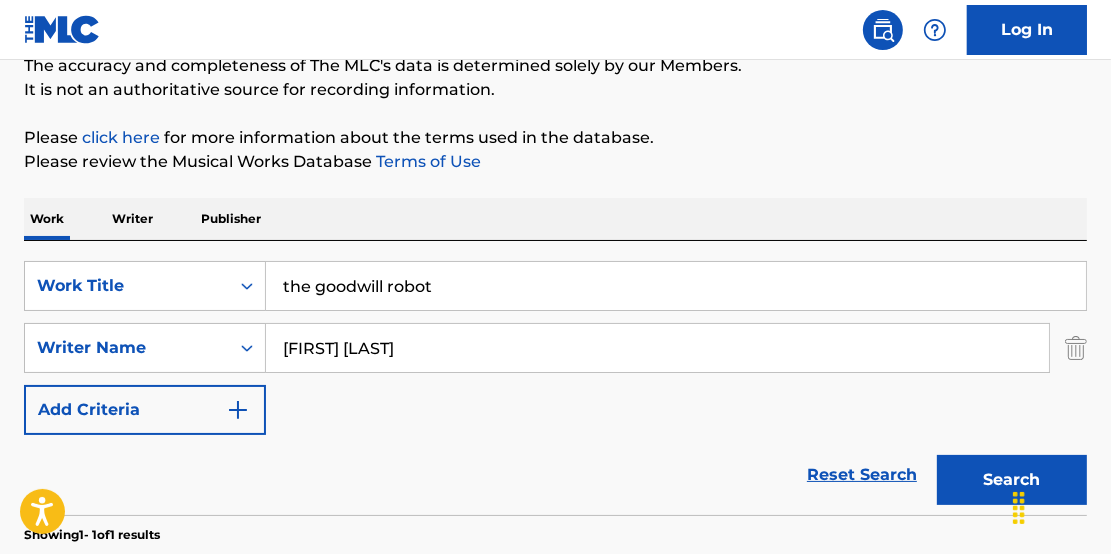 click on "Search" at bounding box center (1012, 480) 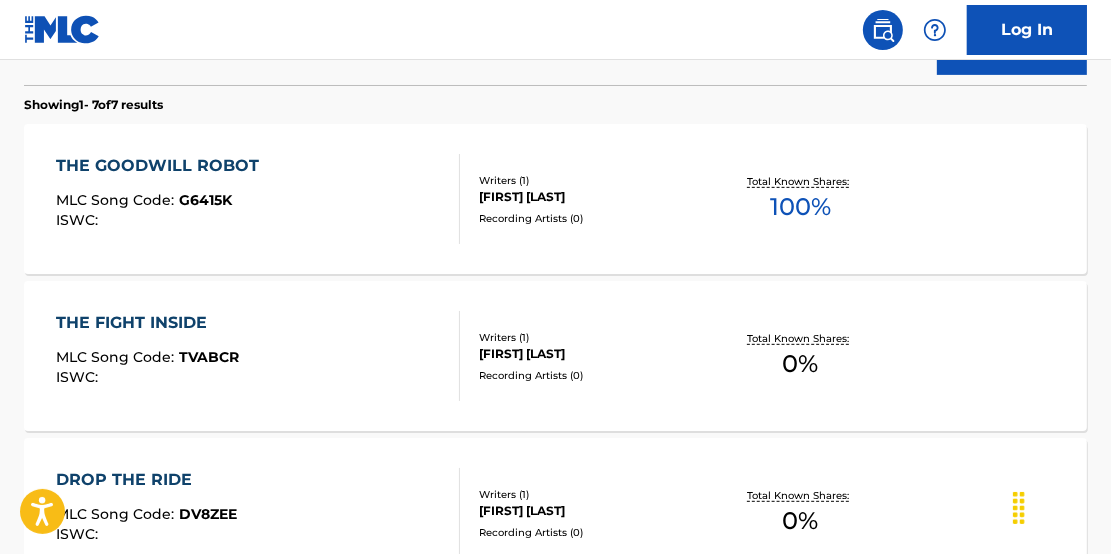 scroll, scrollTop: 538, scrollLeft: 0, axis: vertical 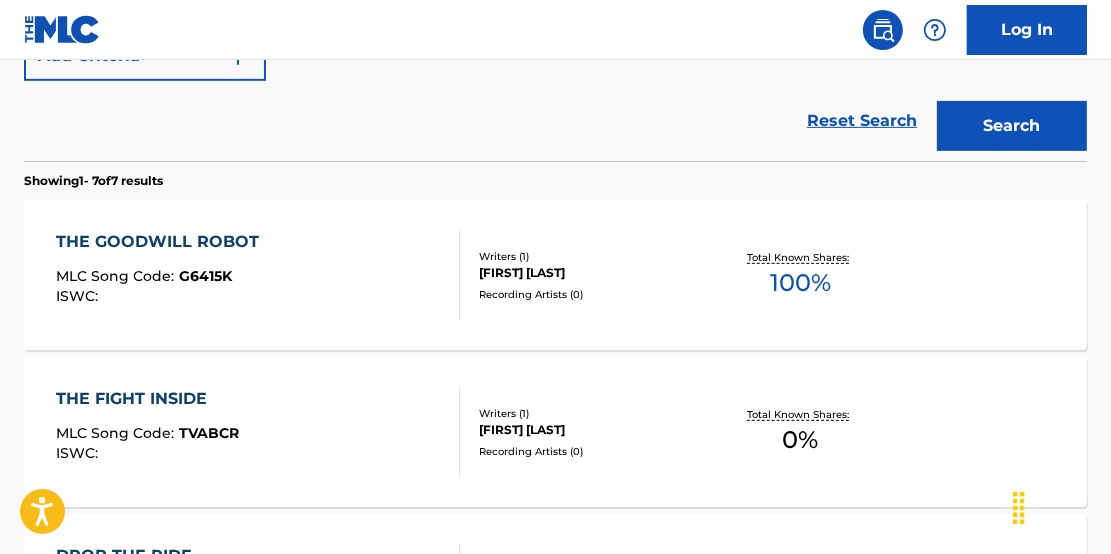 click on "Total Known Shares: 100 %" at bounding box center (800, 275) 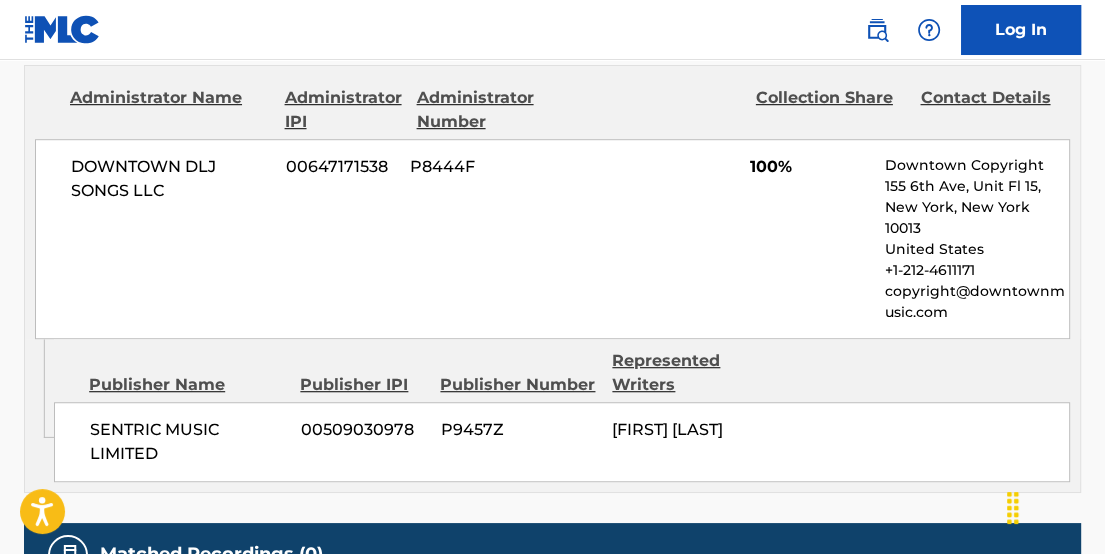 scroll, scrollTop: 944, scrollLeft: 0, axis: vertical 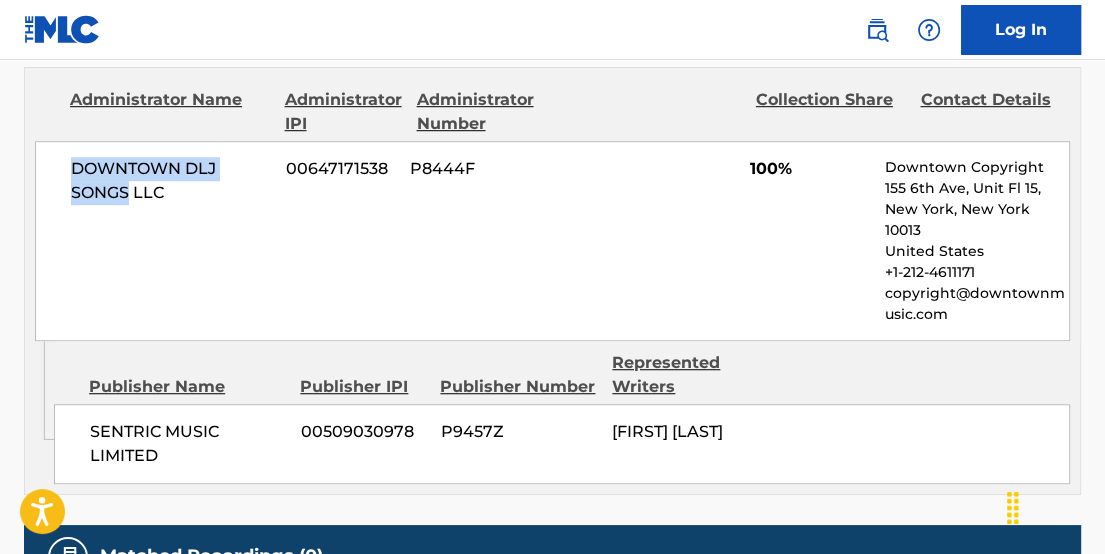 drag, startPoint x: 58, startPoint y: 171, endPoint x: 128, endPoint y: 193, distance: 73.37575 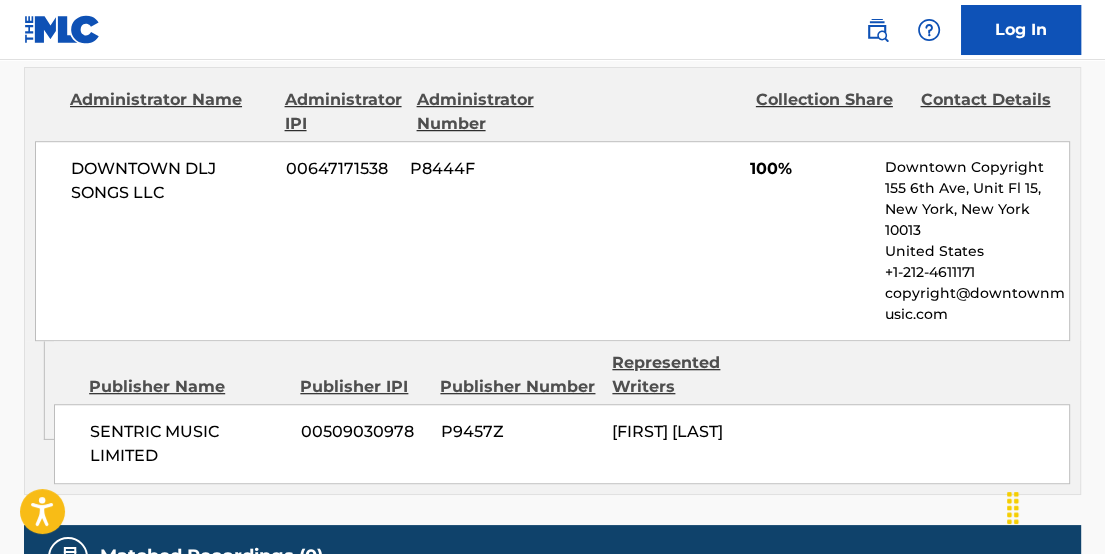 click on "Publisher Name Publisher IPI Publisher Number Represented Writers" at bounding box center (562, 375) 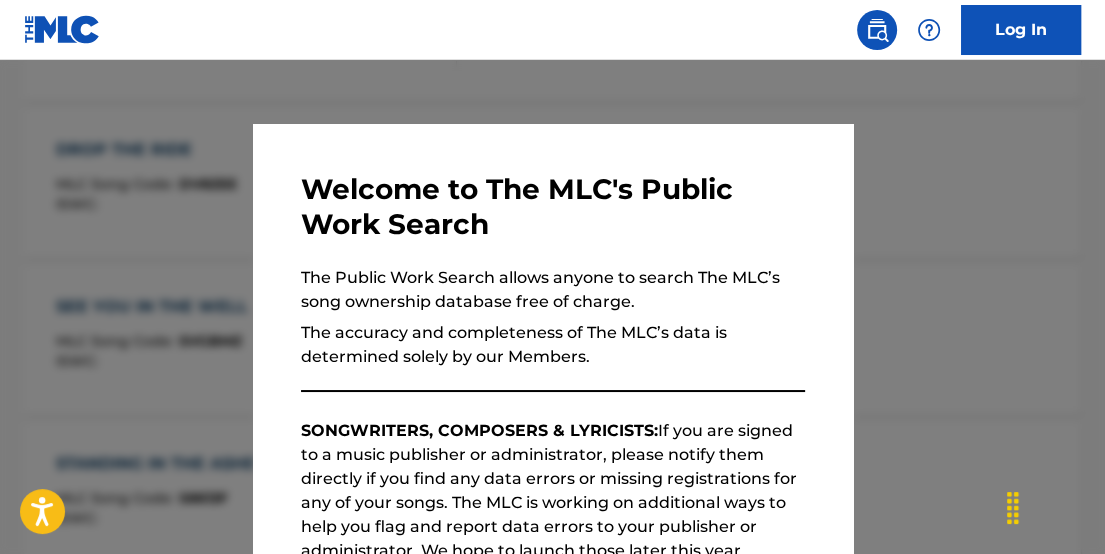 scroll, scrollTop: 652, scrollLeft: 0, axis: vertical 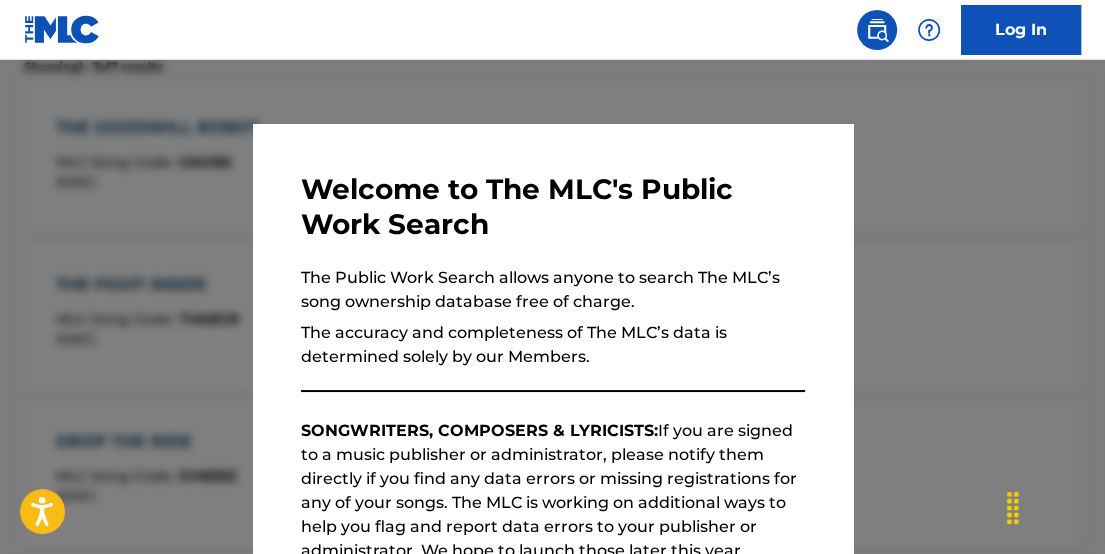 click at bounding box center (552, 337) 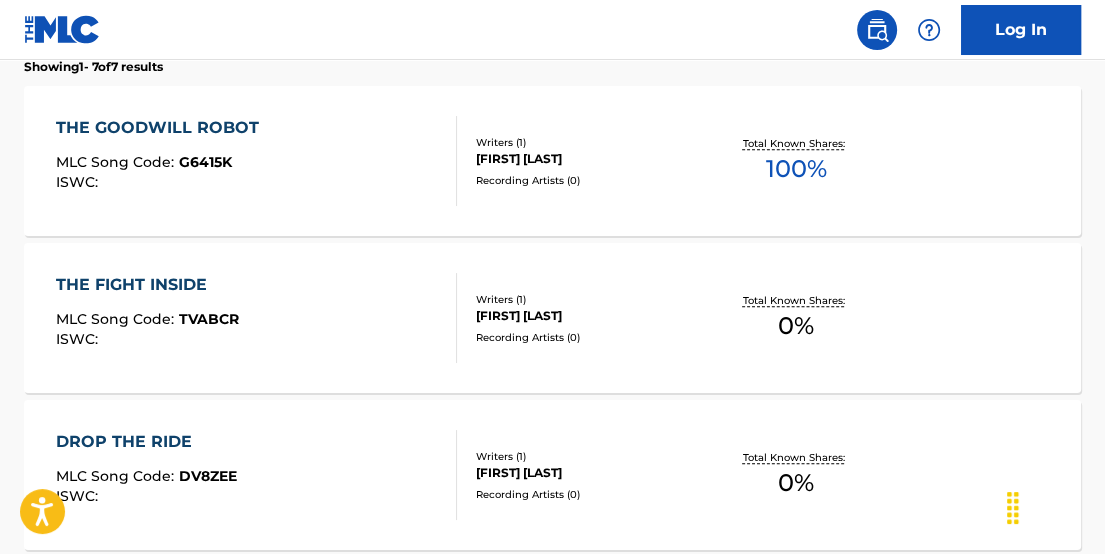 scroll, scrollTop: 84, scrollLeft: 0, axis: vertical 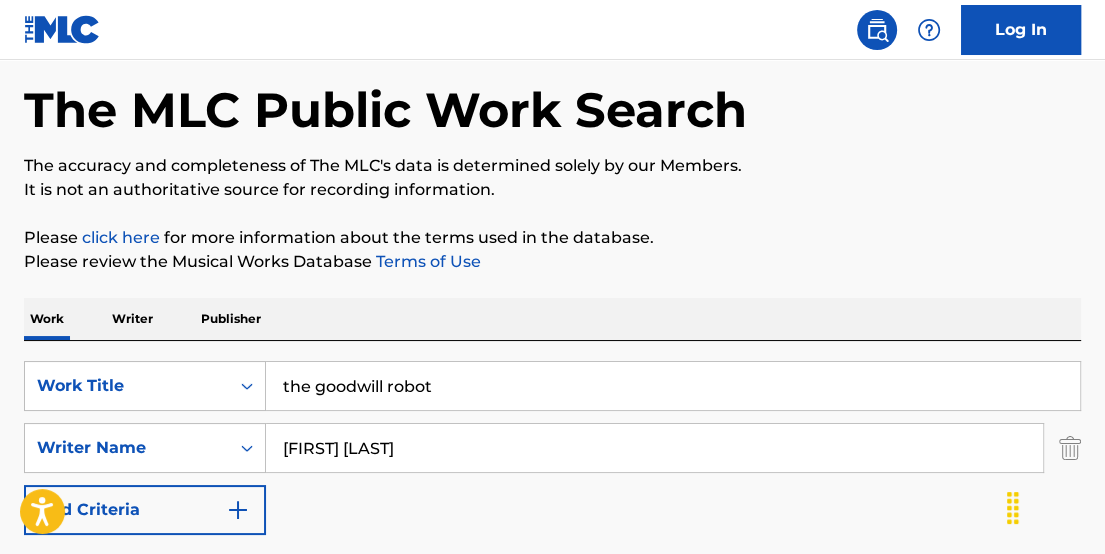 drag, startPoint x: 71, startPoint y: 293, endPoint x: -37, endPoint y: 275, distance: 109.48972 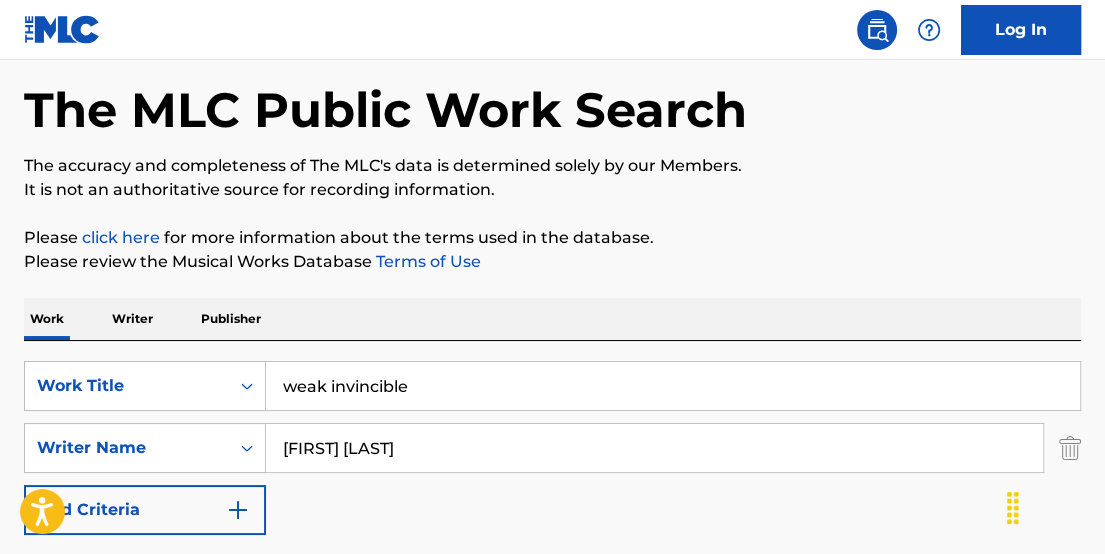 type on "weak invincible" 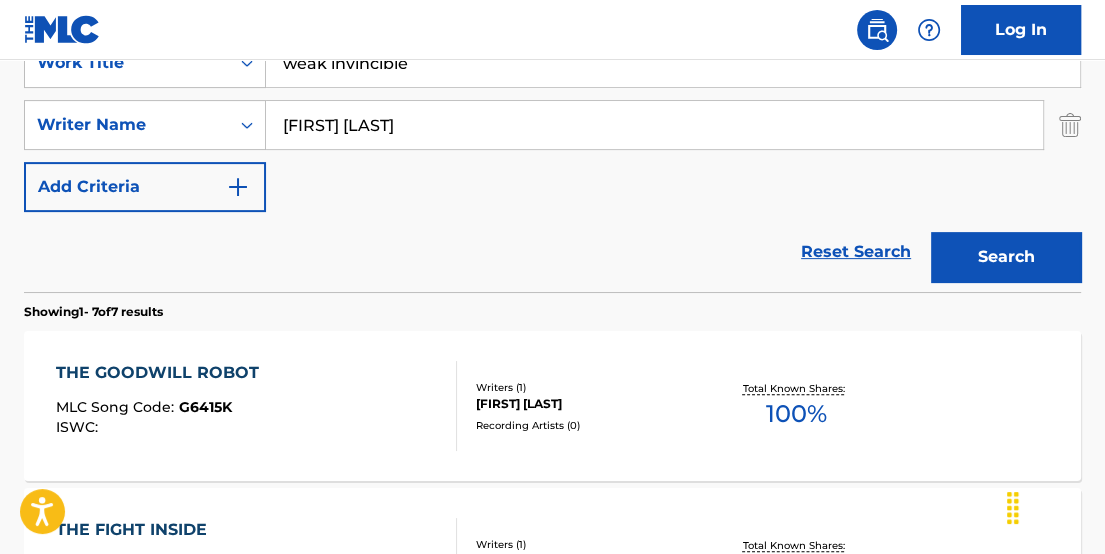 scroll, scrollTop: 433, scrollLeft: 0, axis: vertical 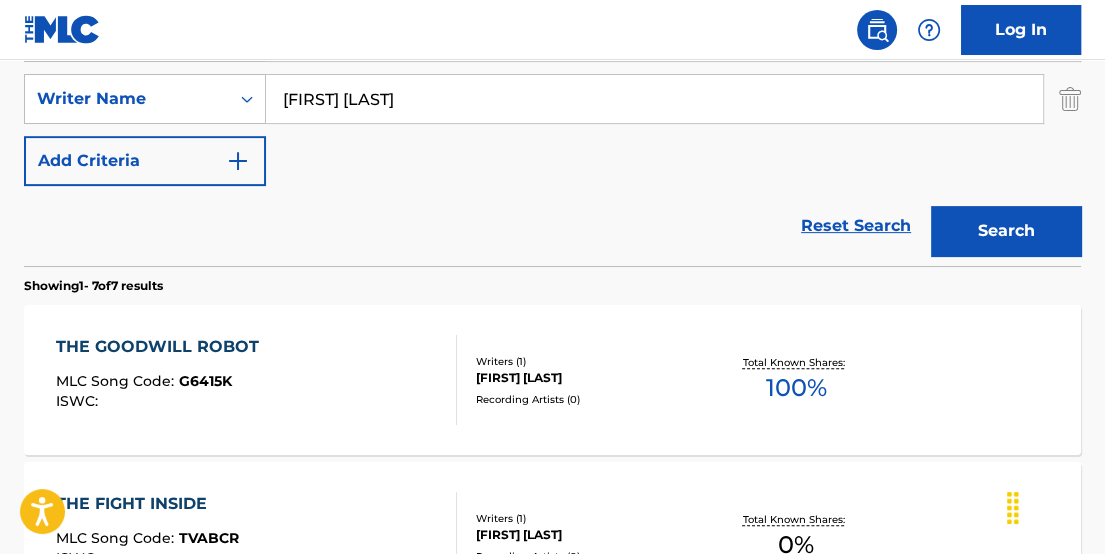 click on "Search" at bounding box center [1006, 231] 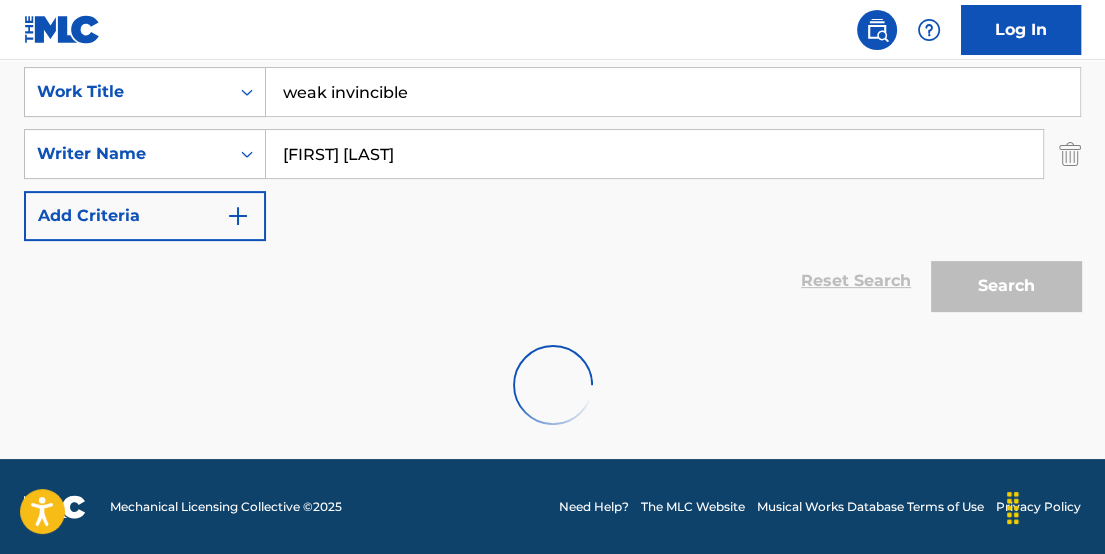 scroll, scrollTop: 433, scrollLeft: 0, axis: vertical 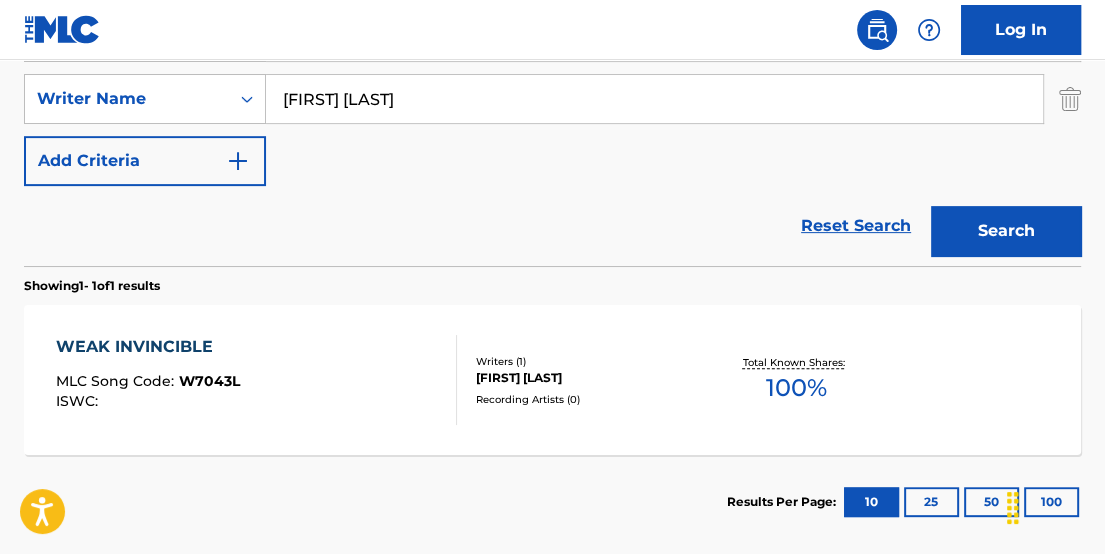 click on "[FIRST] [LAST]" at bounding box center (592, 378) 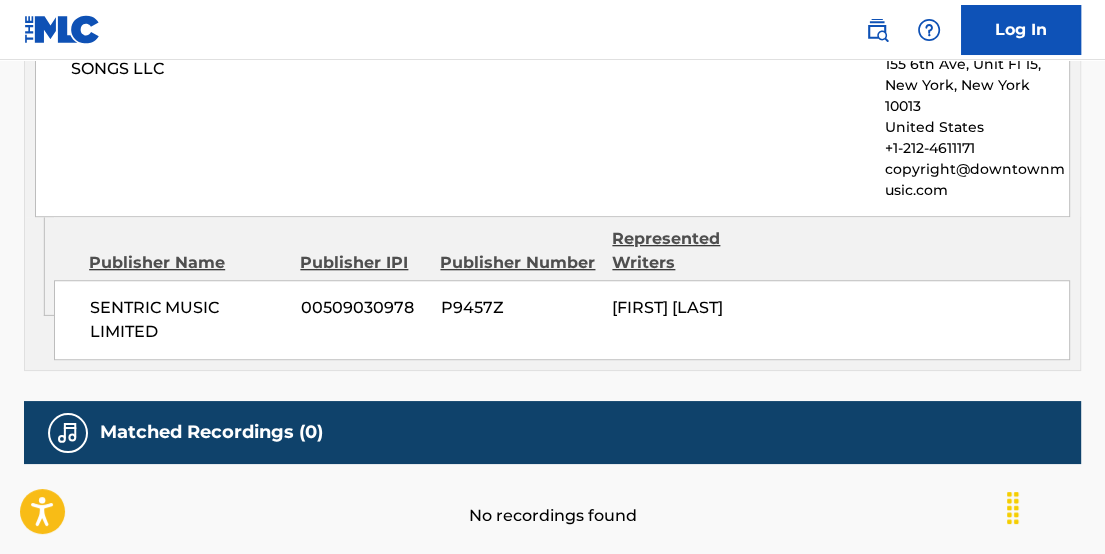 scroll, scrollTop: 1071, scrollLeft: 0, axis: vertical 